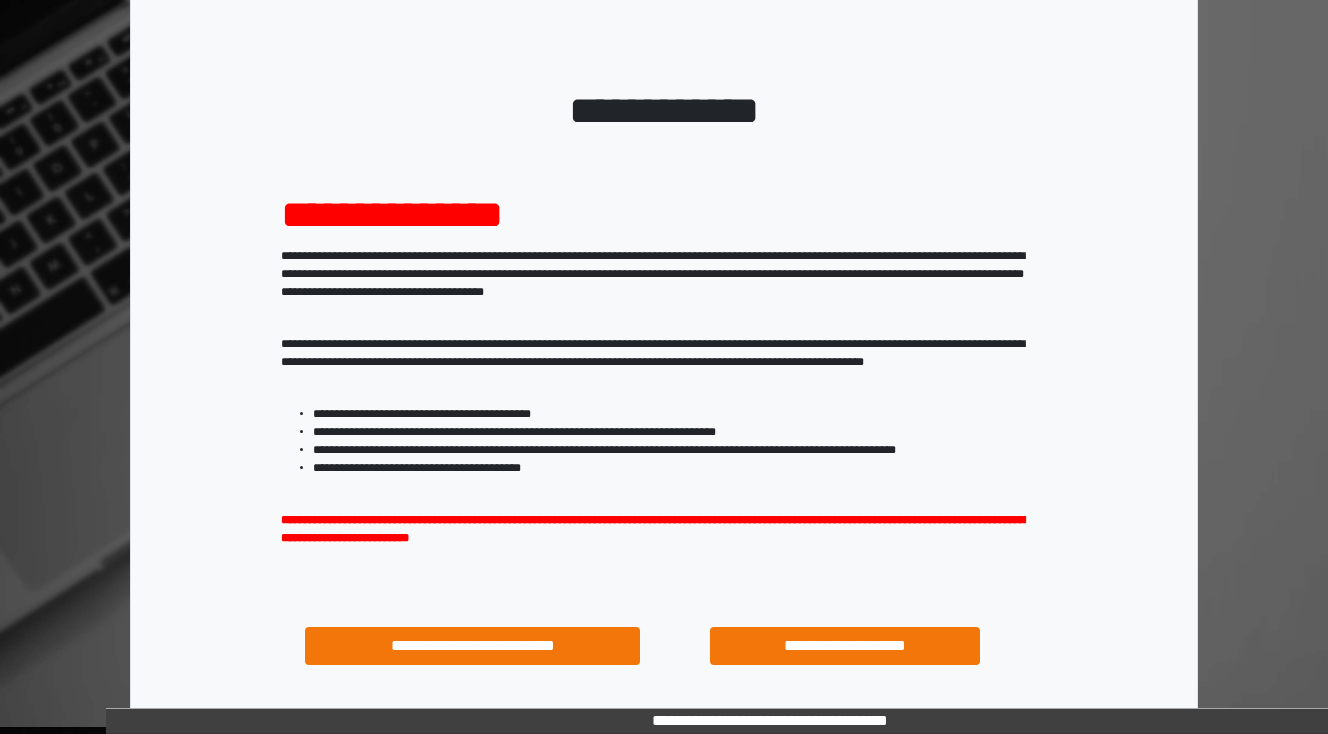 scroll, scrollTop: 160, scrollLeft: 0, axis: vertical 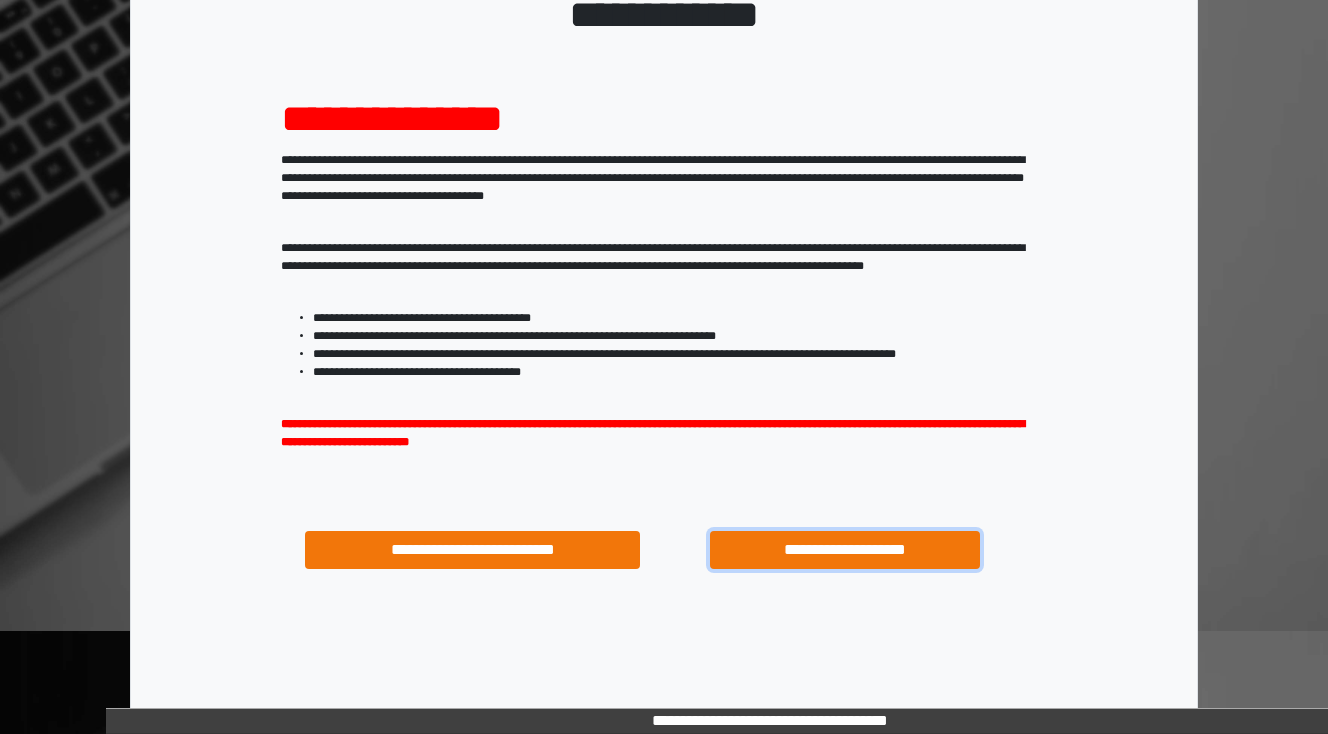 click on "**********" at bounding box center (844, 550) 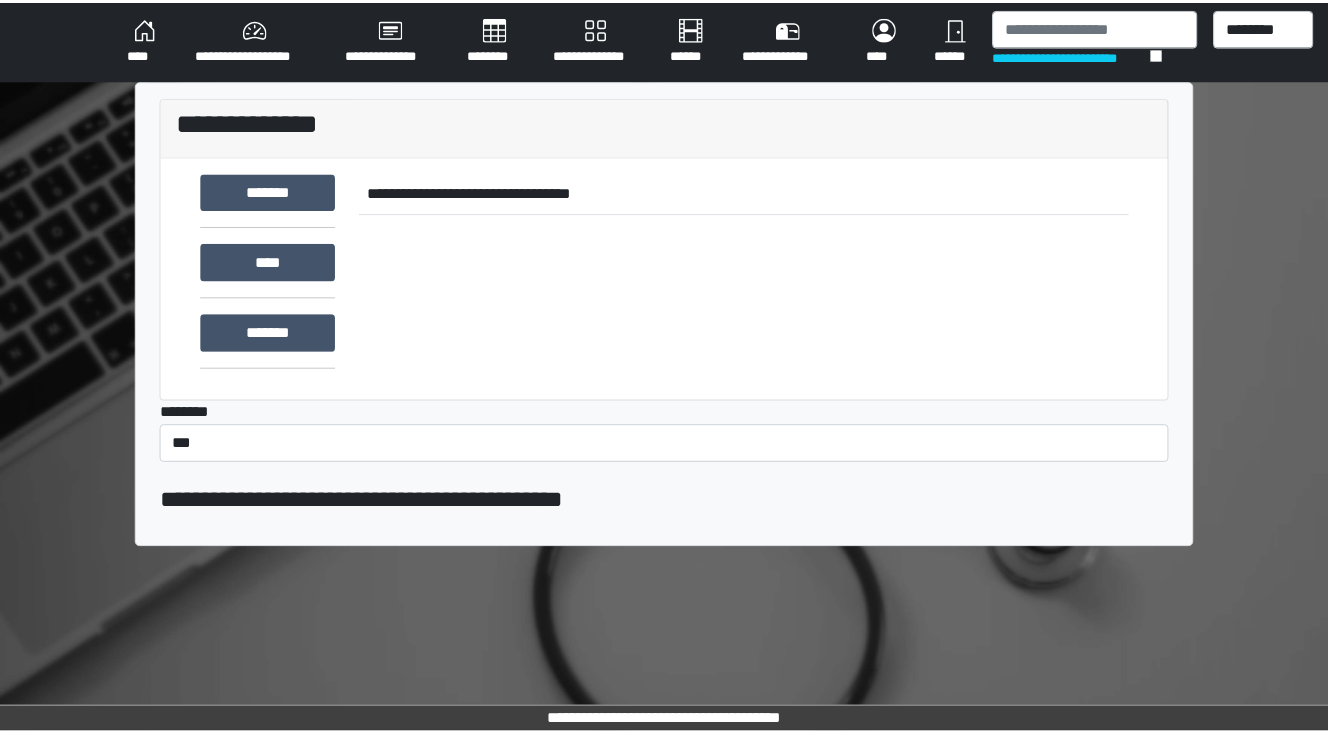 scroll, scrollTop: 0, scrollLeft: 0, axis: both 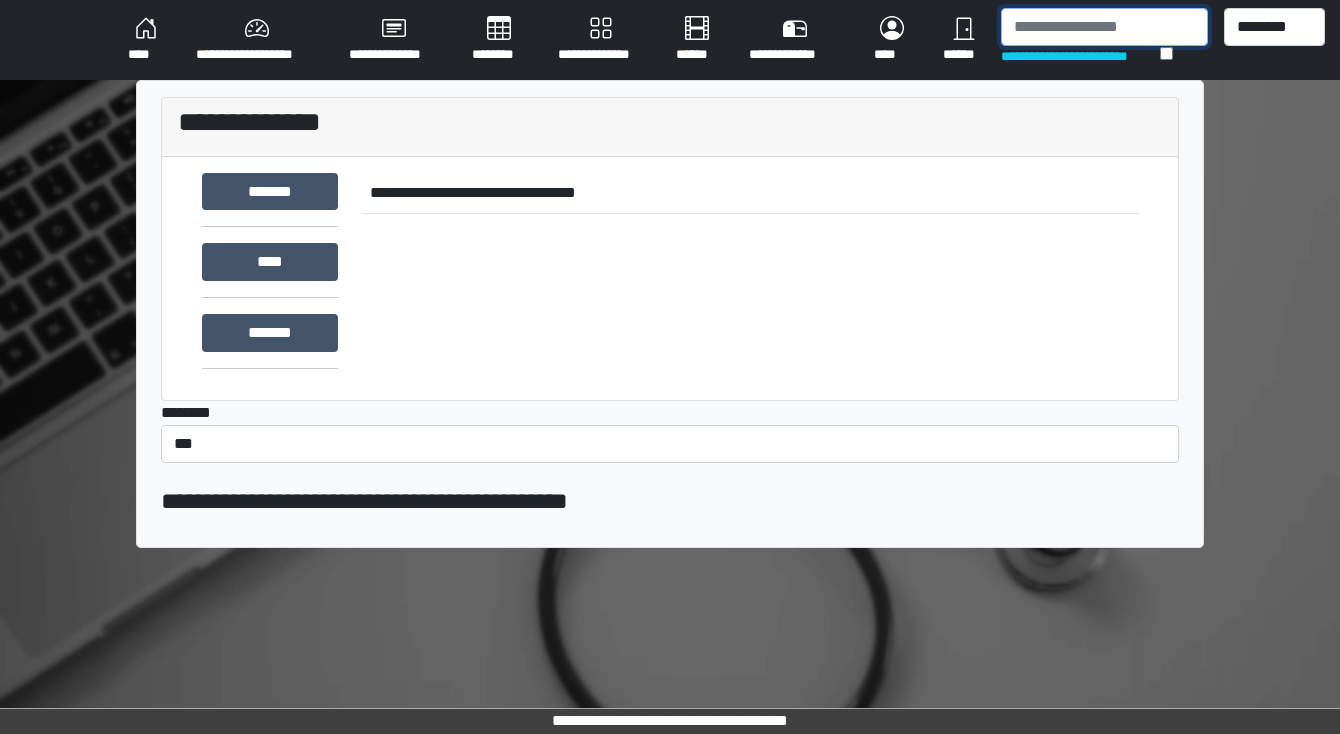 click at bounding box center [1104, 27] 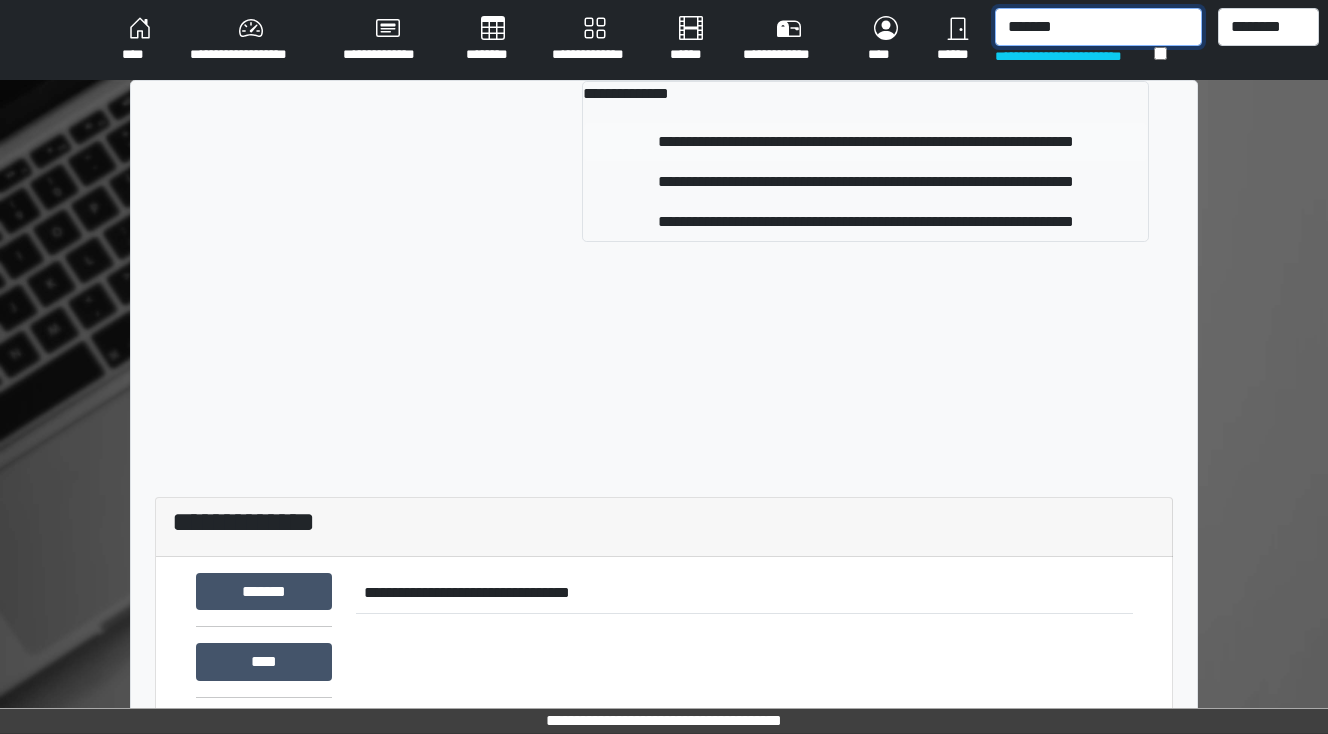 type on "*******" 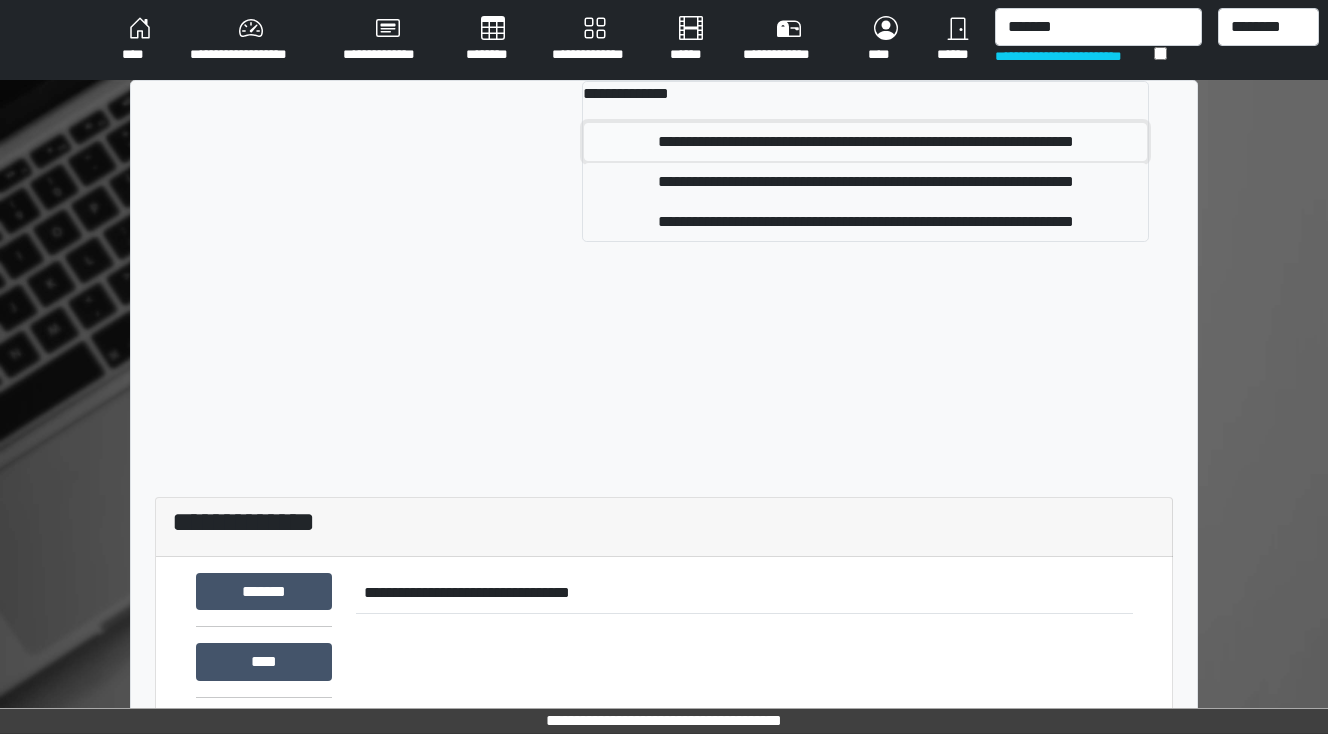 click on "**********" at bounding box center (866, 142) 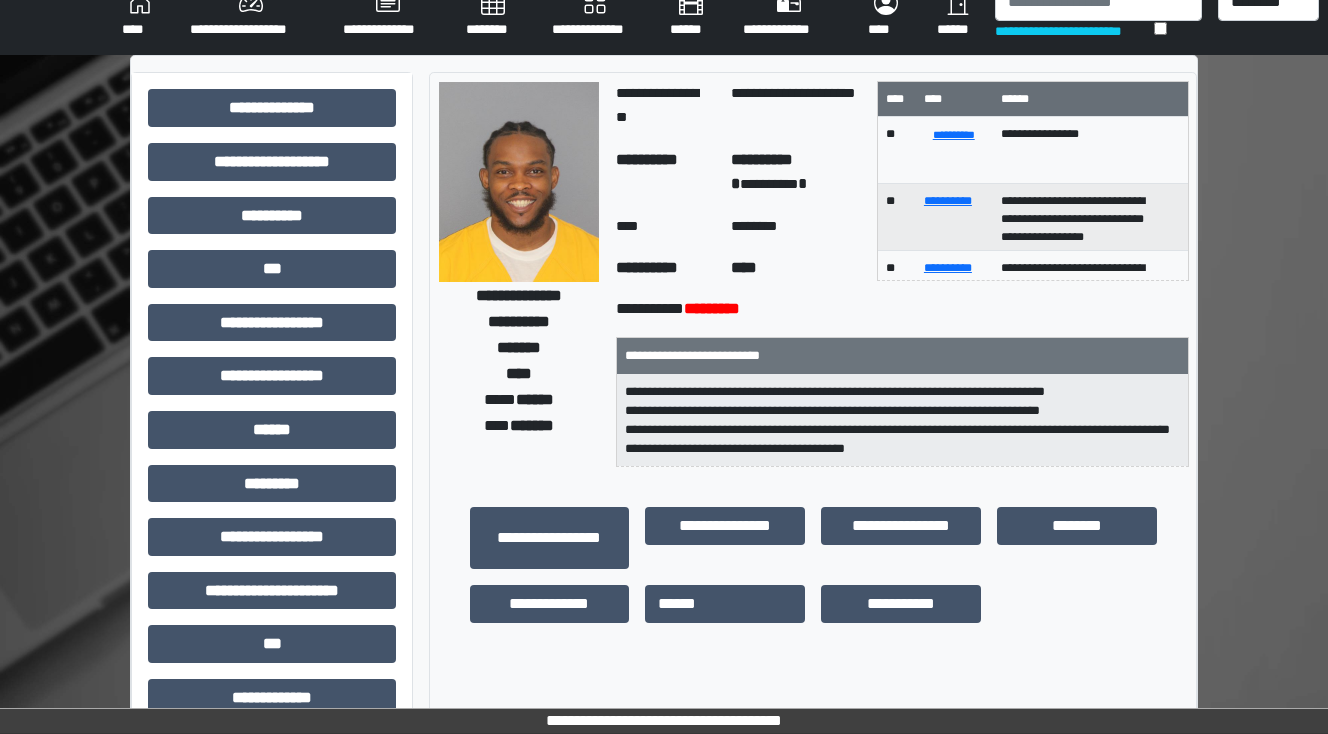 scroll, scrollTop: 0, scrollLeft: 0, axis: both 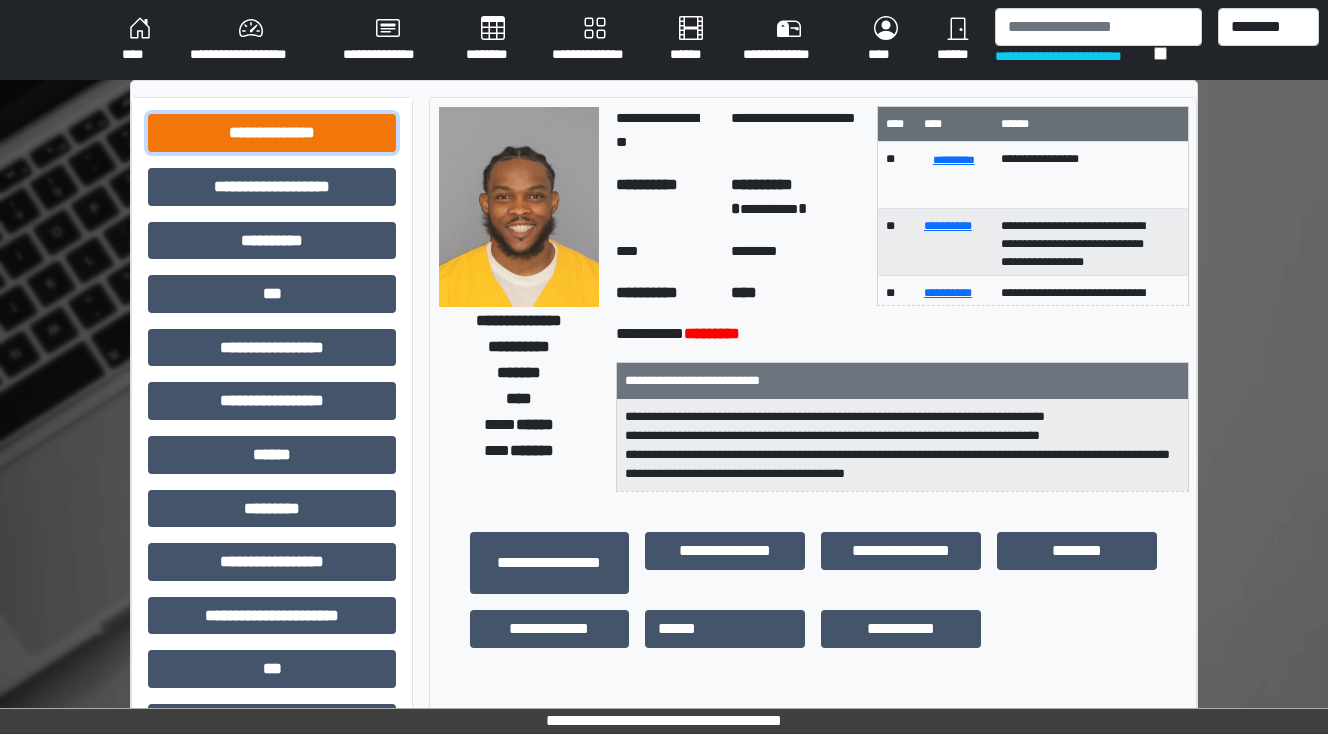 click on "**********" at bounding box center (272, 133) 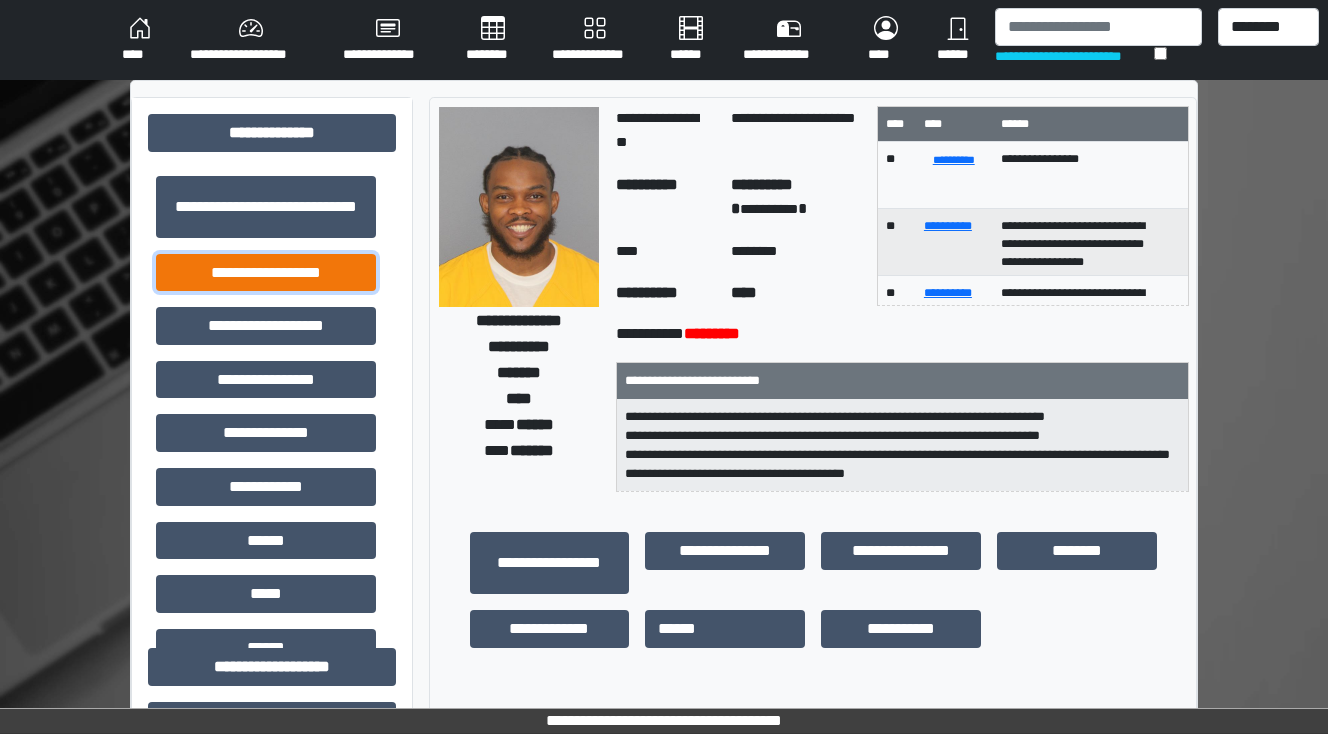 click on "**********" at bounding box center (266, 273) 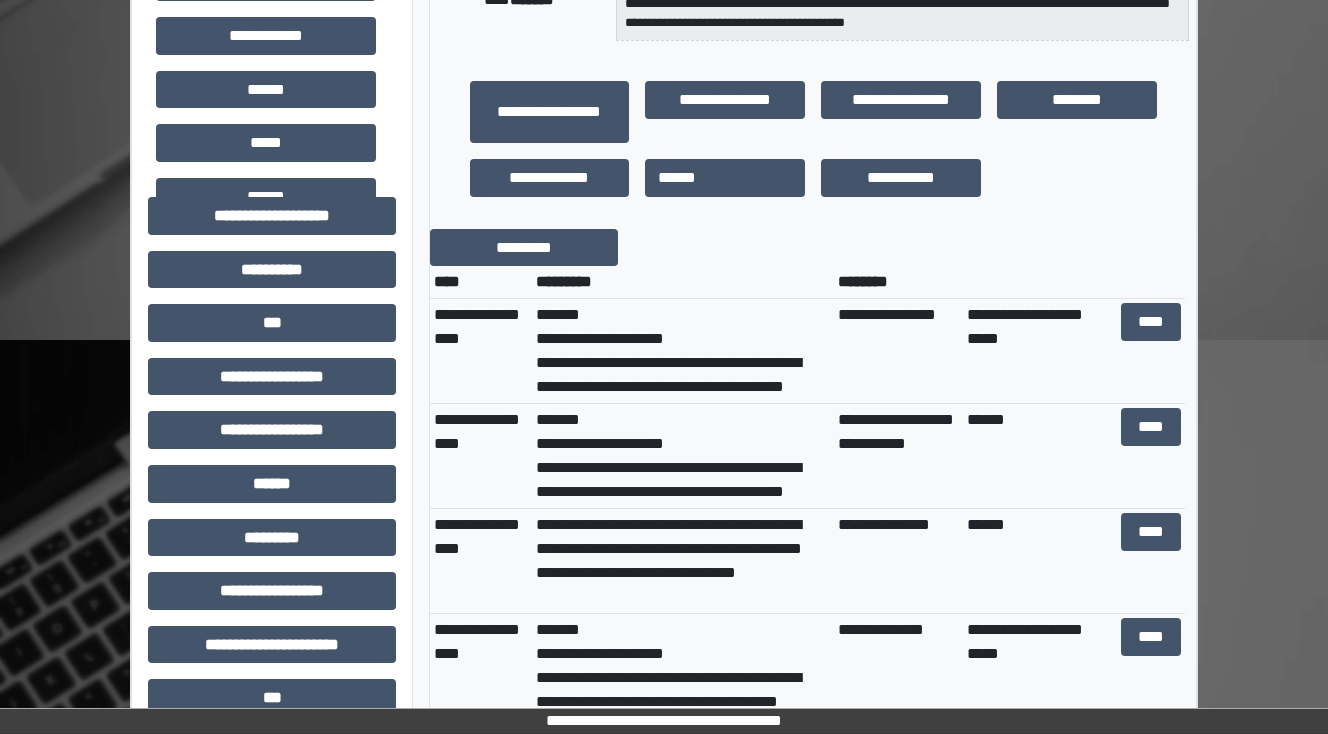 scroll, scrollTop: 480, scrollLeft: 0, axis: vertical 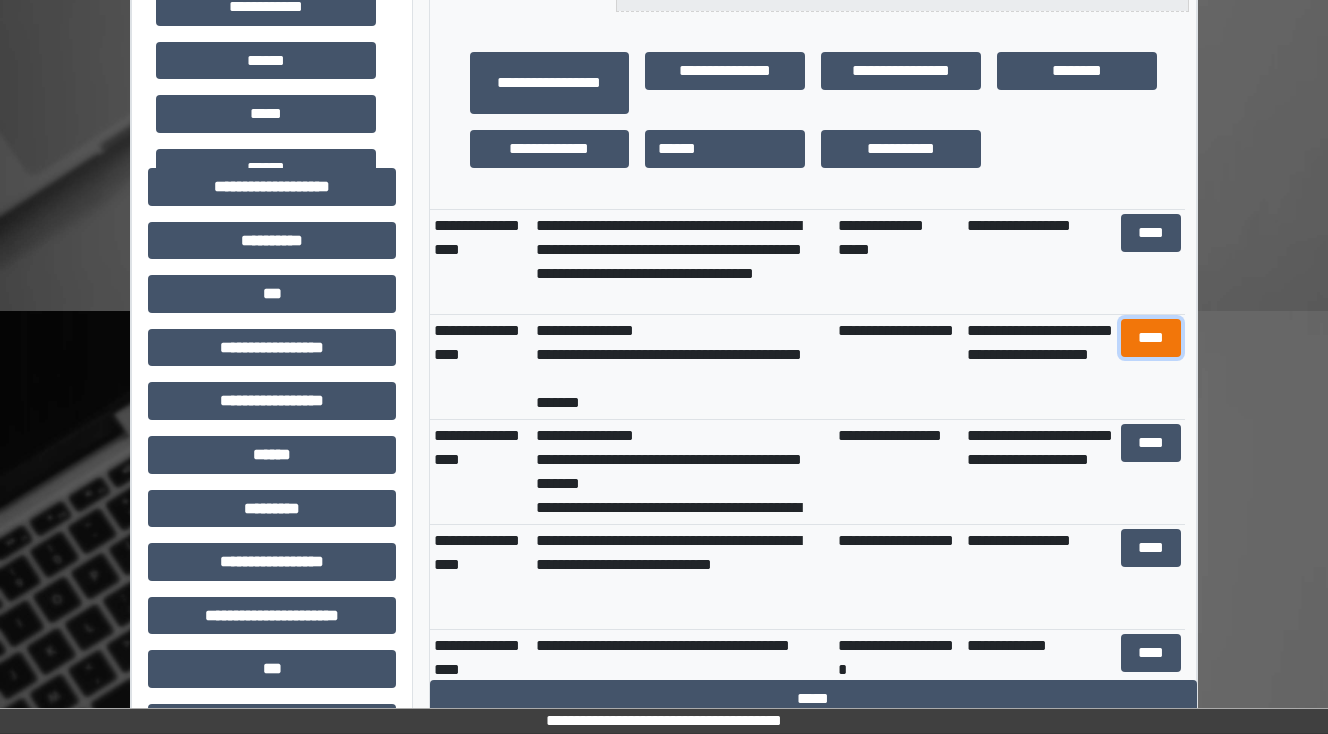 click on "****" at bounding box center [1150, 338] 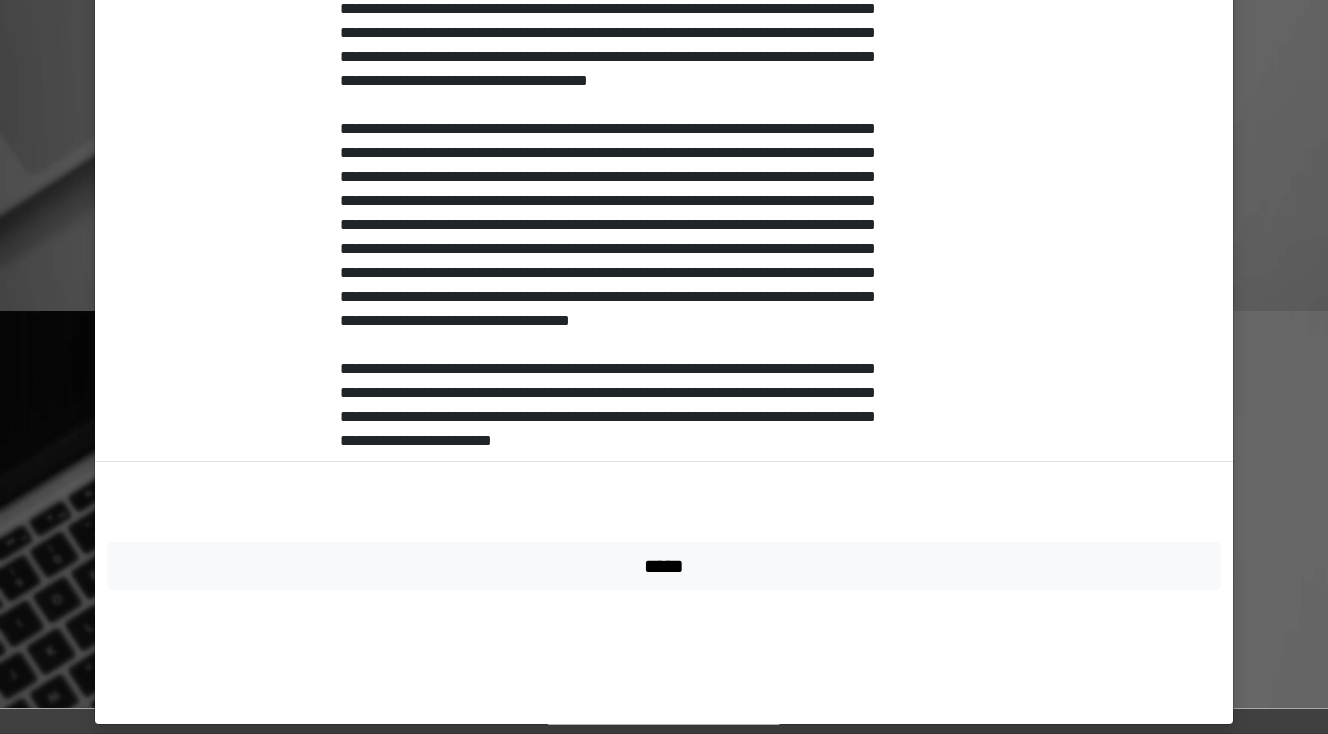 scroll, scrollTop: 915, scrollLeft: 0, axis: vertical 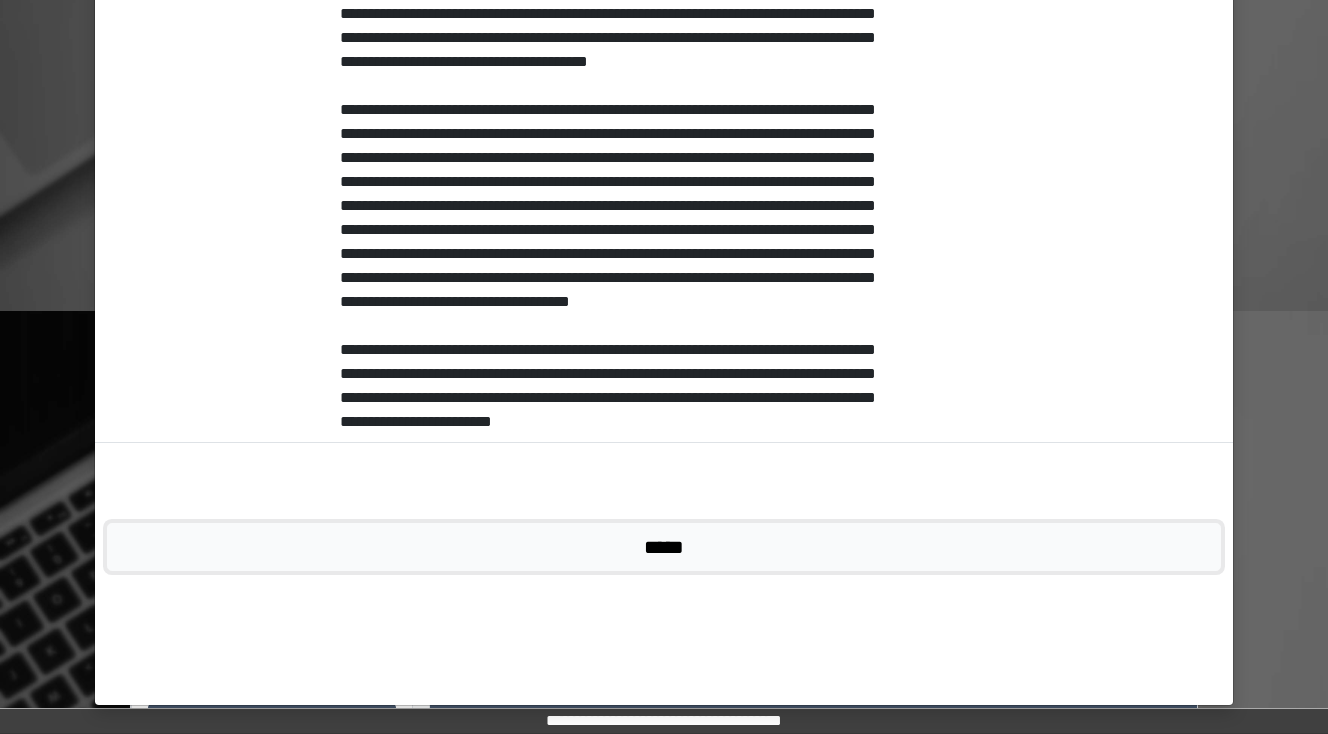 click on "*****" at bounding box center (664, 547) 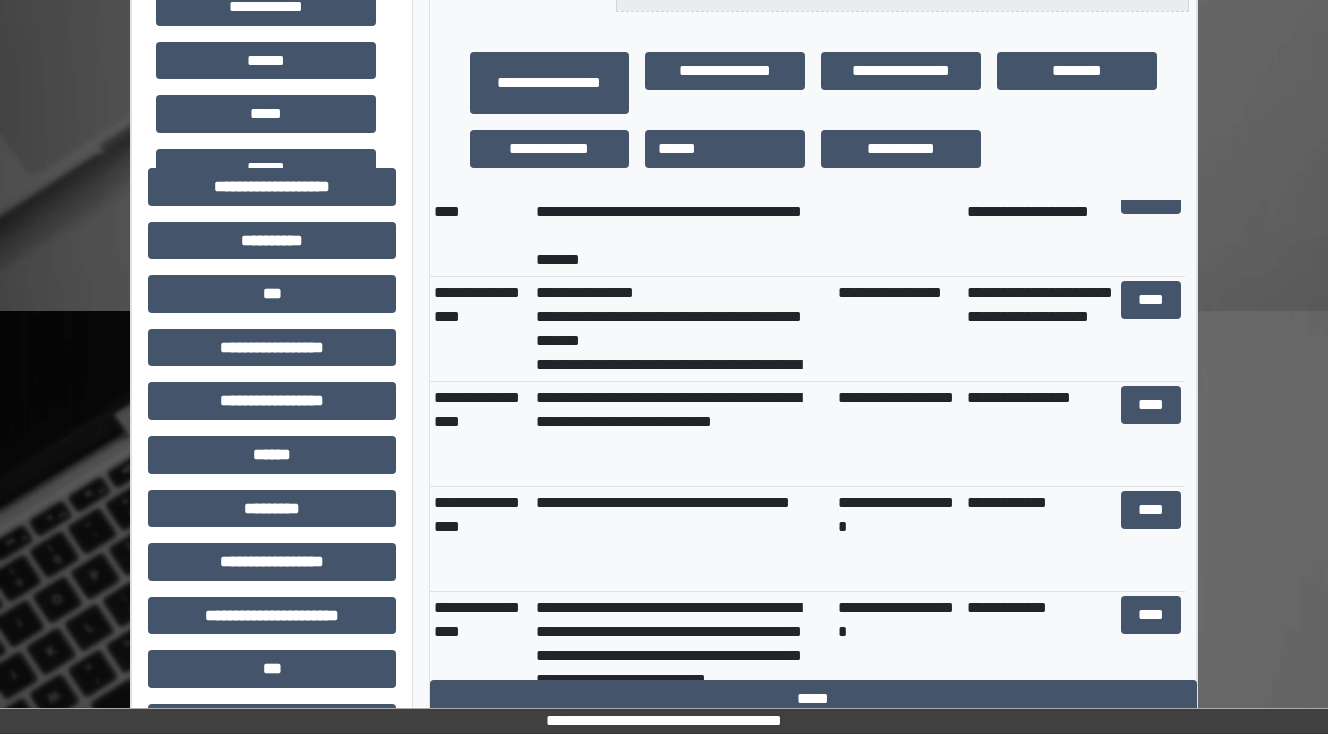 scroll, scrollTop: 640, scrollLeft: 0, axis: vertical 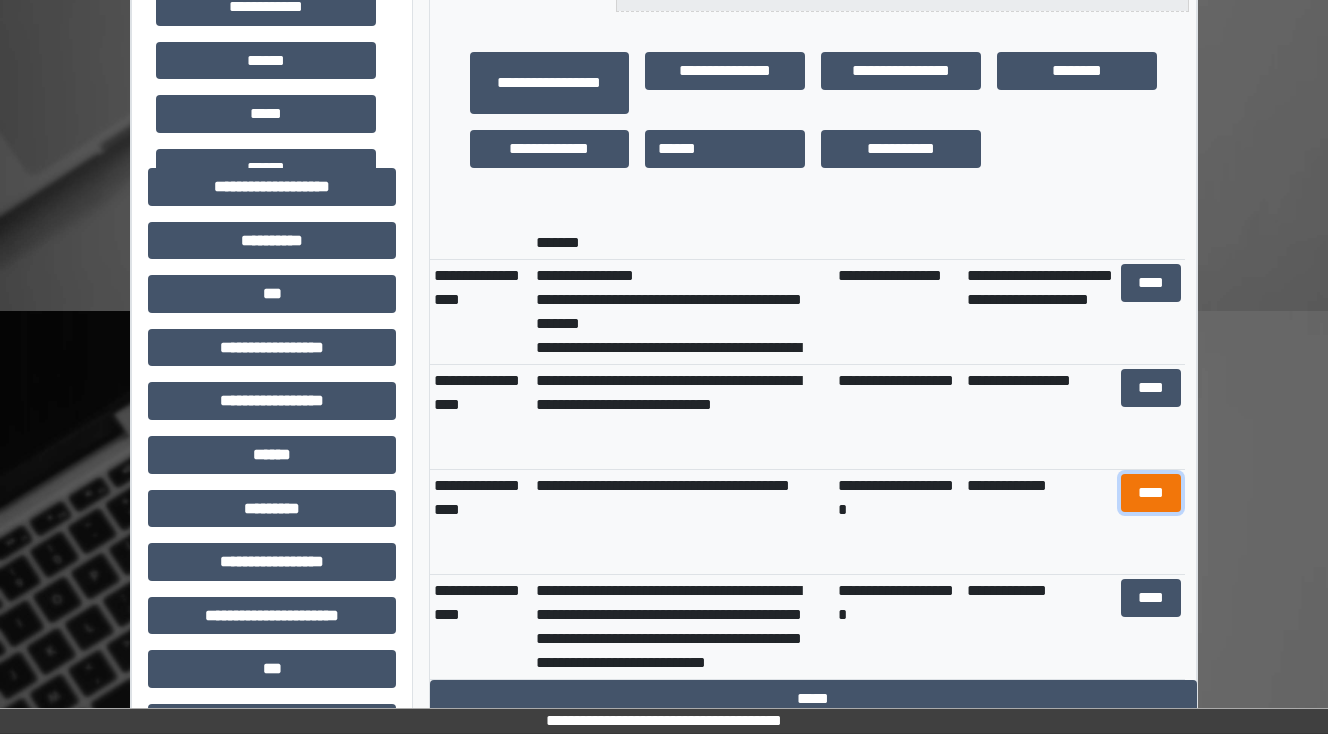 click on "****" at bounding box center [1150, 493] 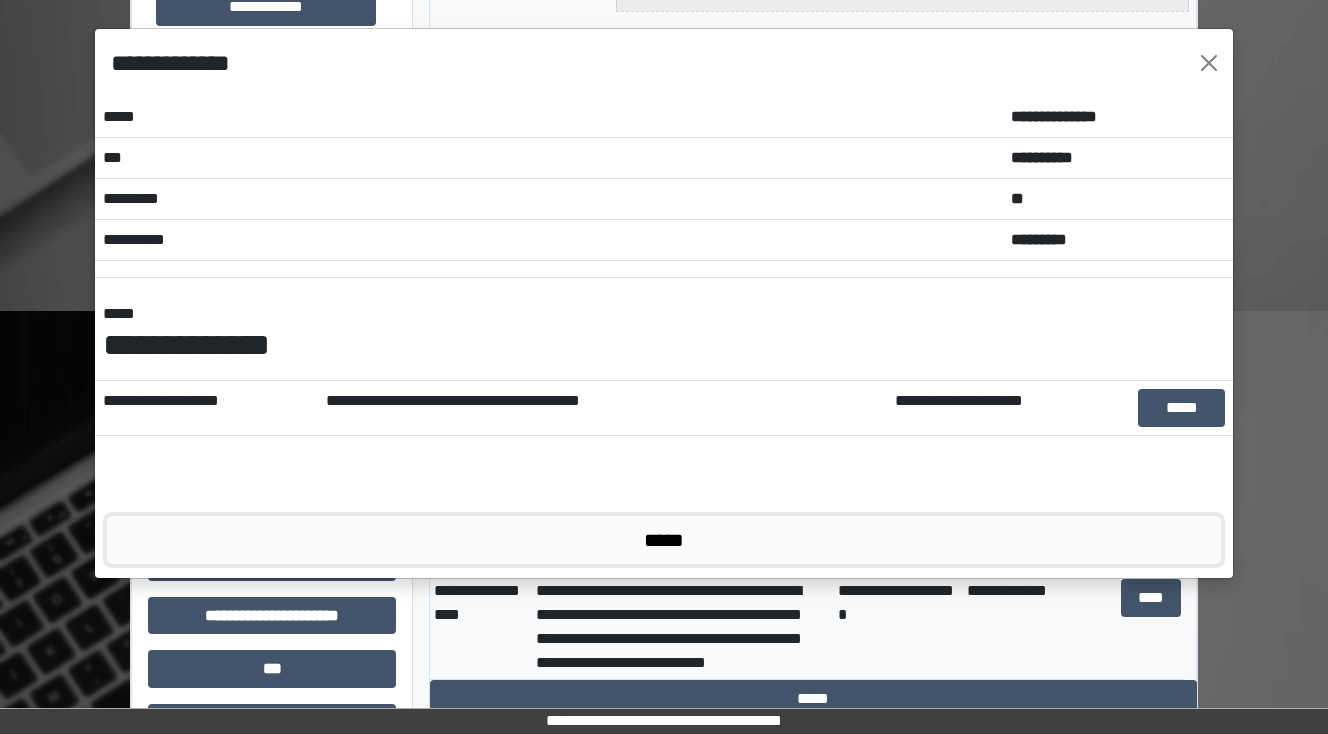 click on "*****" at bounding box center [664, 540] 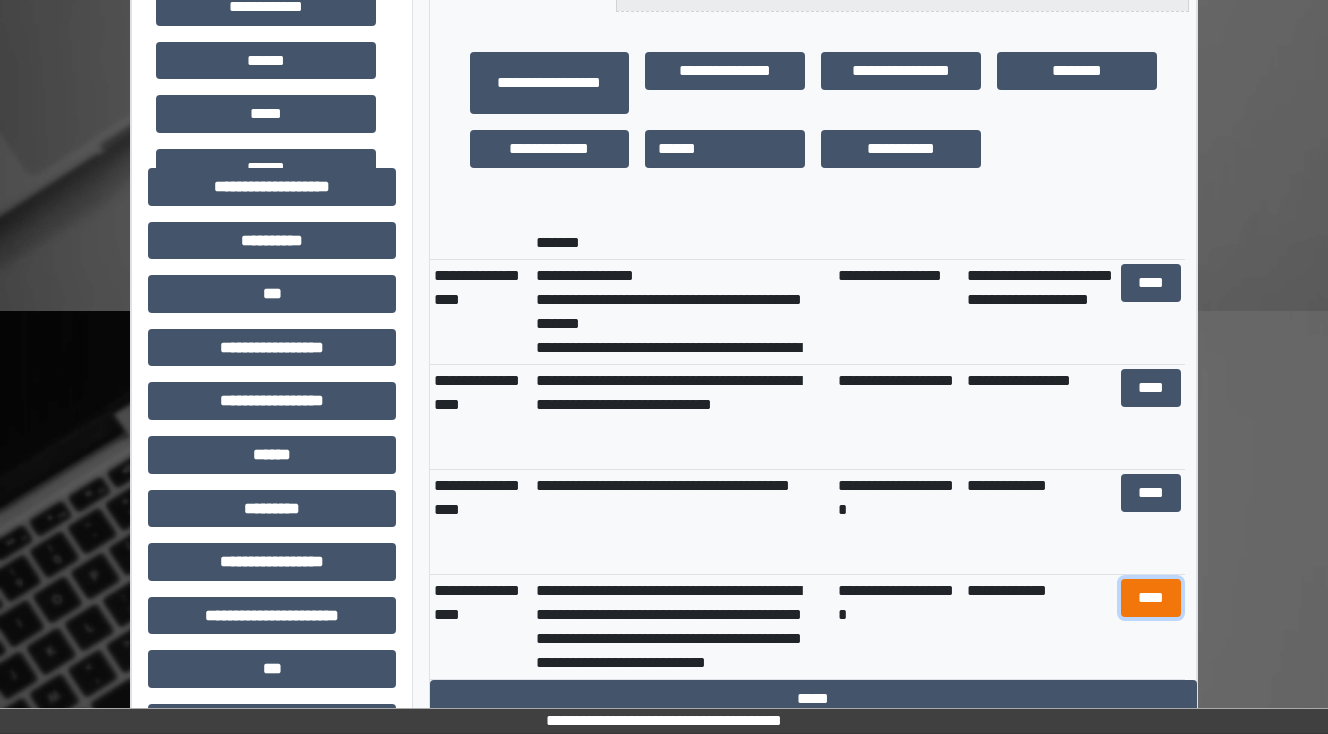 click on "****" at bounding box center (1150, 598) 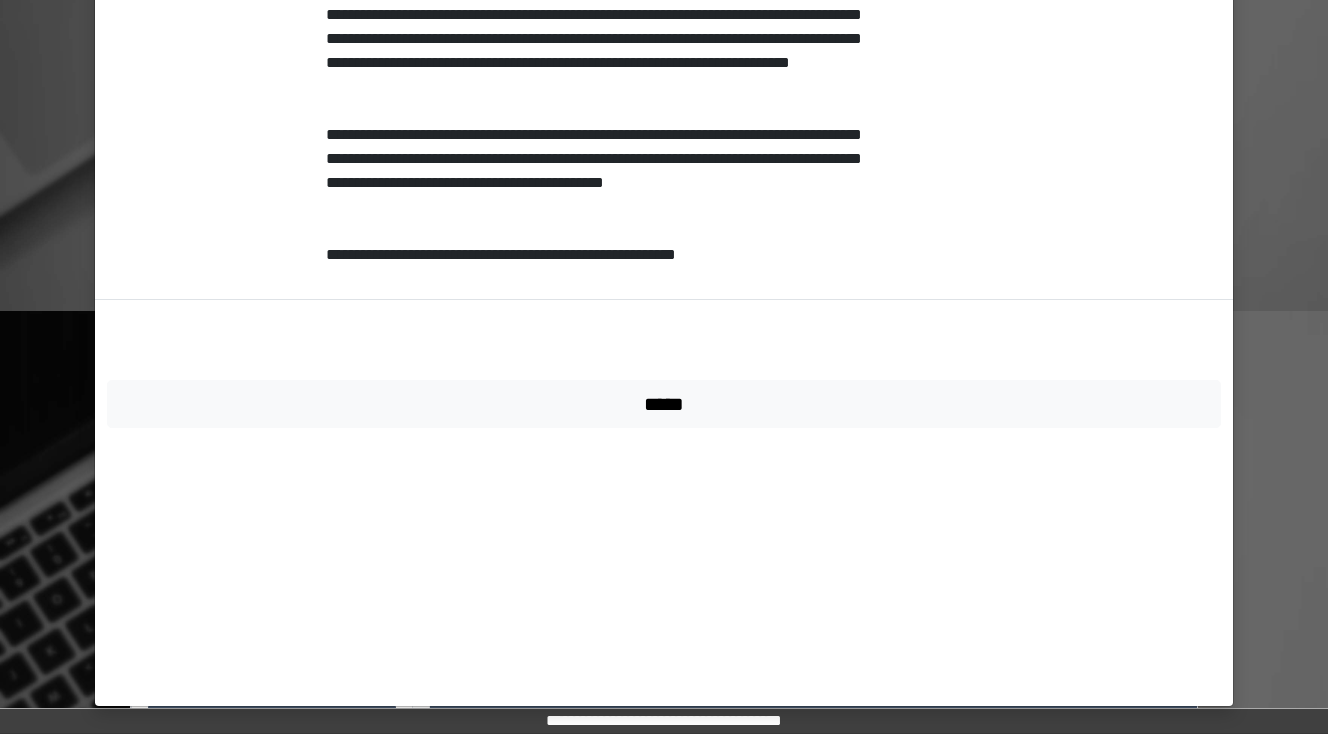 scroll, scrollTop: 2523, scrollLeft: 0, axis: vertical 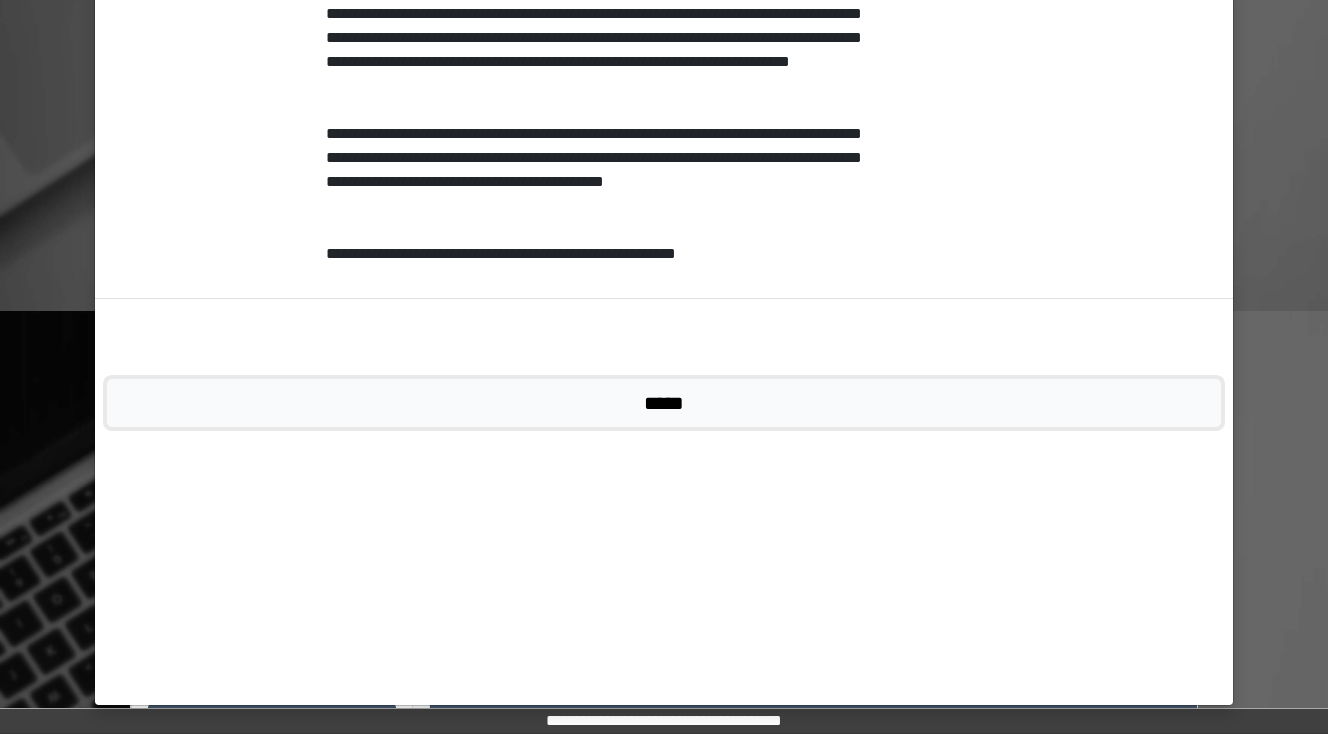 click on "*****" at bounding box center (664, 403) 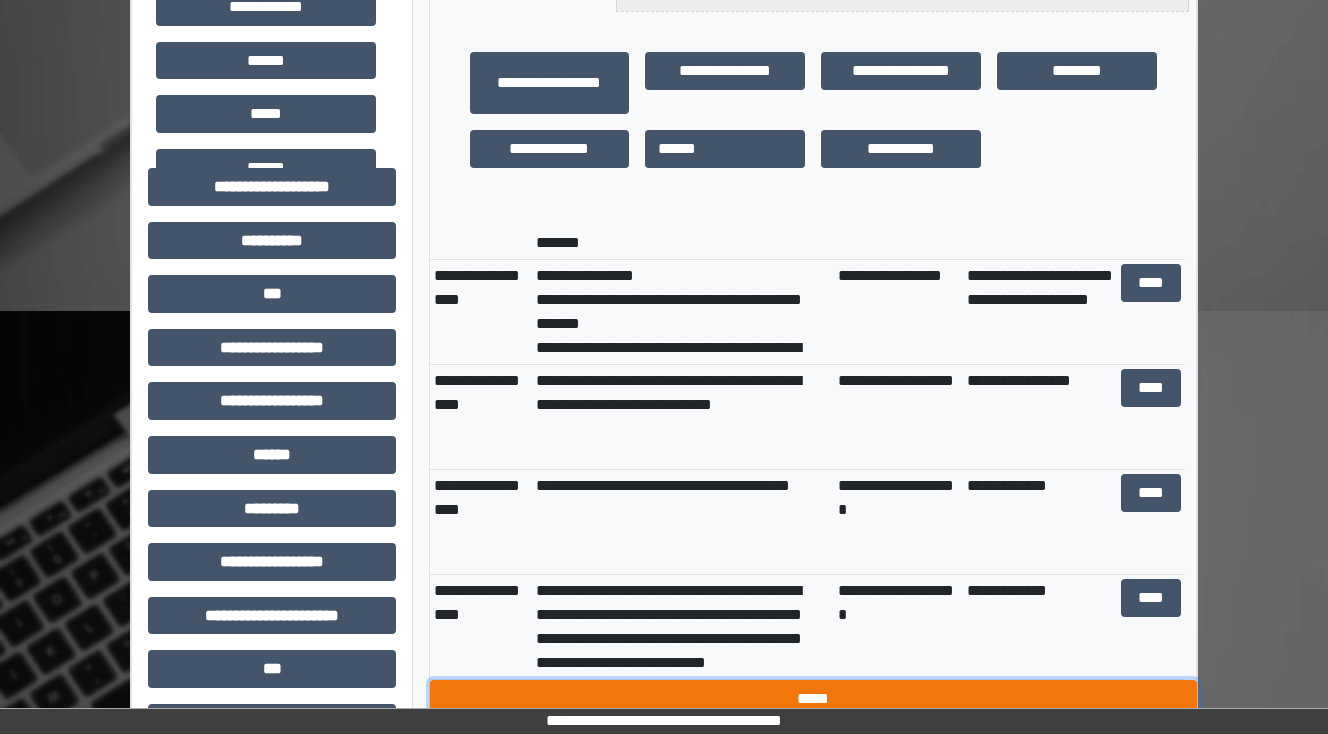 click on "*****" at bounding box center [813, 699] 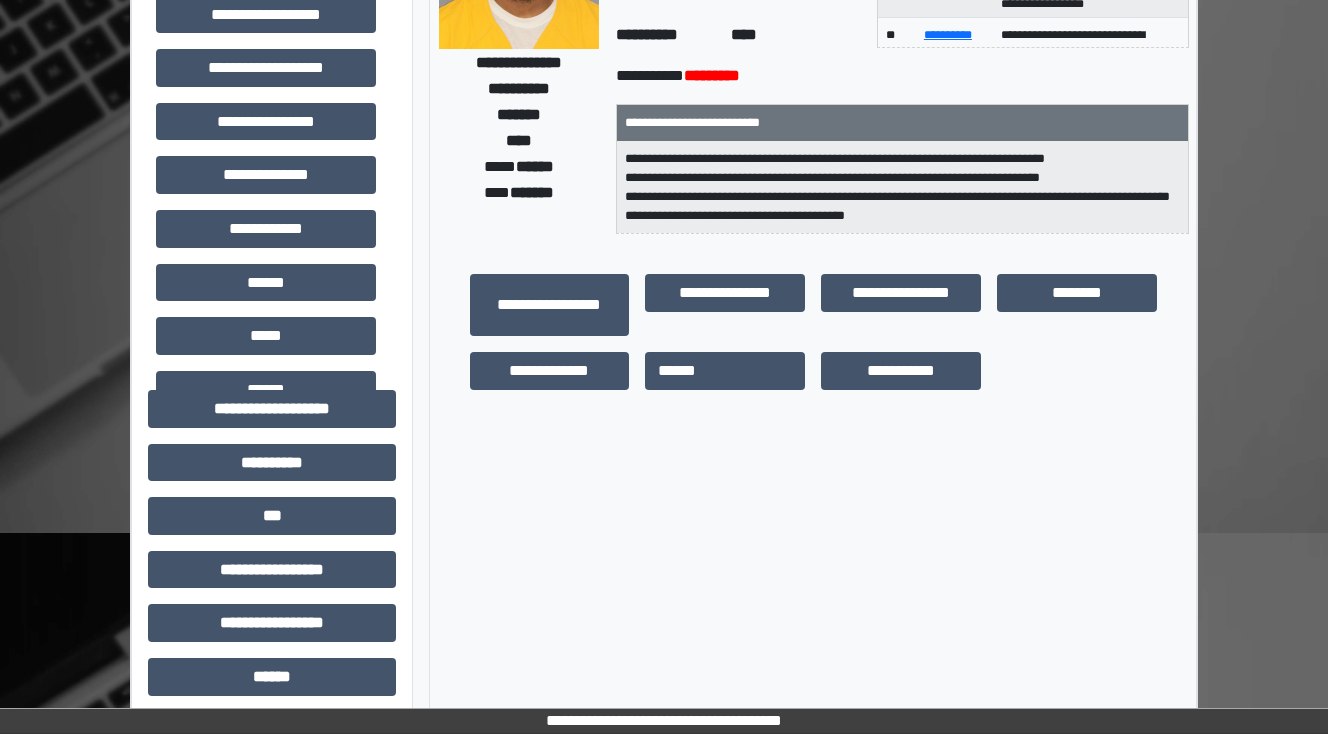 scroll, scrollTop: 0, scrollLeft: 0, axis: both 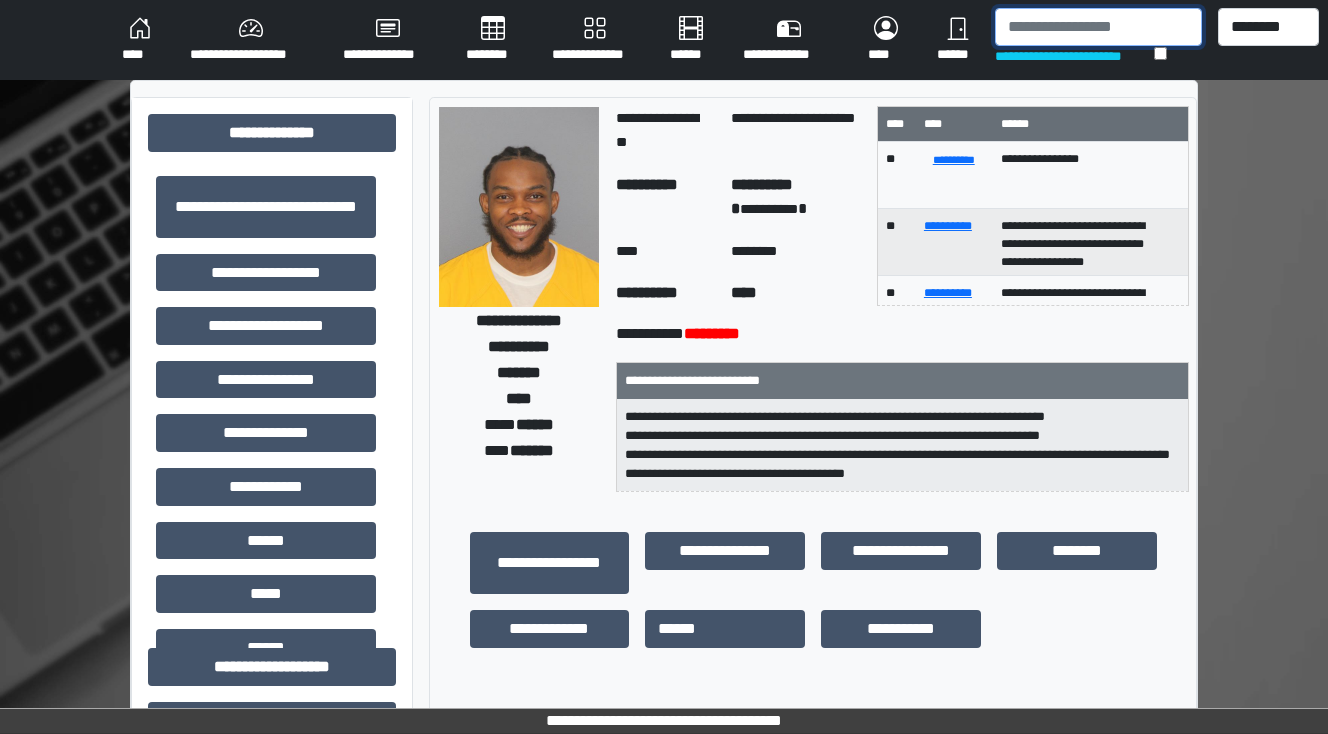 click at bounding box center [1098, 27] 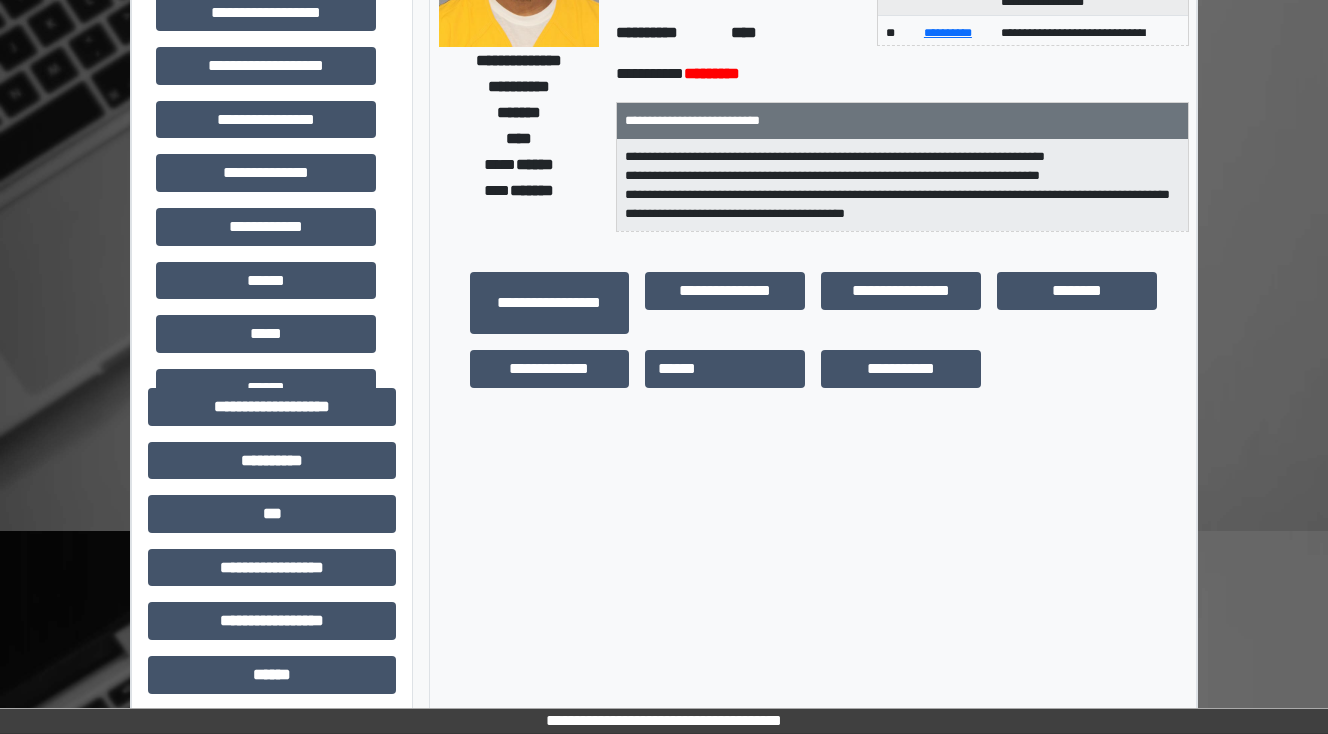 scroll, scrollTop: 0, scrollLeft: 0, axis: both 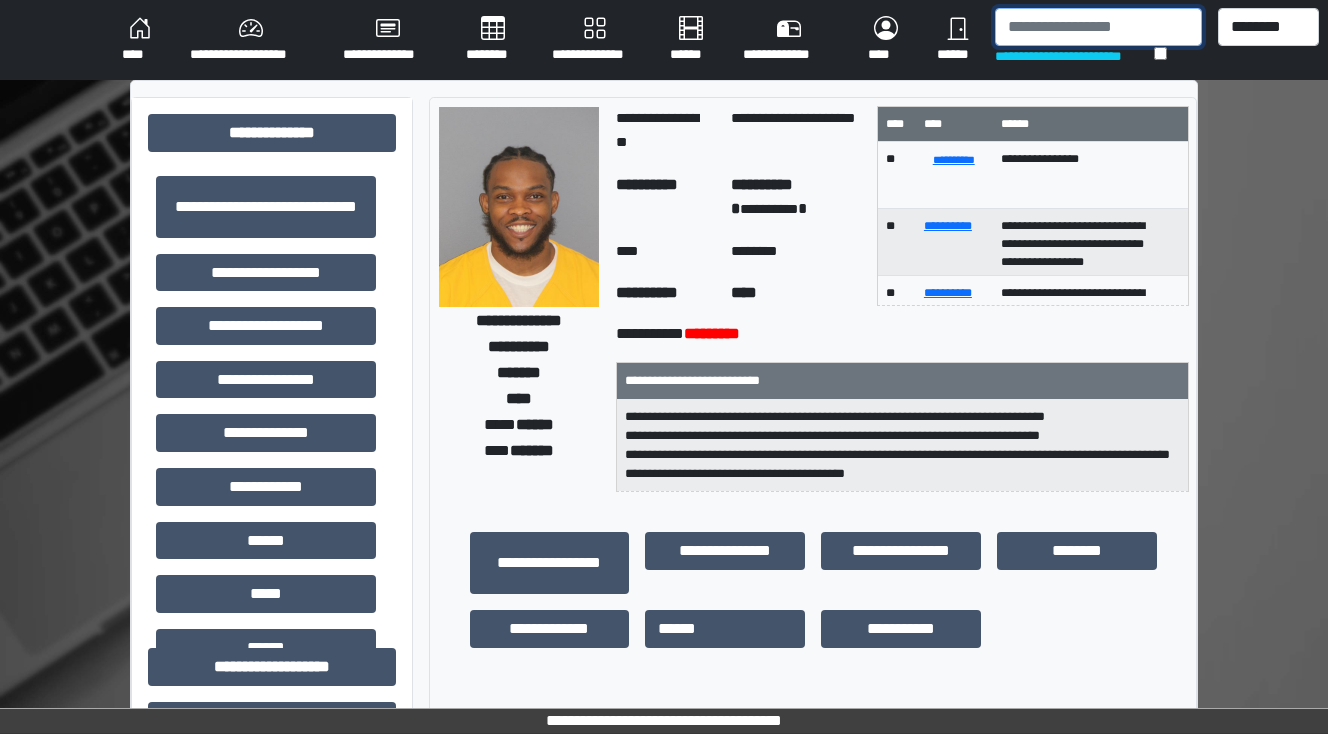 click at bounding box center [1098, 27] 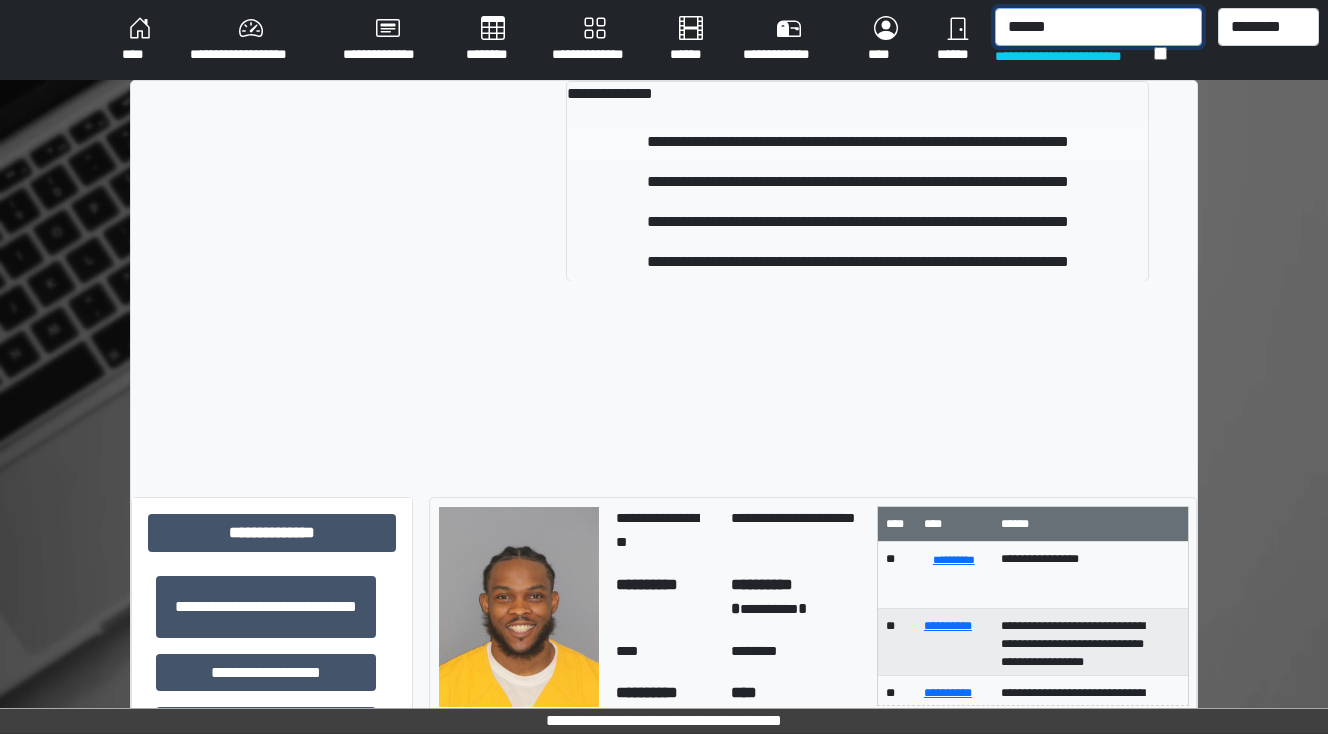 type on "******" 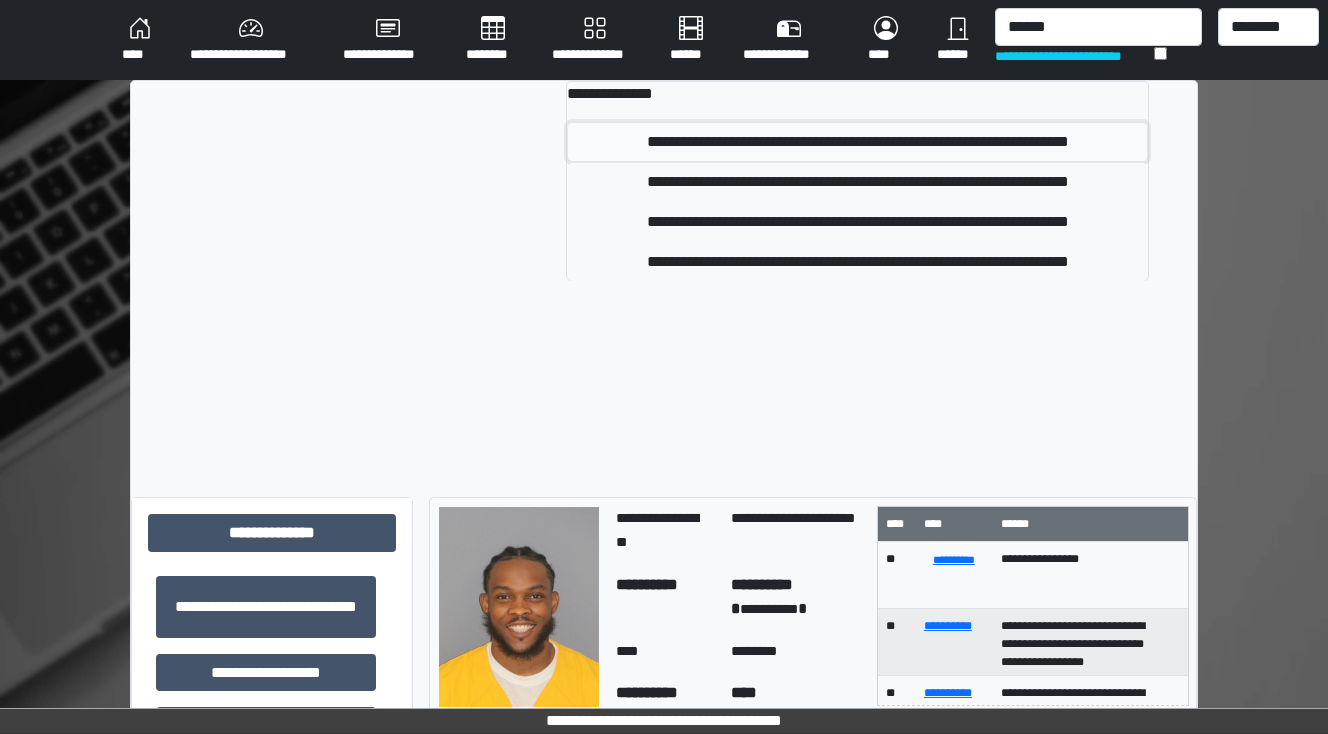 click on "**********" at bounding box center (857, 142) 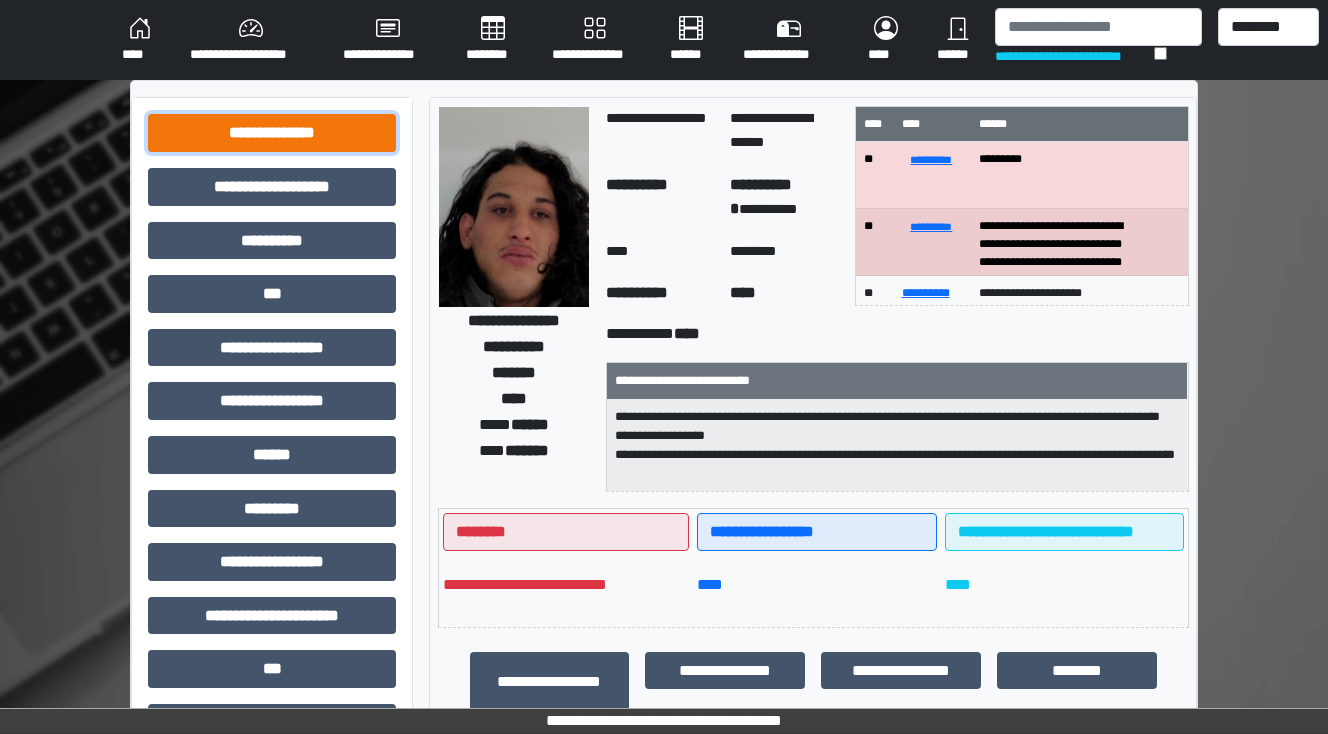 click on "**********" at bounding box center (272, 133) 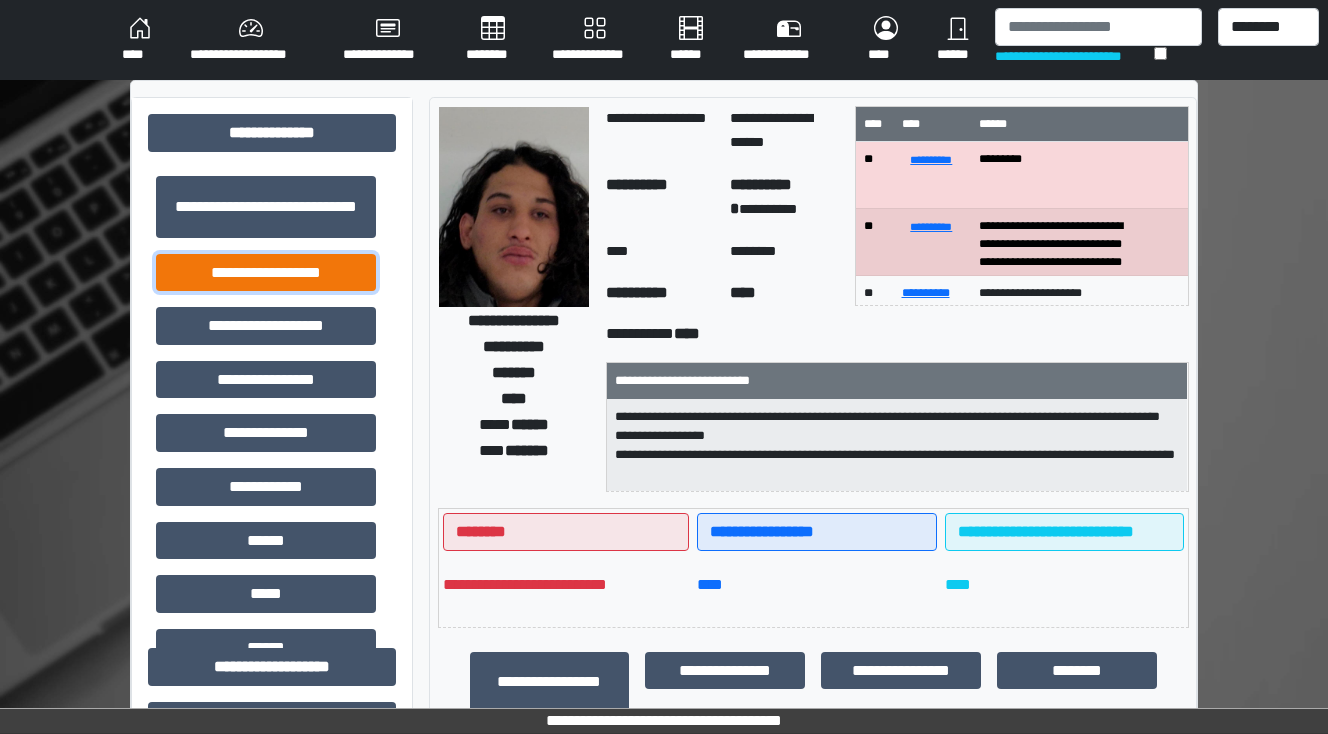 click on "**********" at bounding box center [266, 273] 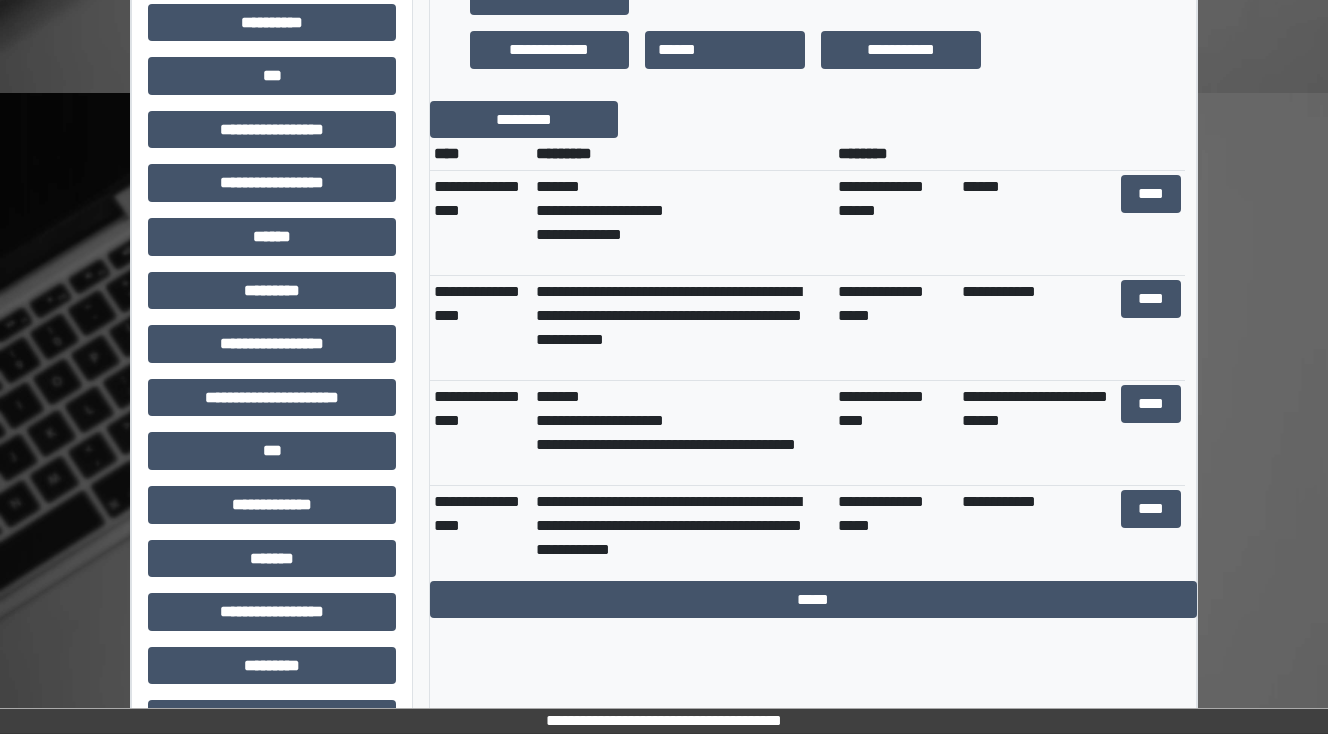 scroll, scrollTop: 720, scrollLeft: 0, axis: vertical 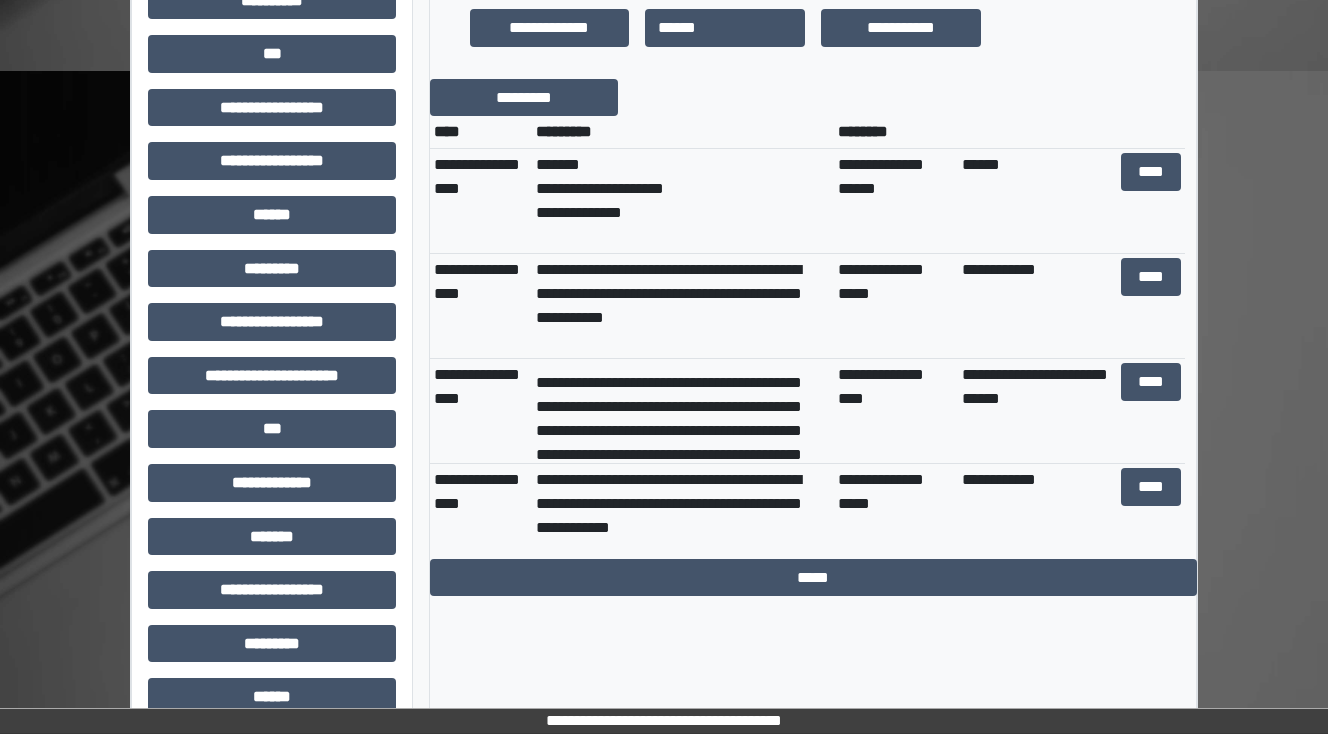 click on "**********" at bounding box center [1038, 411] 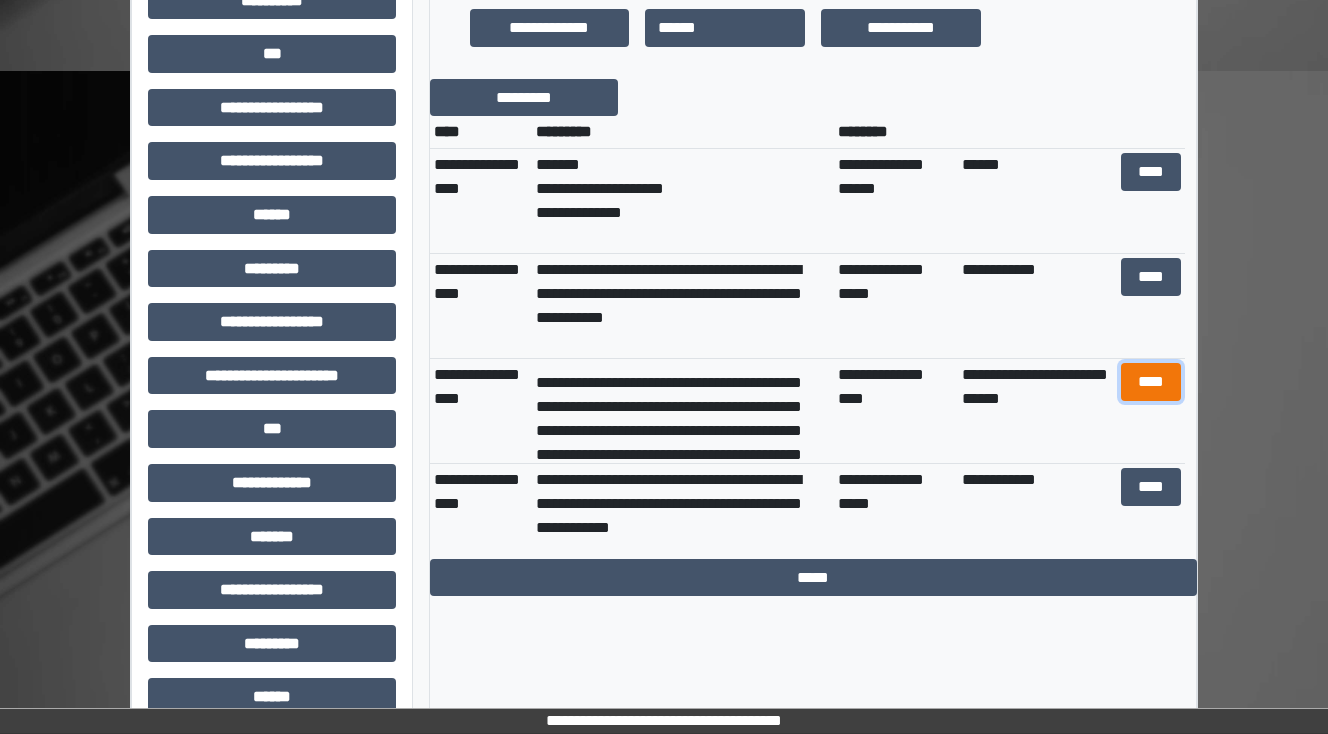 click on "****" at bounding box center (1150, 382) 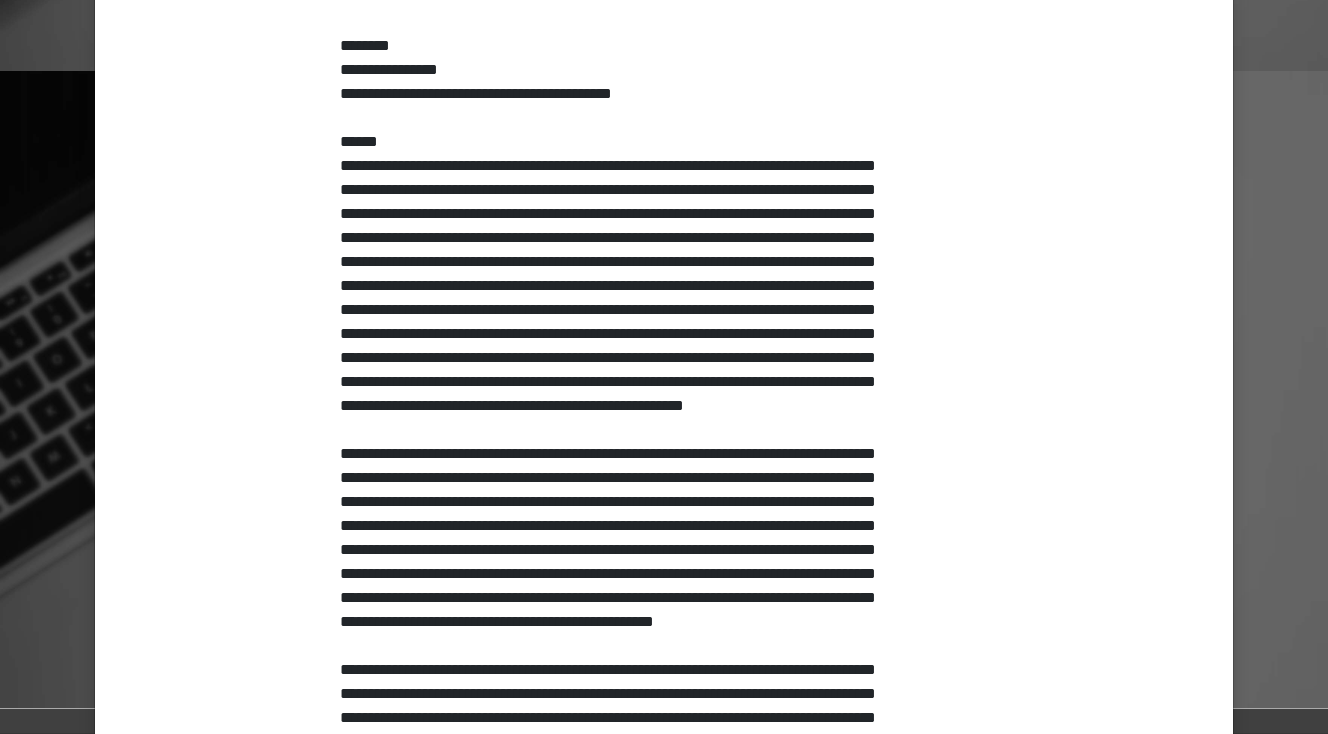scroll, scrollTop: 843, scrollLeft: 0, axis: vertical 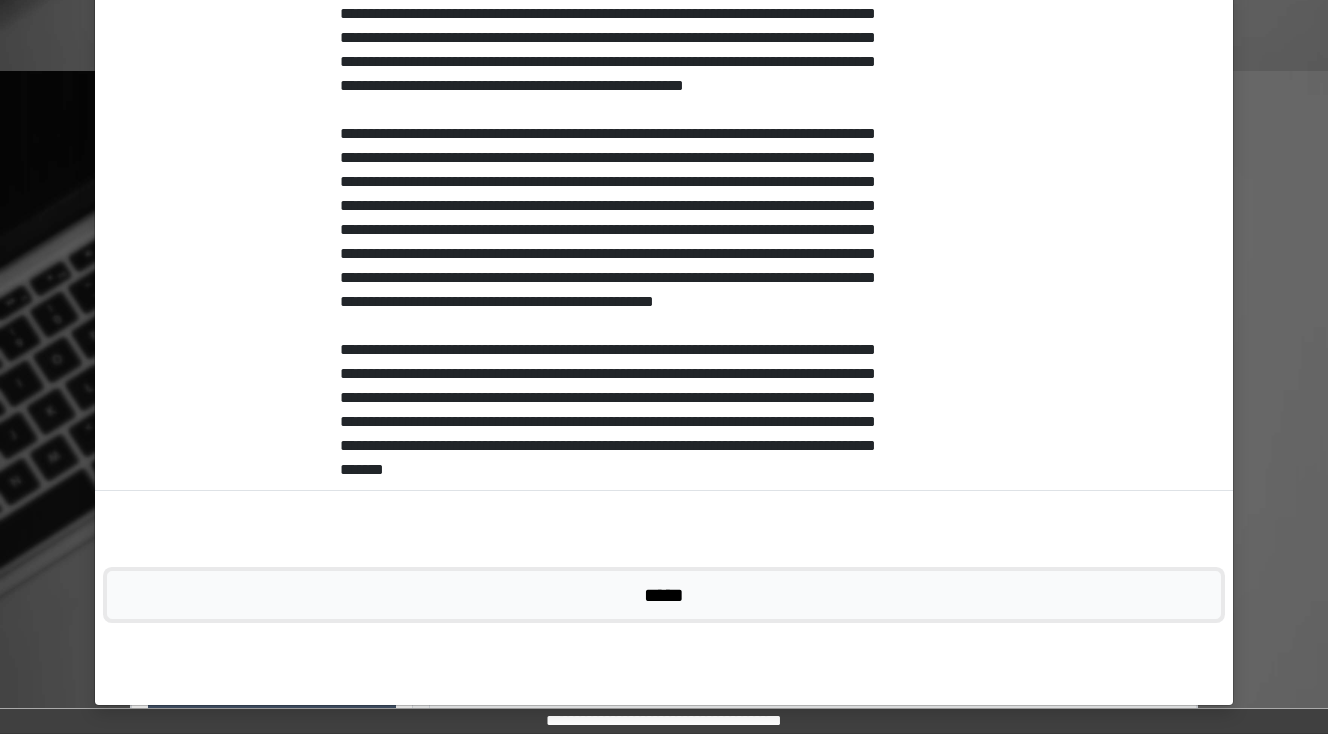 click on "*****" at bounding box center (664, 595) 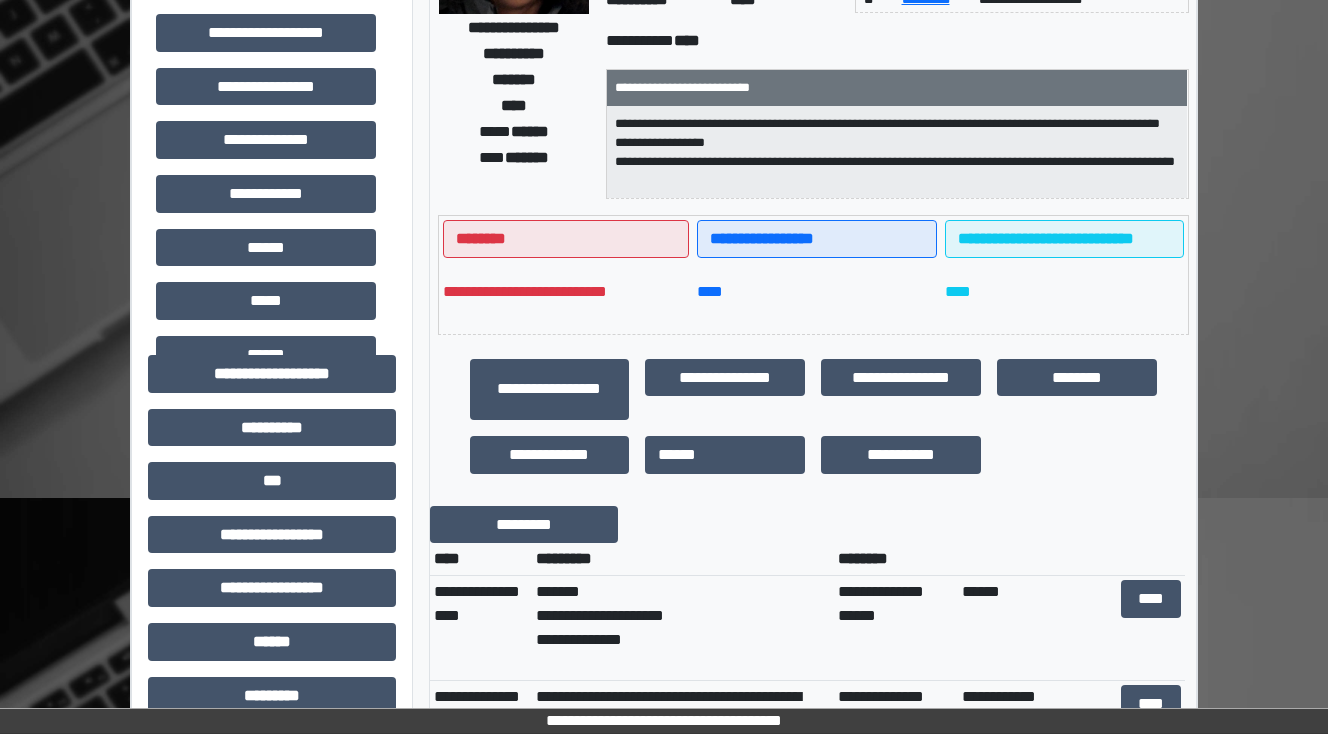 scroll, scrollTop: 0, scrollLeft: 0, axis: both 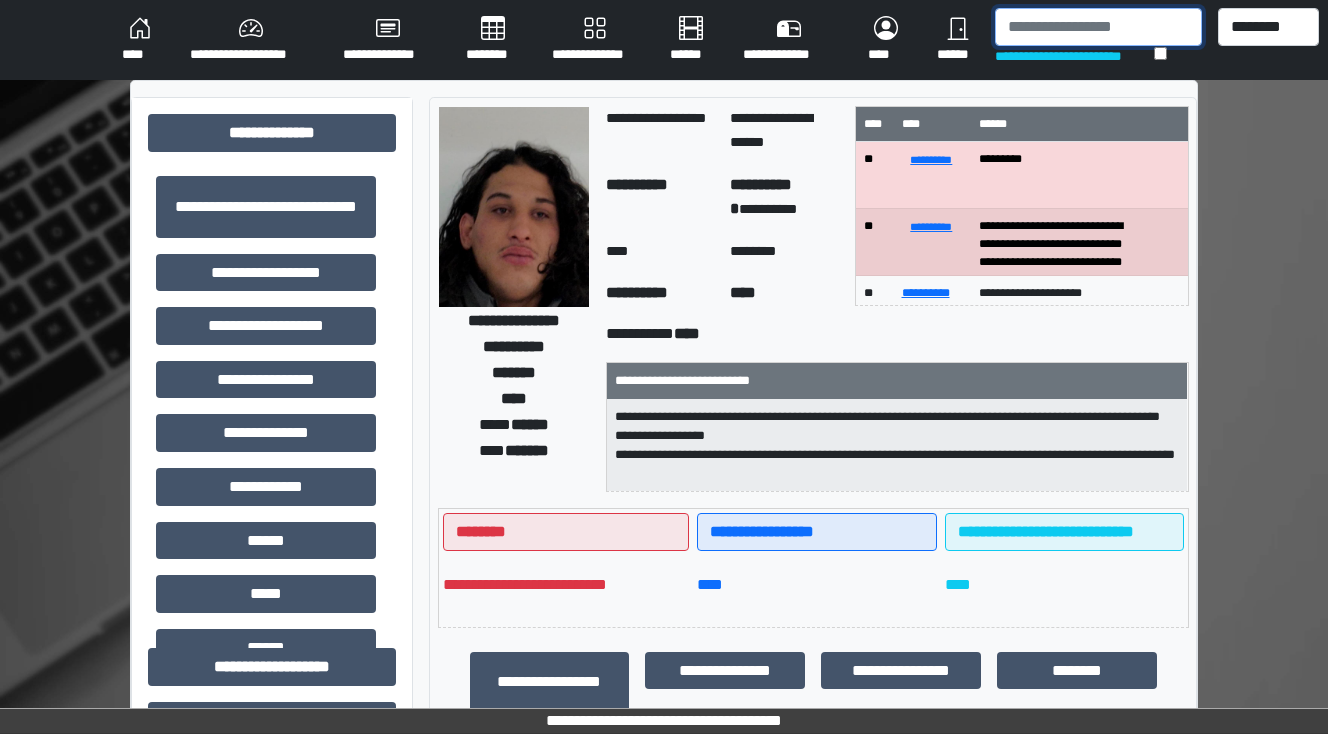 click at bounding box center (1098, 27) 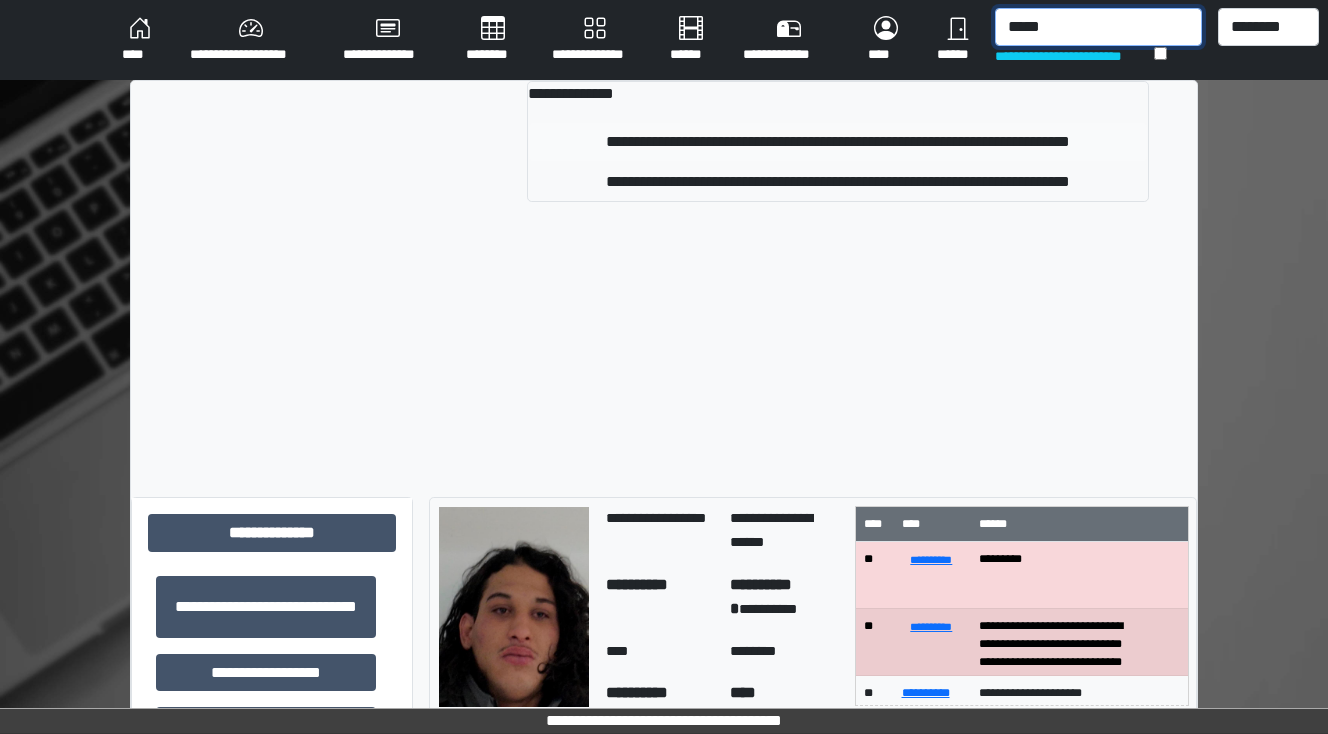type on "*****" 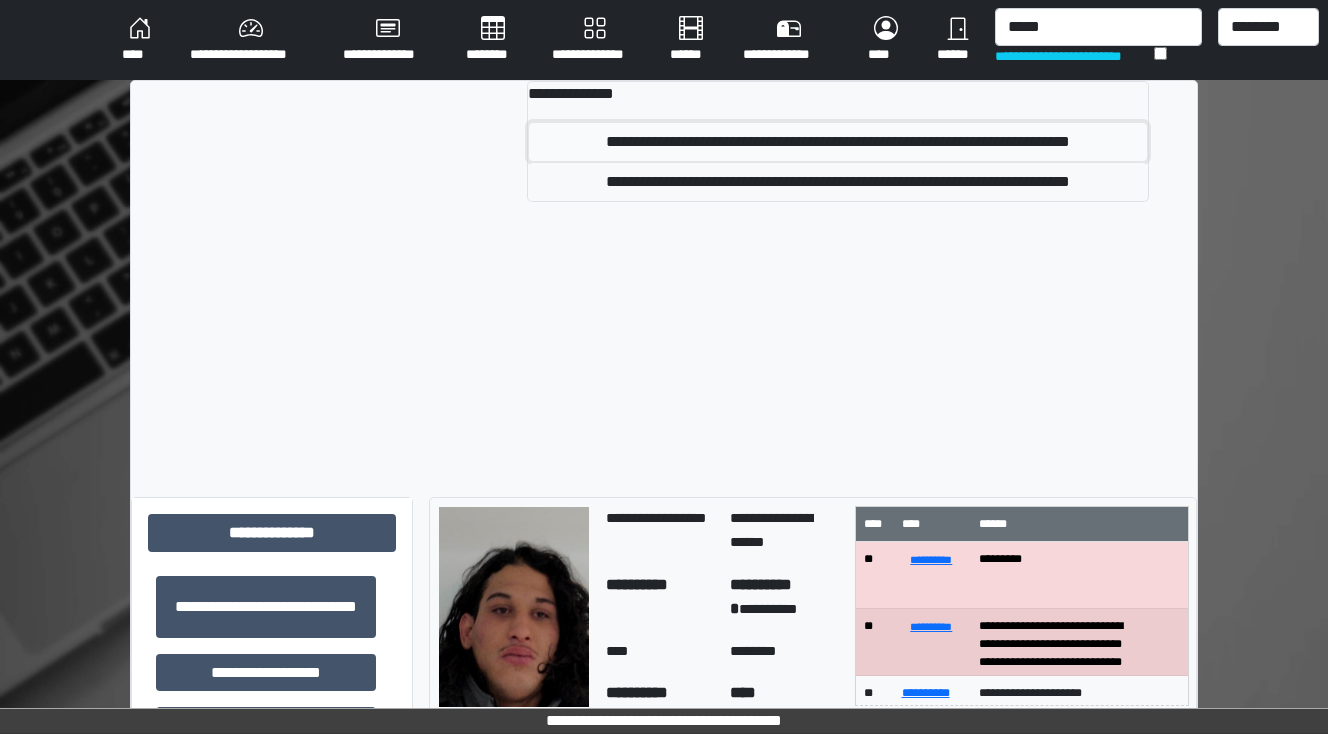 click on "**********" at bounding box center [838, 142] 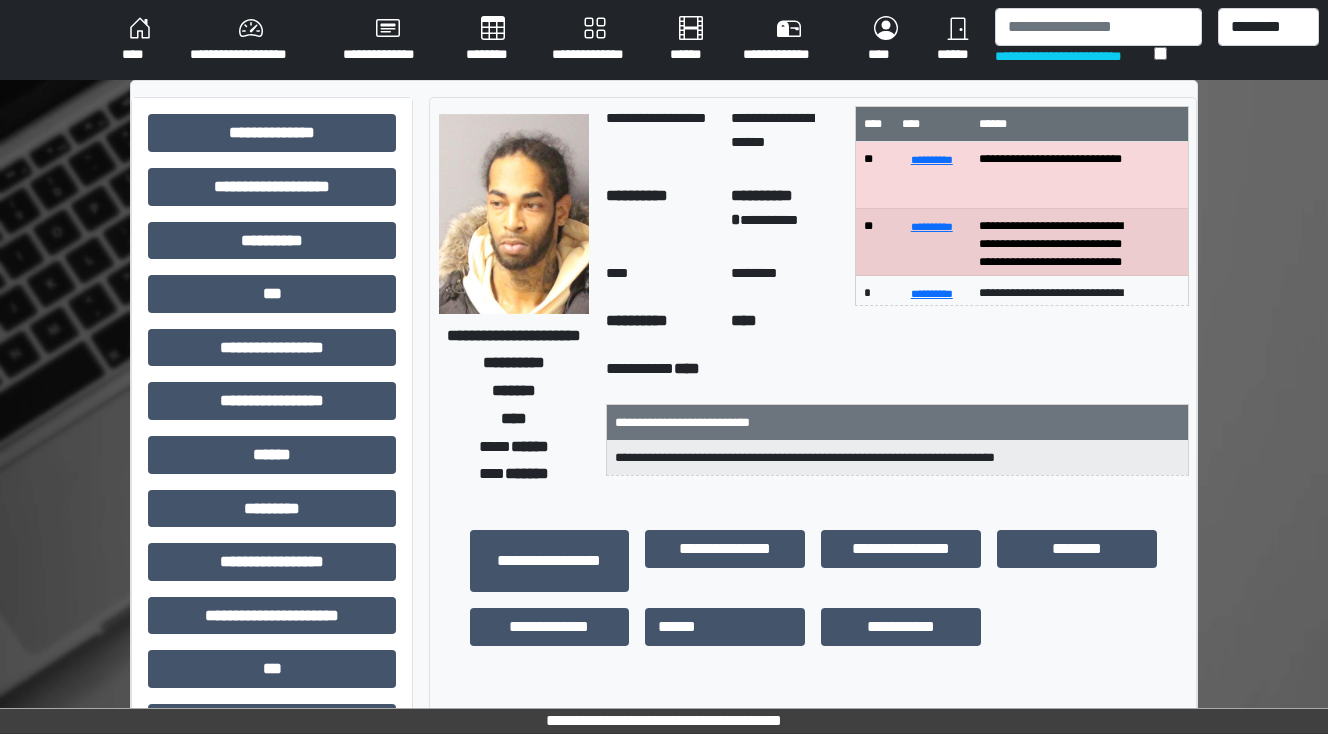scroll, scrollTop: 21, scrollLeft: 0, axis: vertical 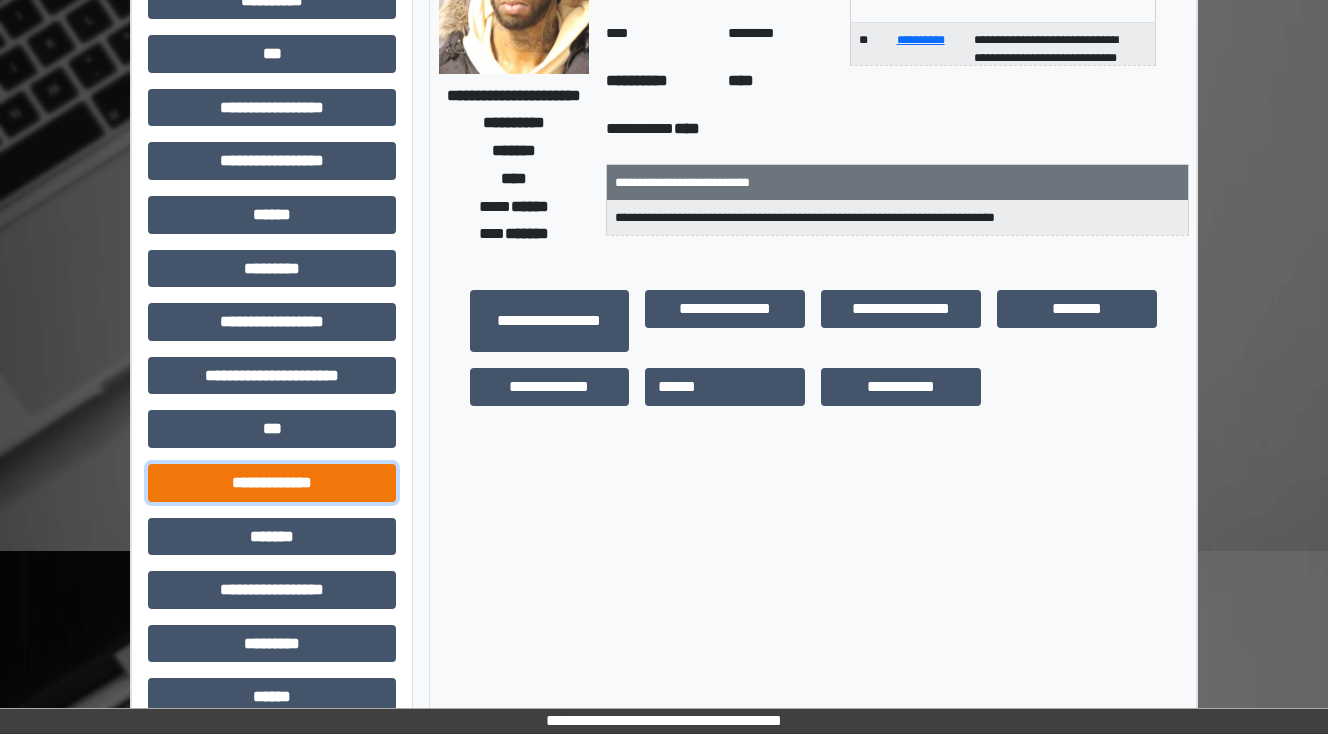 click on "**********" at bounding box center [272, 483] 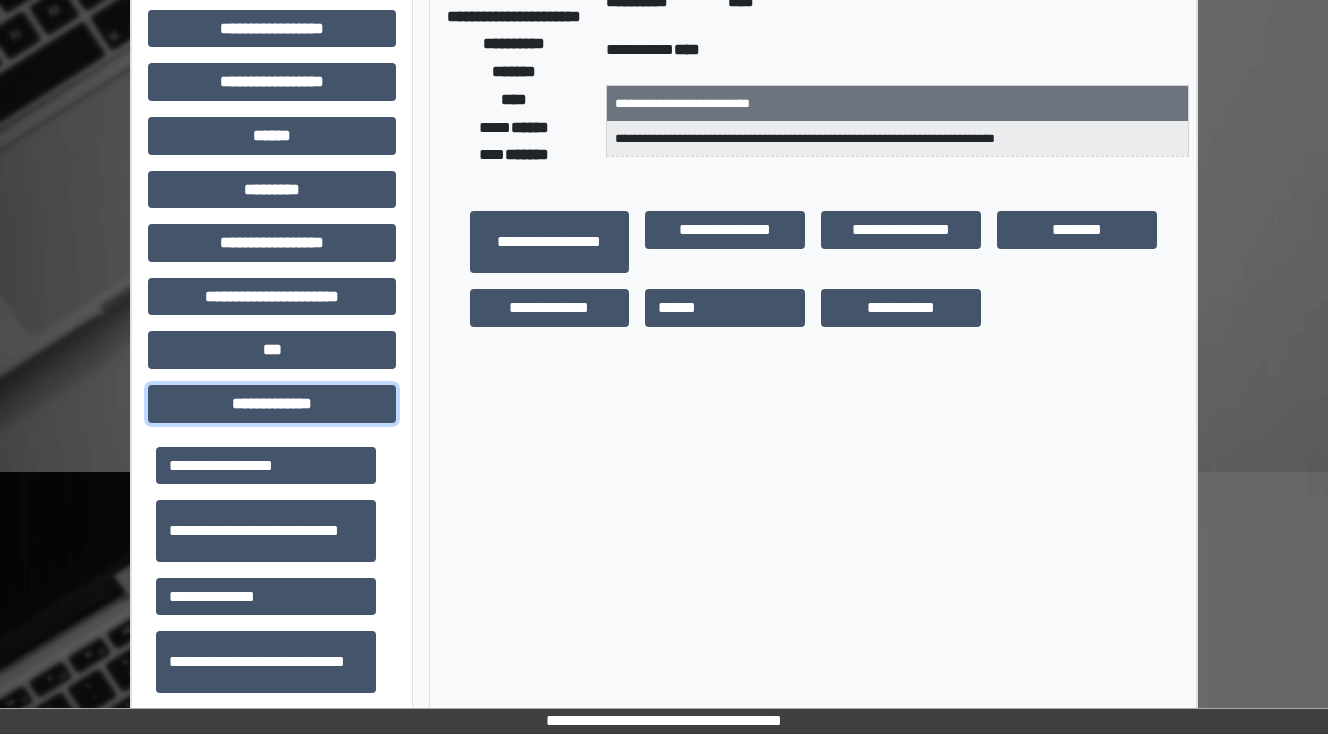 scroll, scrollTop: 560, scrollLeft: 0, axis: vertical 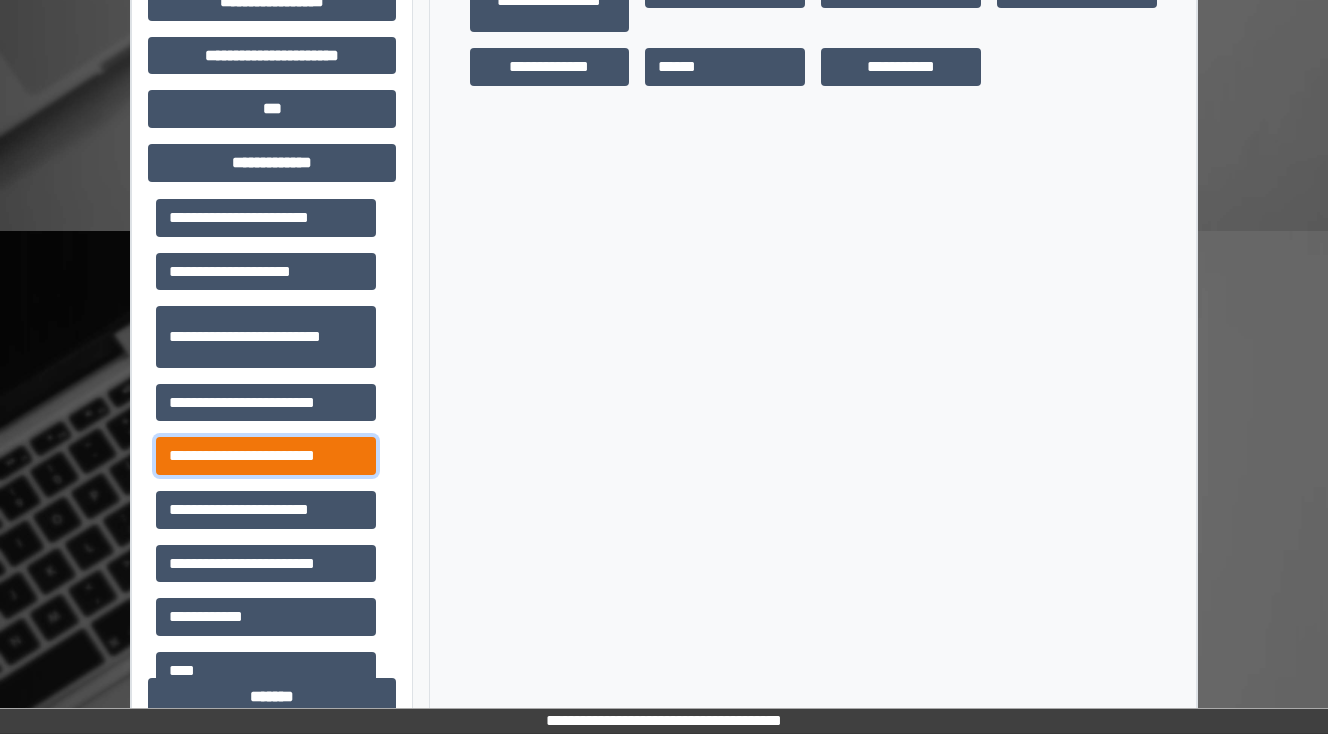 click on "**********" at bounding box center (266, 456) 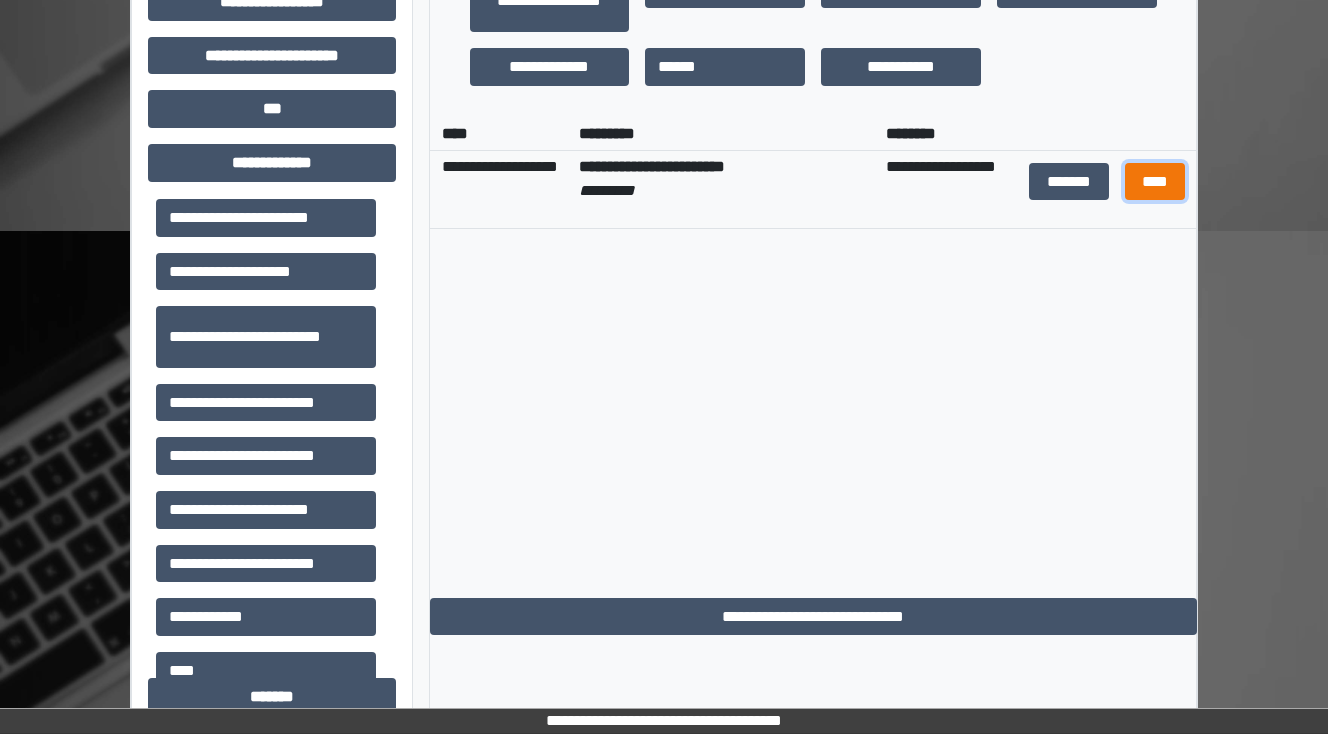 click on "****" at bounding box center [1154, 182] 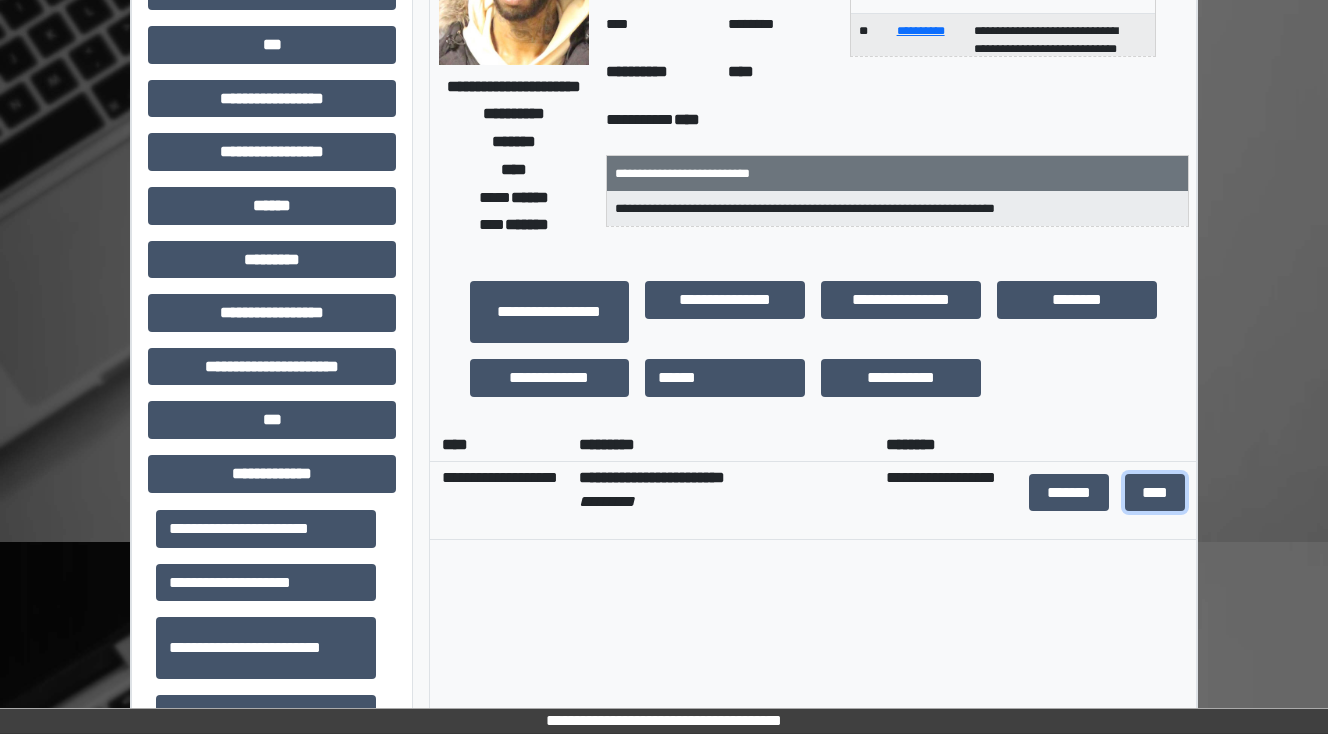scroll, scrollTop: 320, scrollLeft: 0, axis: vertical 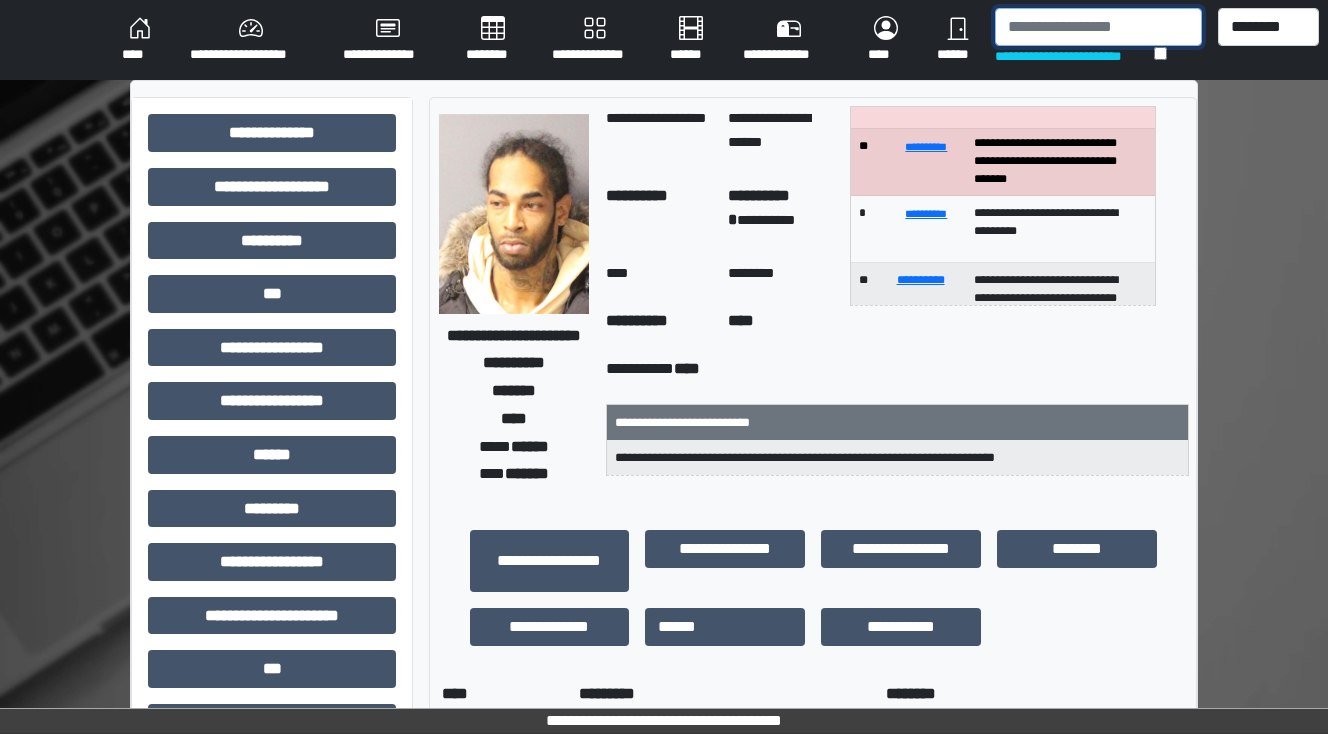 click at bounding box center [1098, 27] 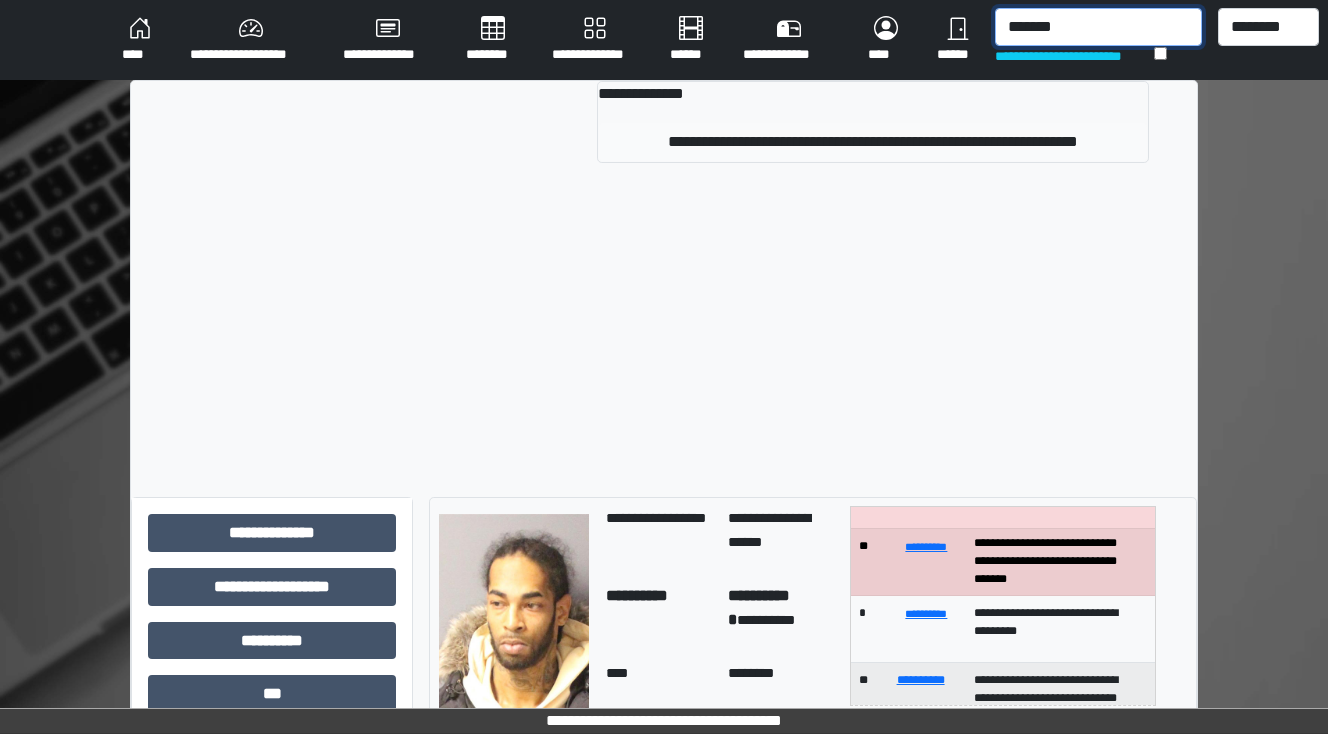 type on "*******" 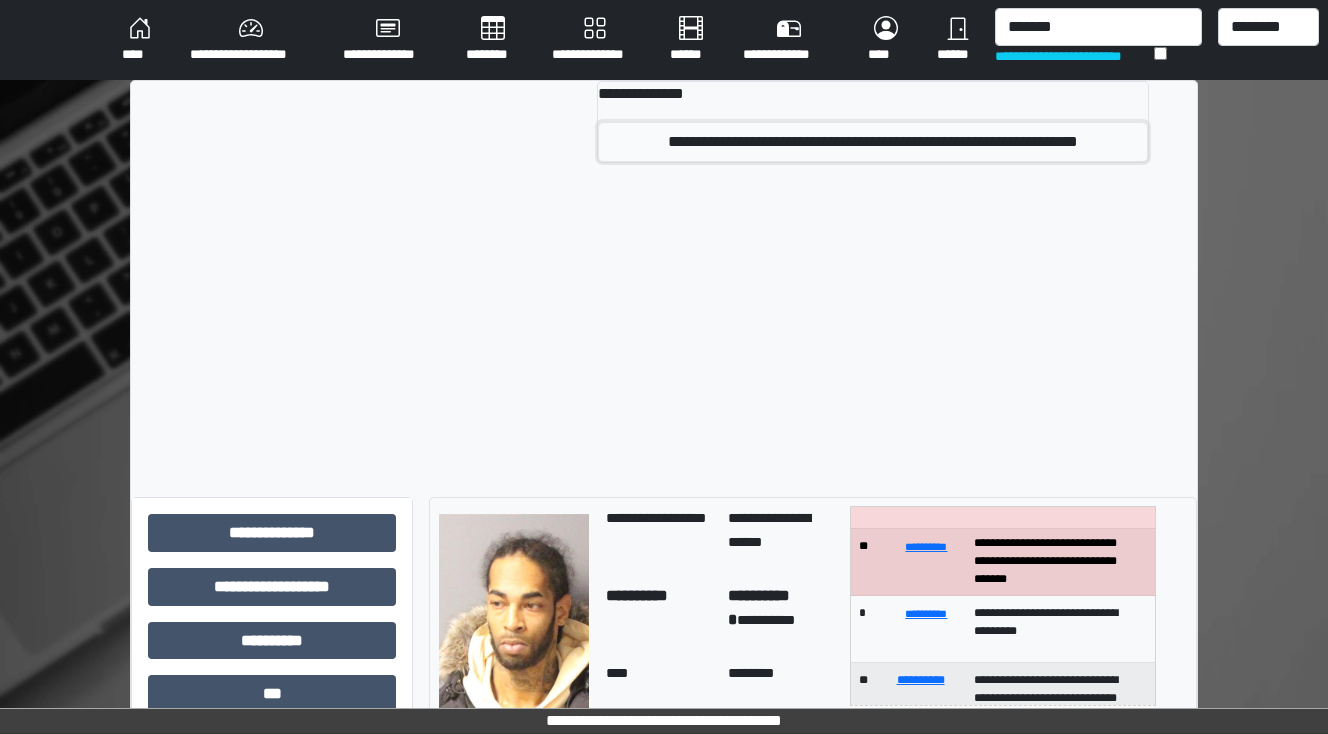 click on "**********" at bounding box center (873, 142) 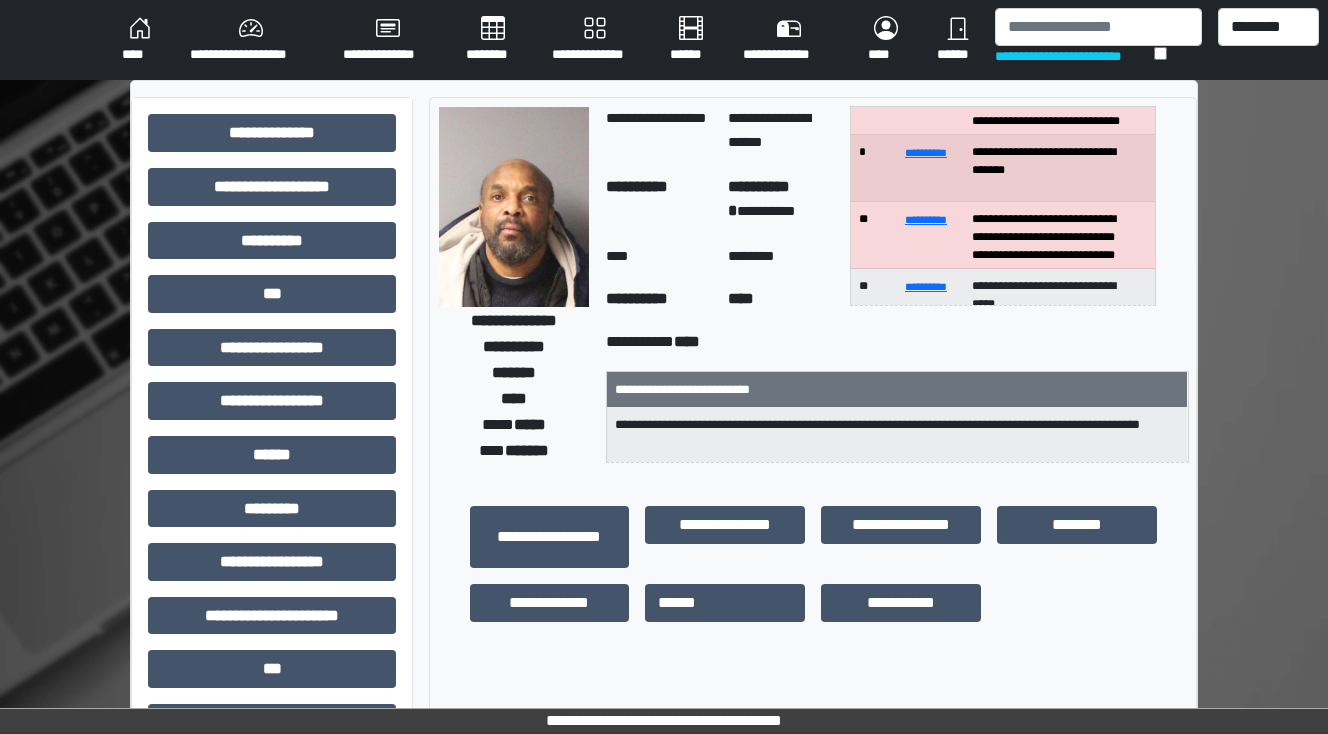 scroll, scrollTop: 252, scrollLeft: 0, axis: vertical 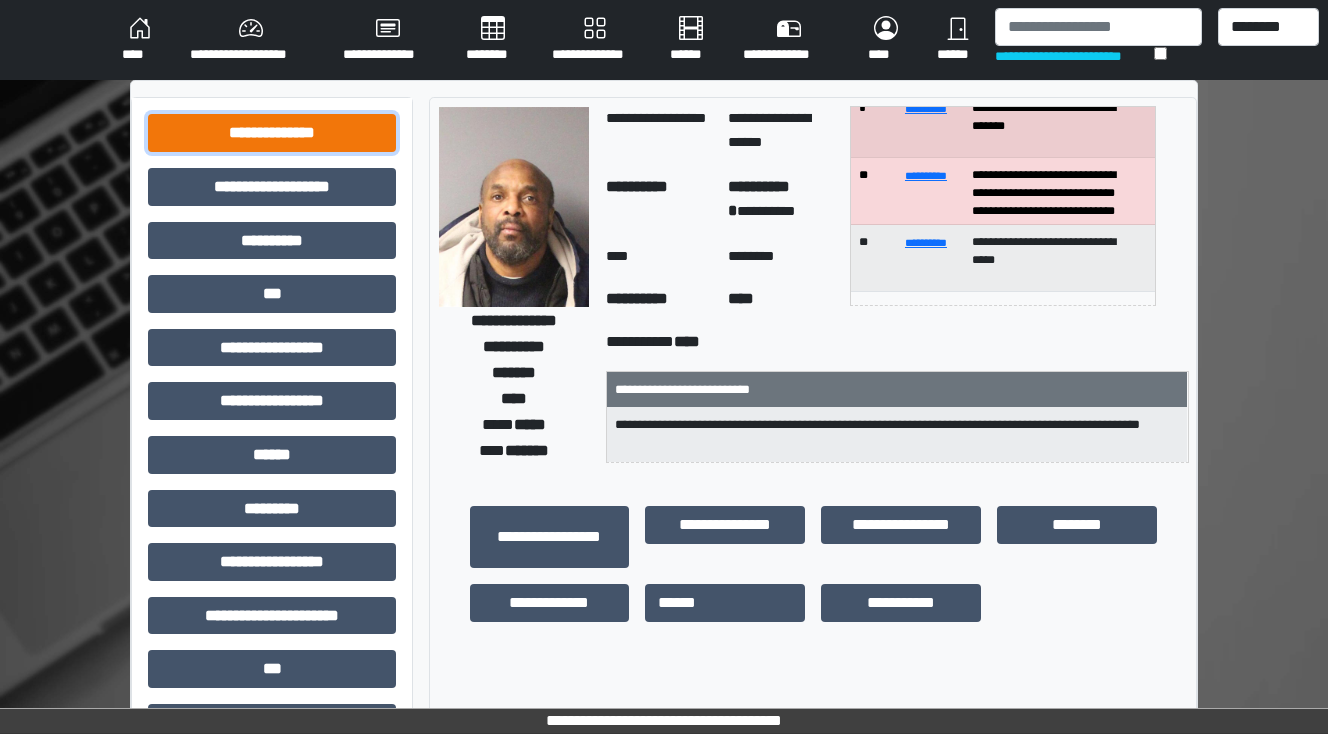 click on "**********" at bounding box center (272, 133) 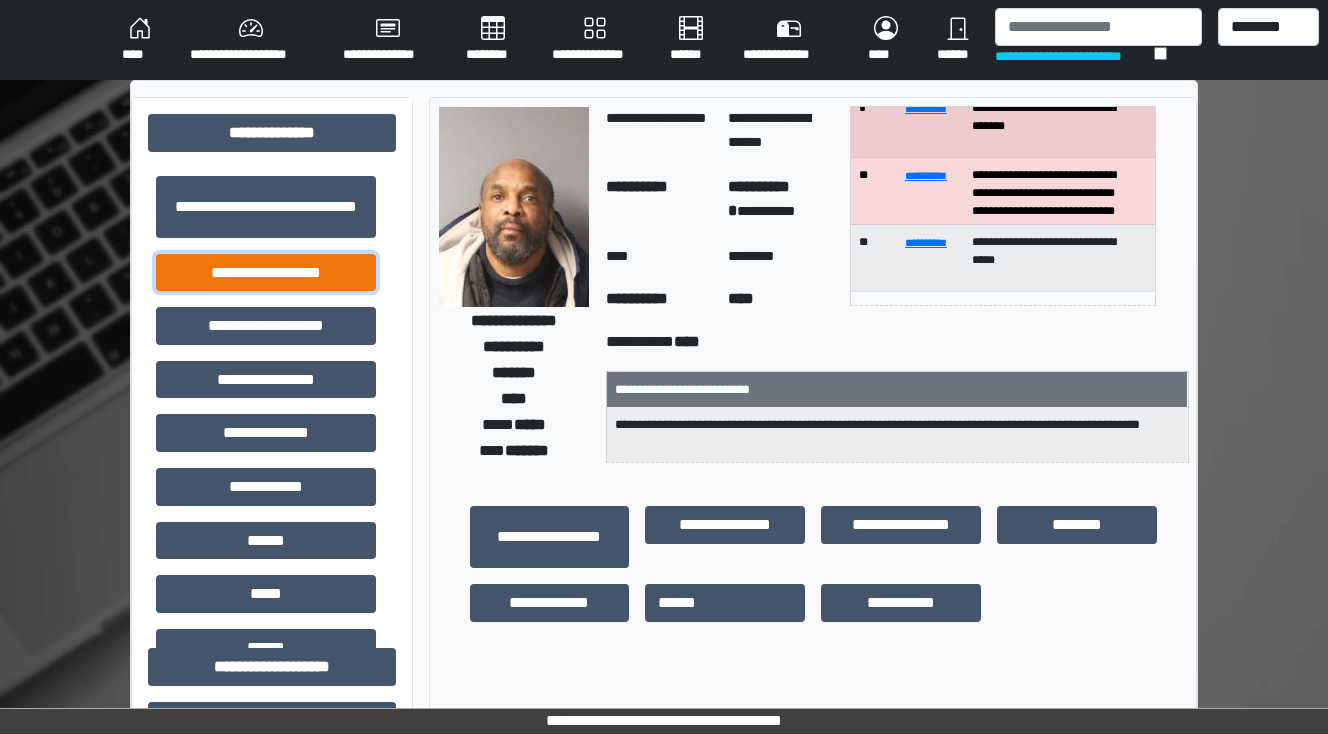 click on "**********" at bounding box center (266, 273) 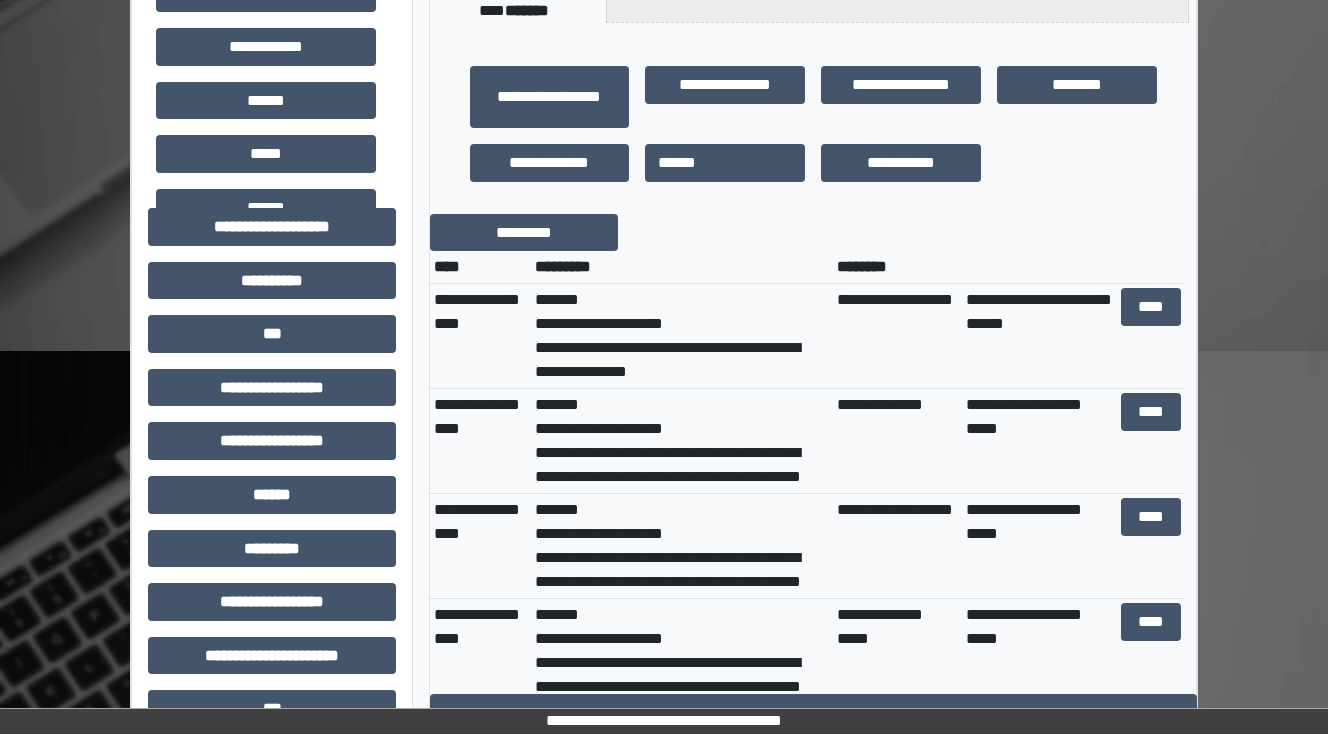 scroll, scrollTop: 480, scrollLeft: 0, axis: vertical 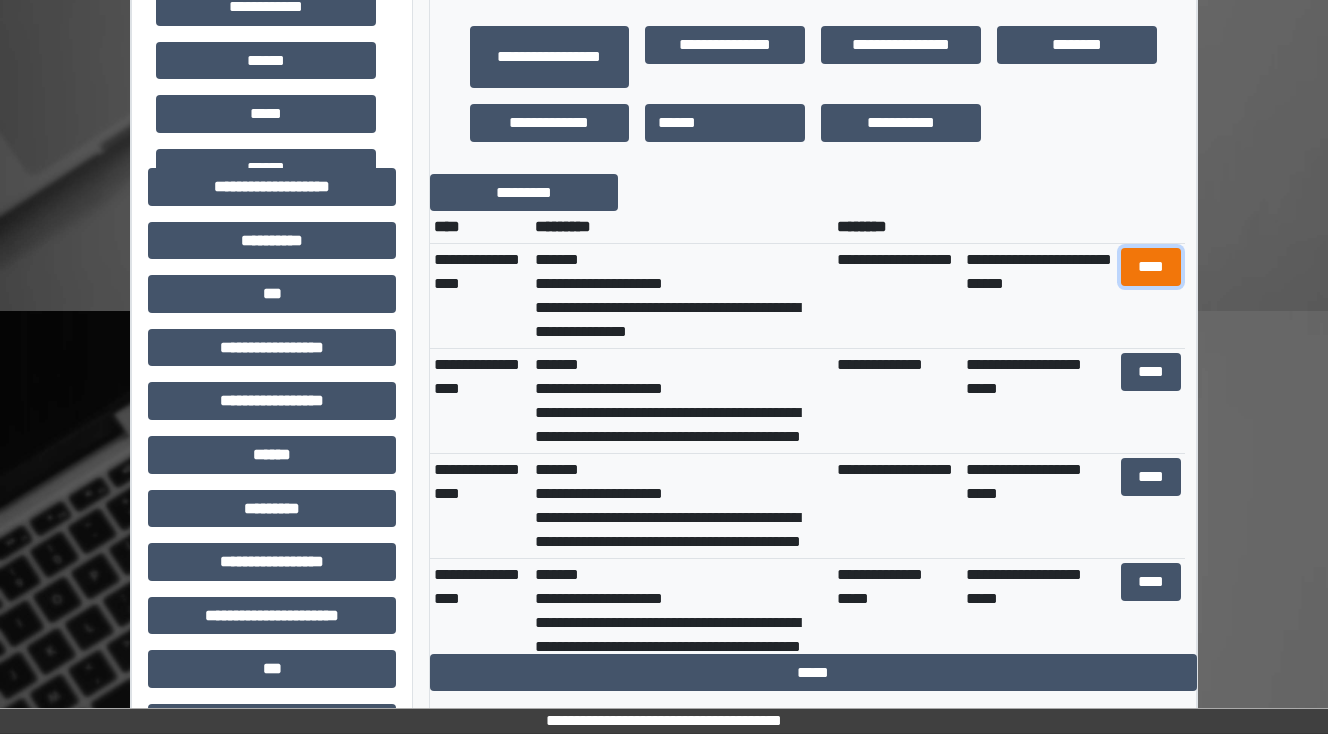 click on "****" at bounding box center (1150, 267) 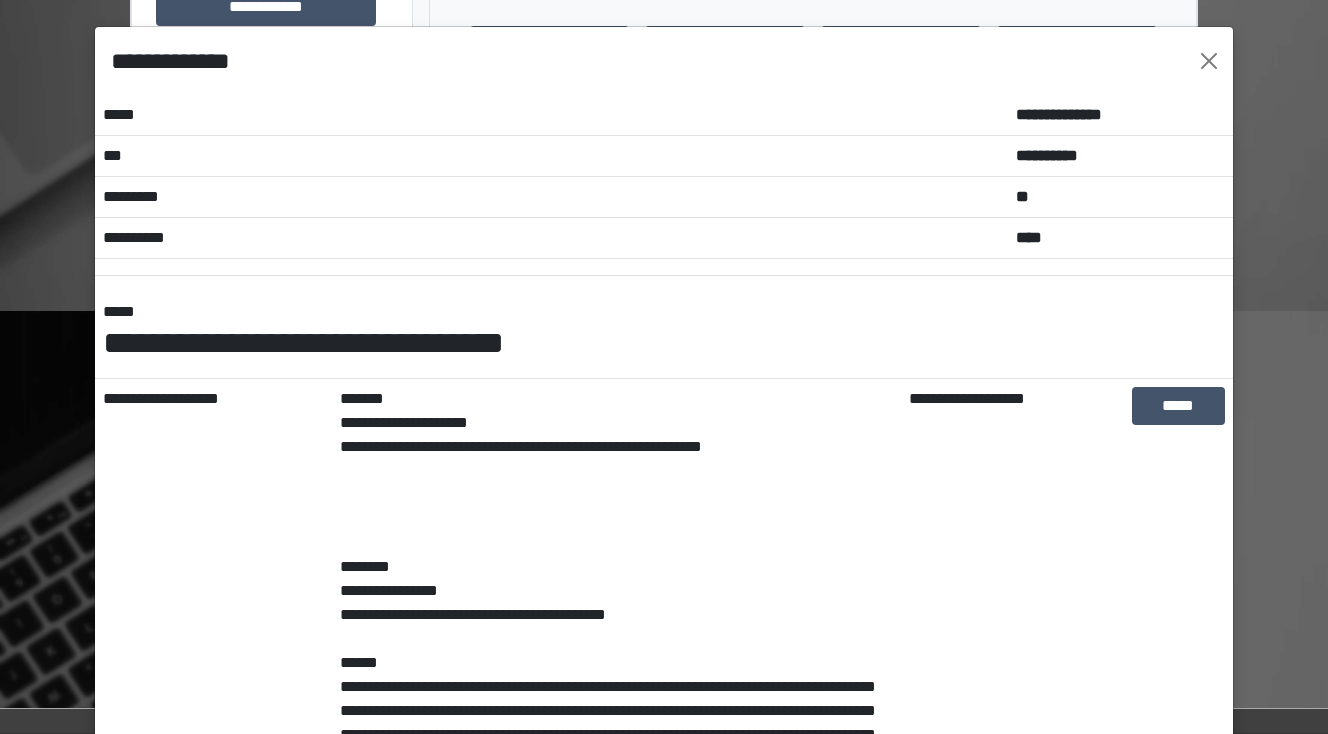 scroll, scrollTop: 0, scrollLeft: 0, axis: both 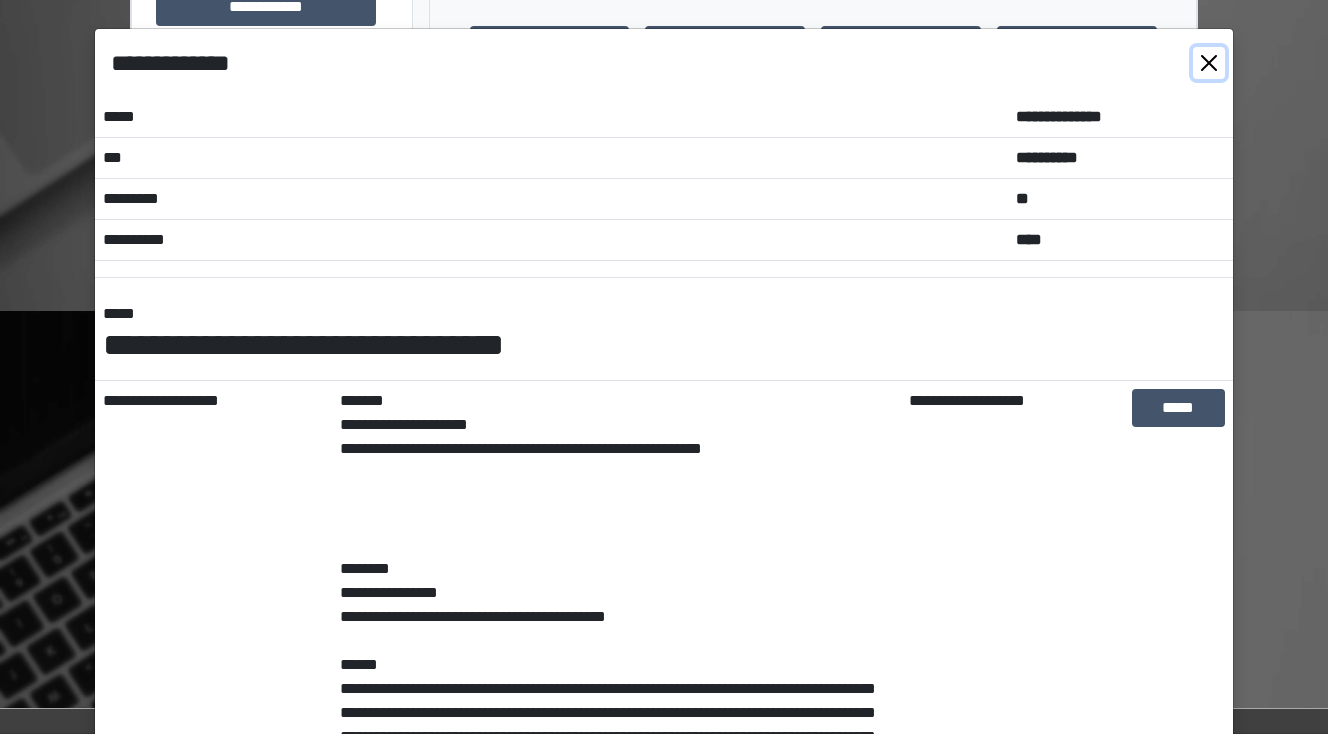 click at bounding box center (1209, 63) 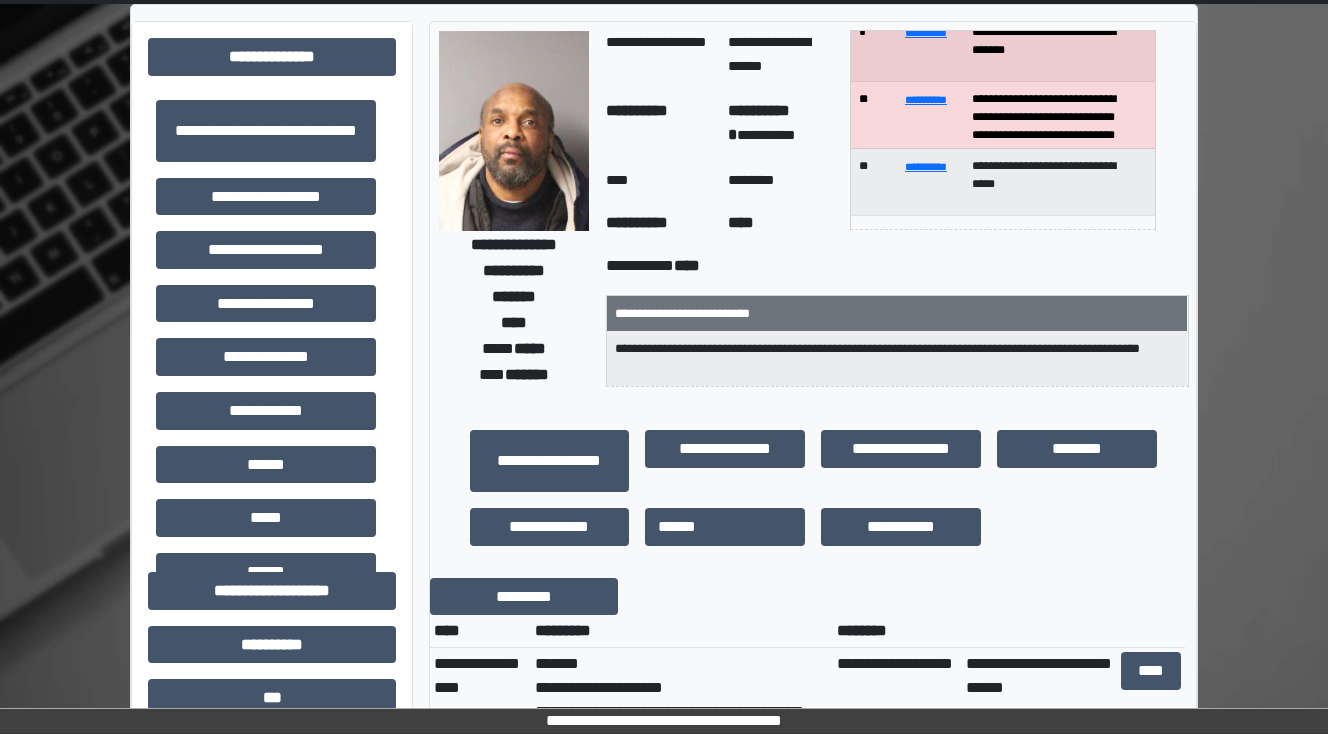 scroll, scrollTop: 0, scrollLeft: 0, axis: both 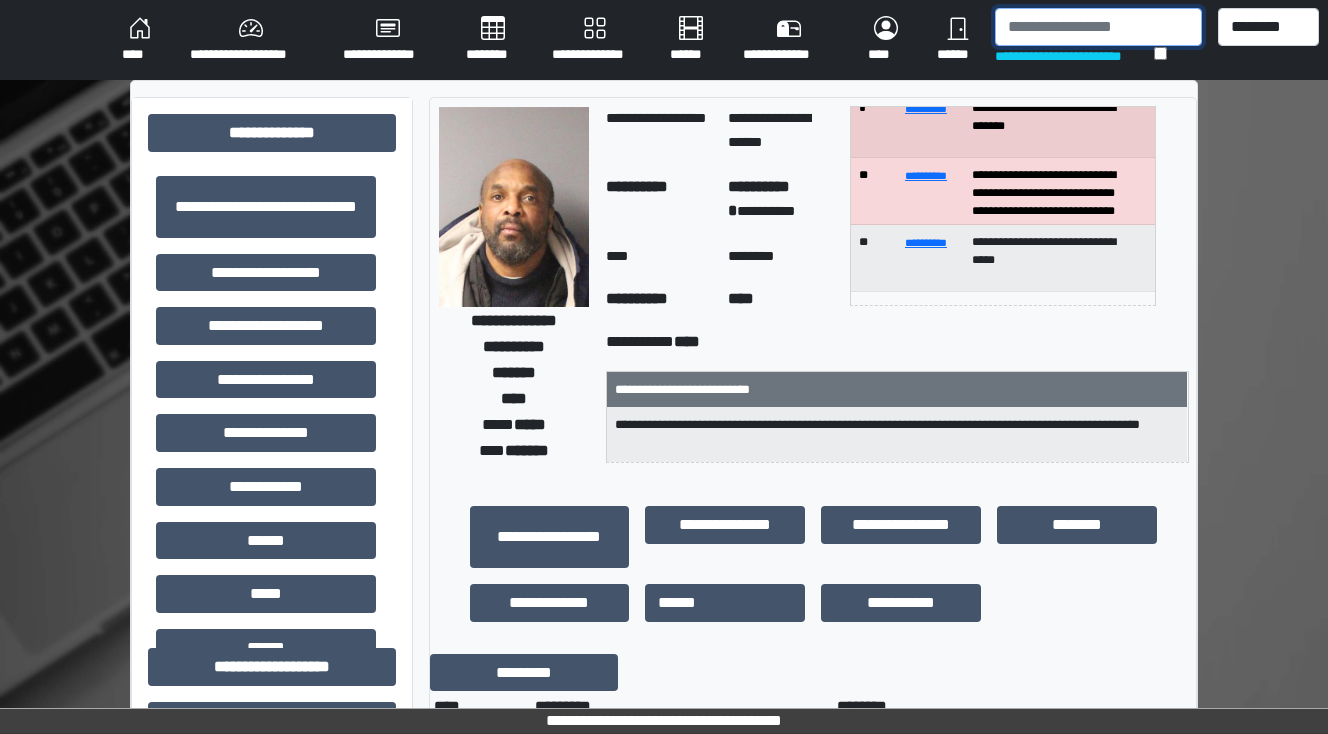 click at bounding box center (1098, 27) 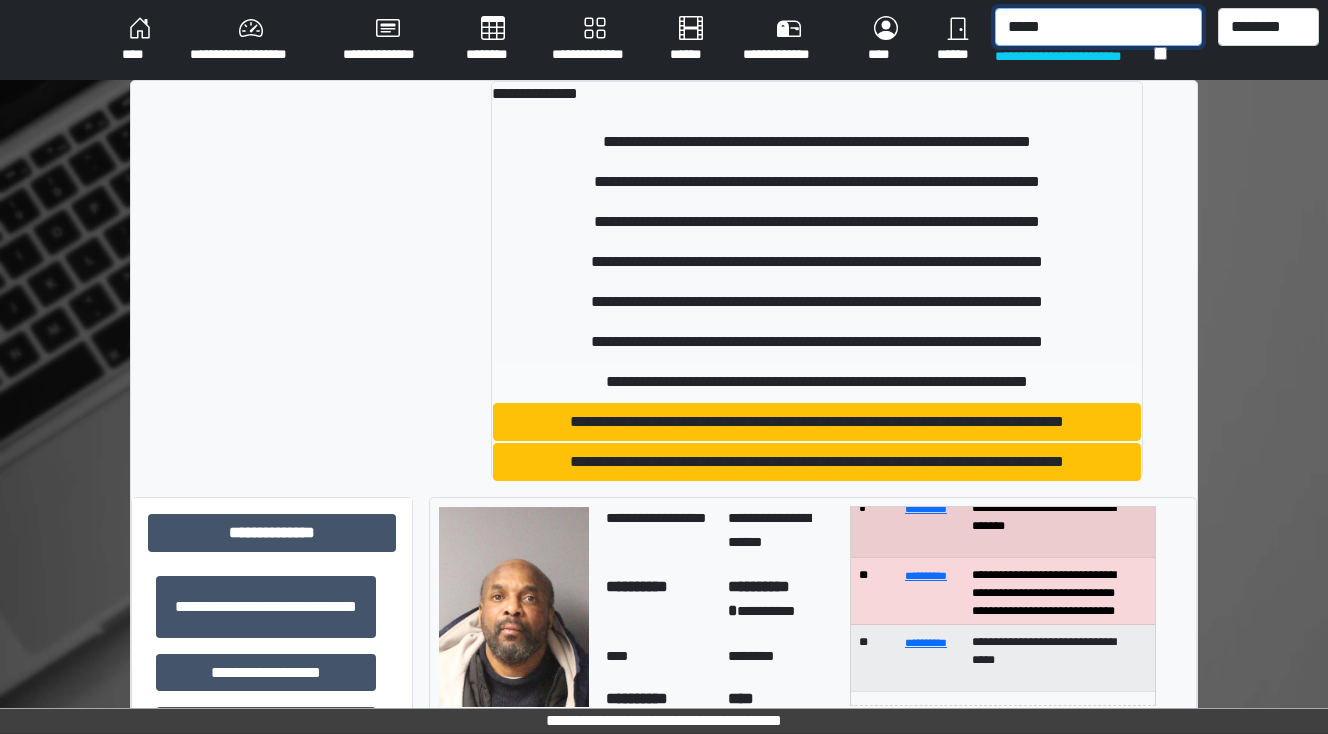 type on "*****" 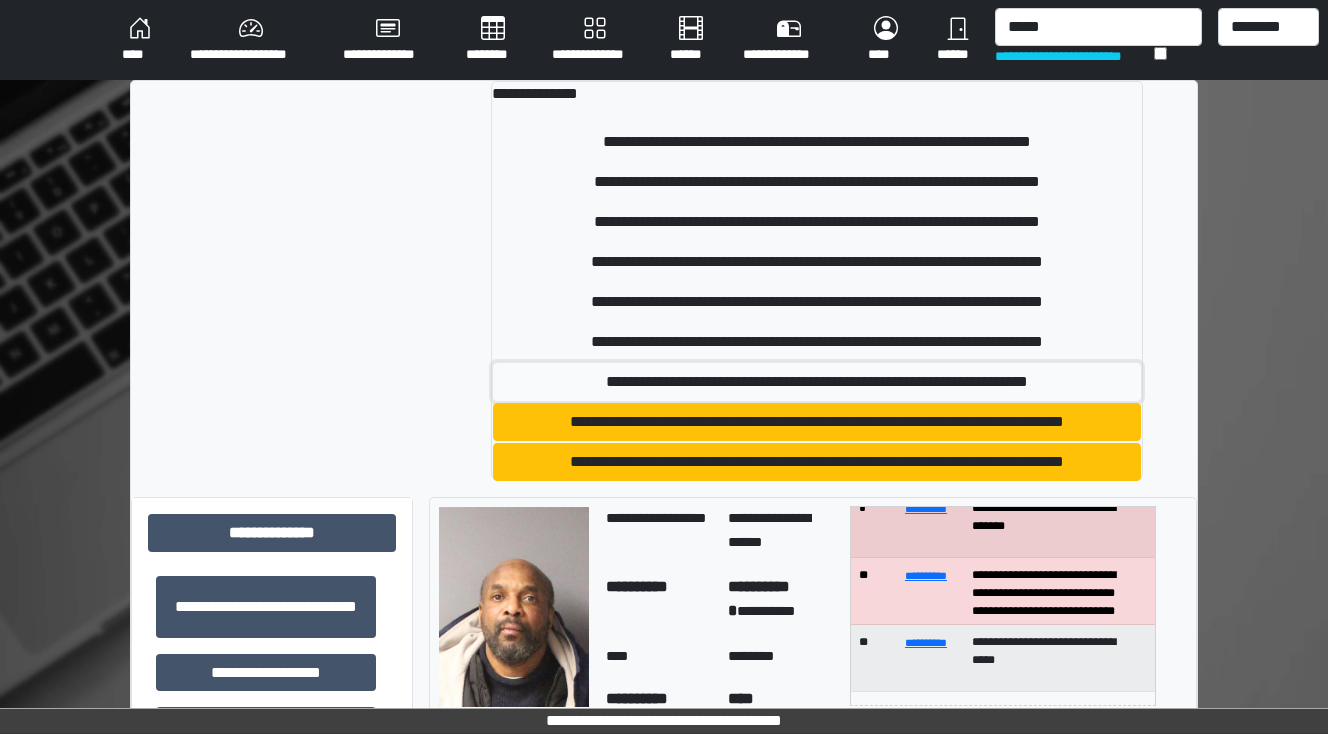 click on "**********" at bounding box center (817, 382) 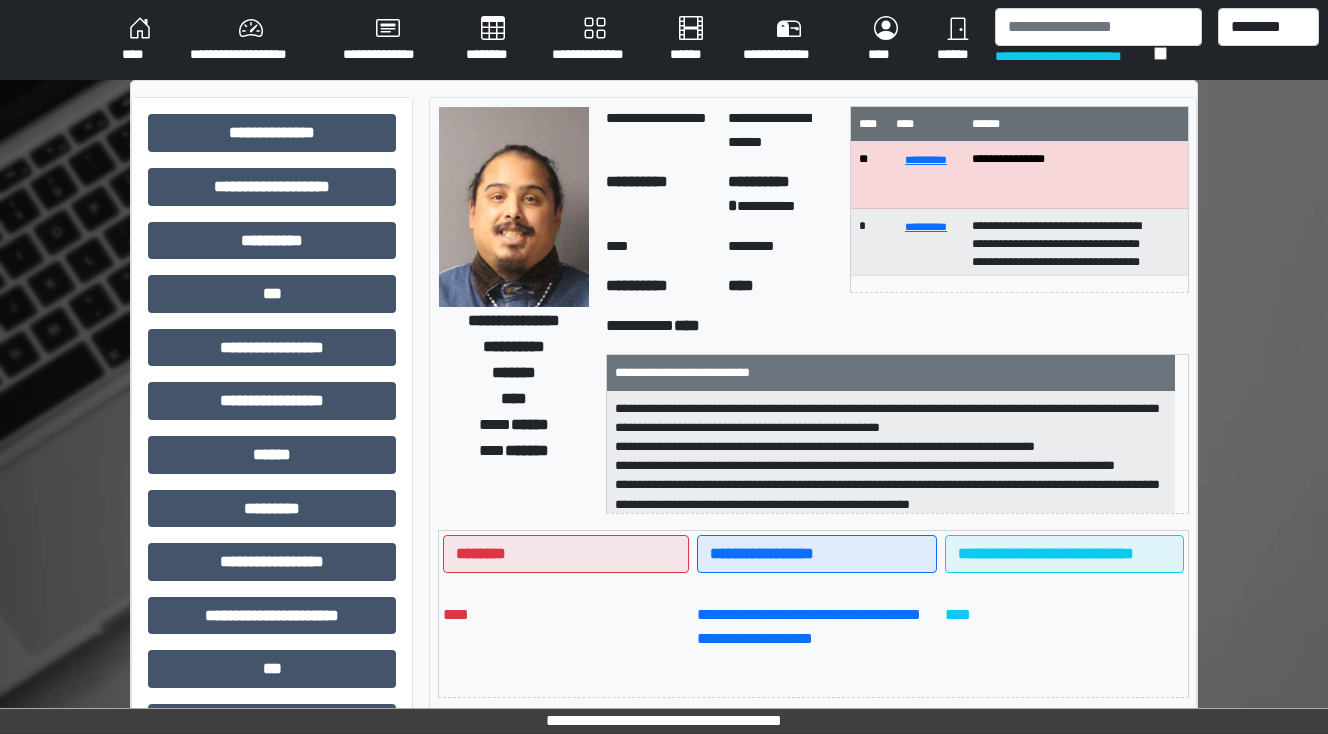 scroll, scrollTop: 1, scrollLeft: 0, axis: vertical 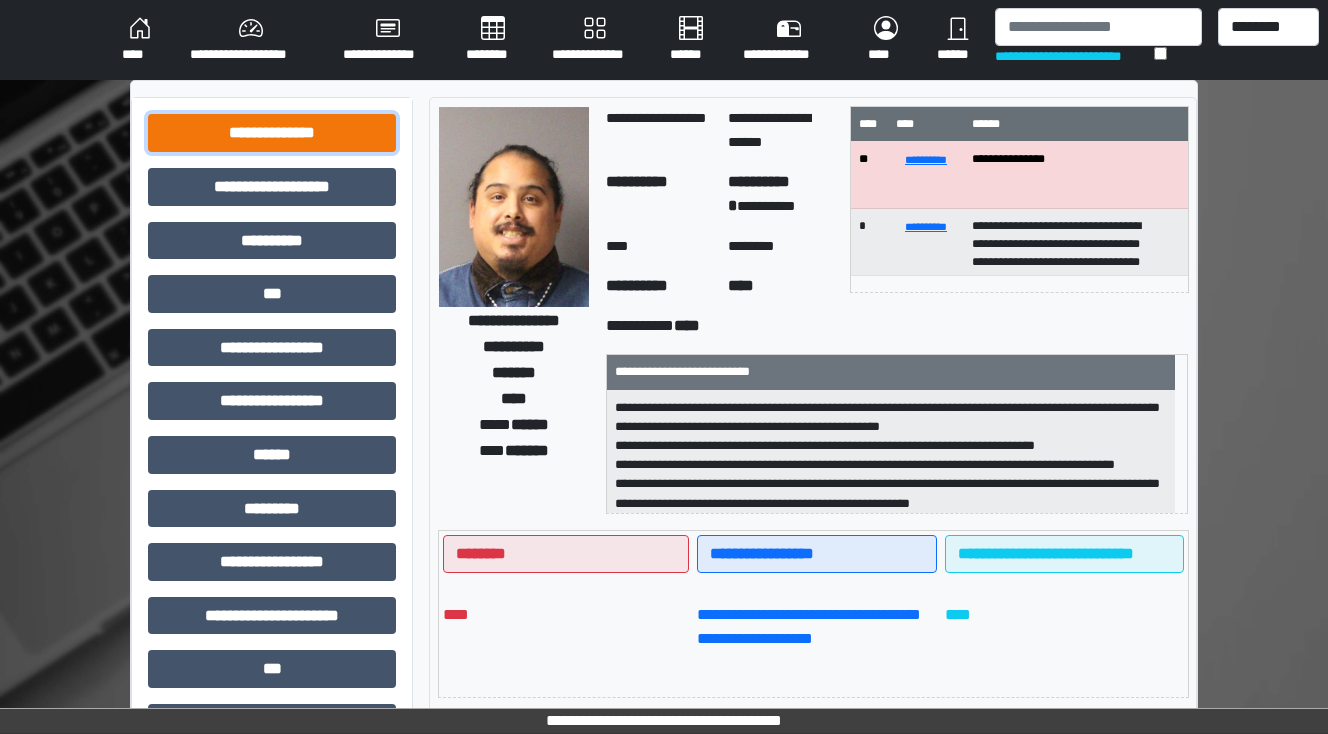 click on "**********" at bounding box center (272, 133) 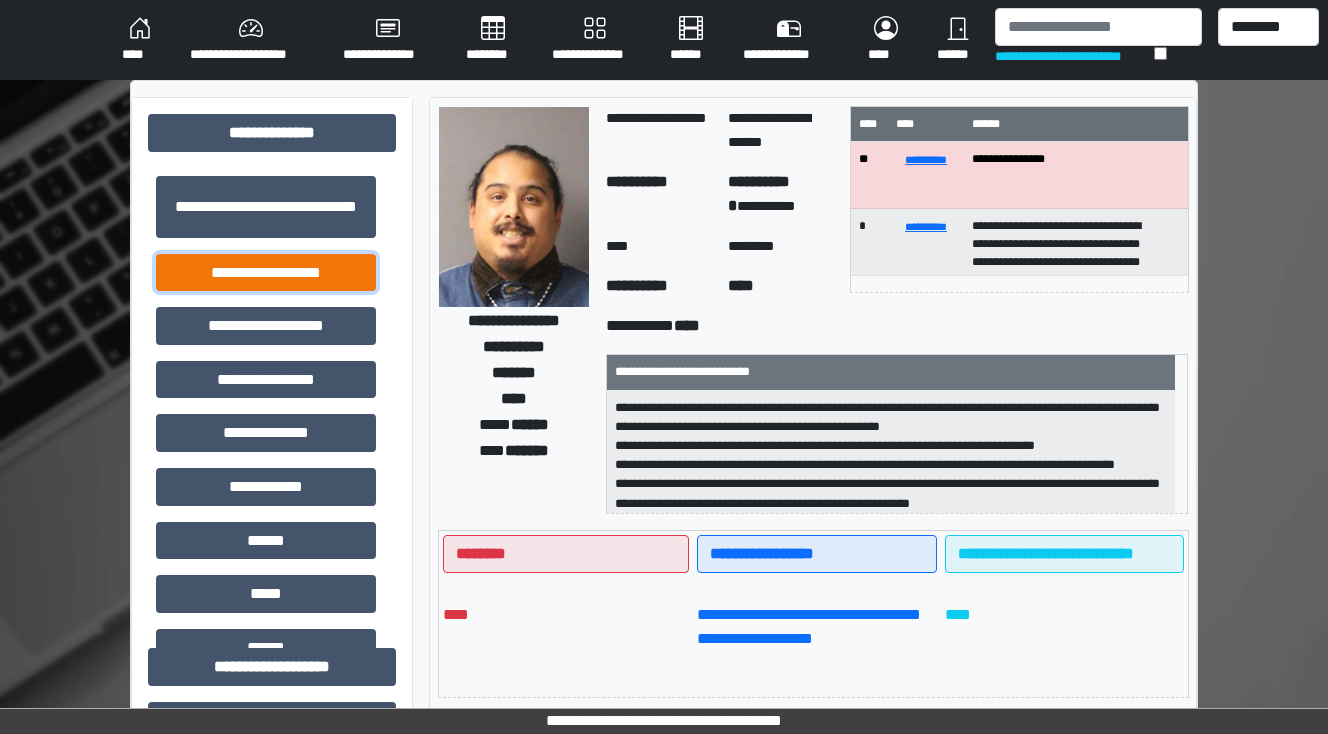 drag, startPoint x: 267, startPoint y: 272, endPoint x: 286, endPoint y: 279, distance: 20.248457 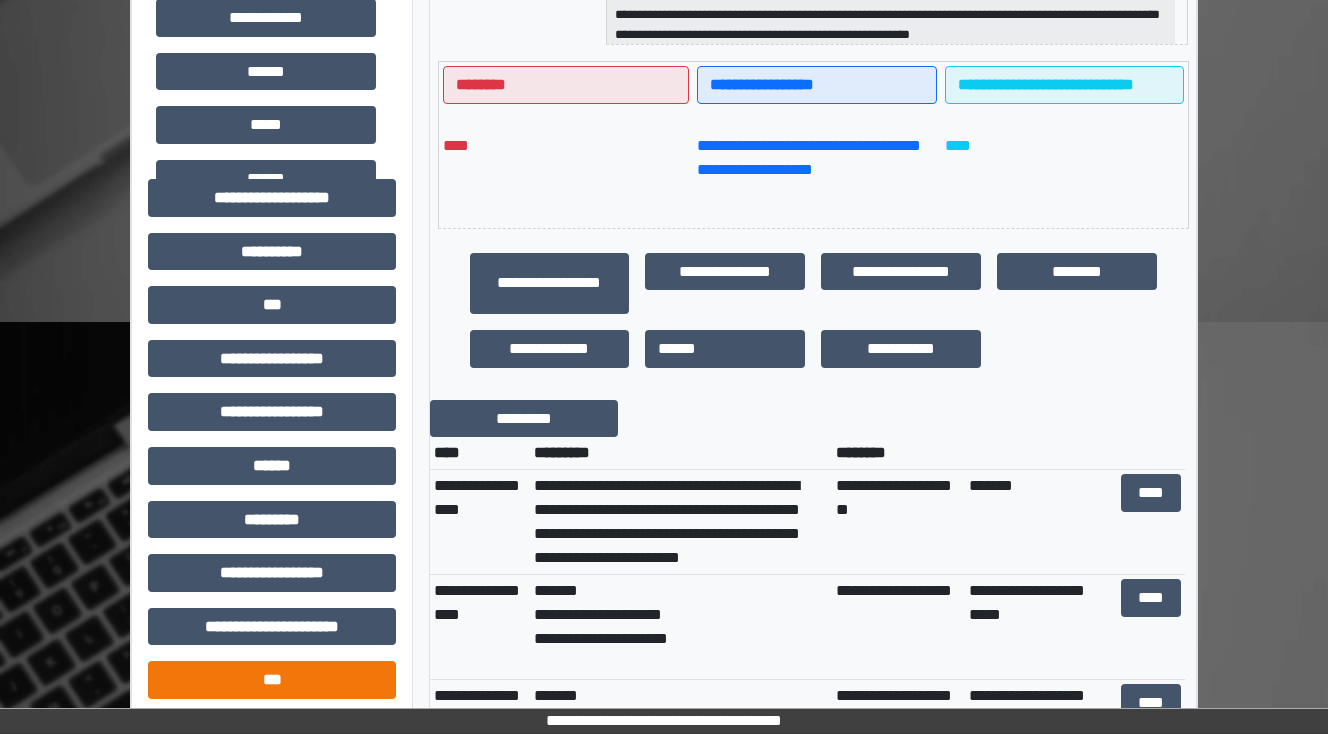 scroll, scrollTop: 800, scrollLeft: 0, axis: vertical 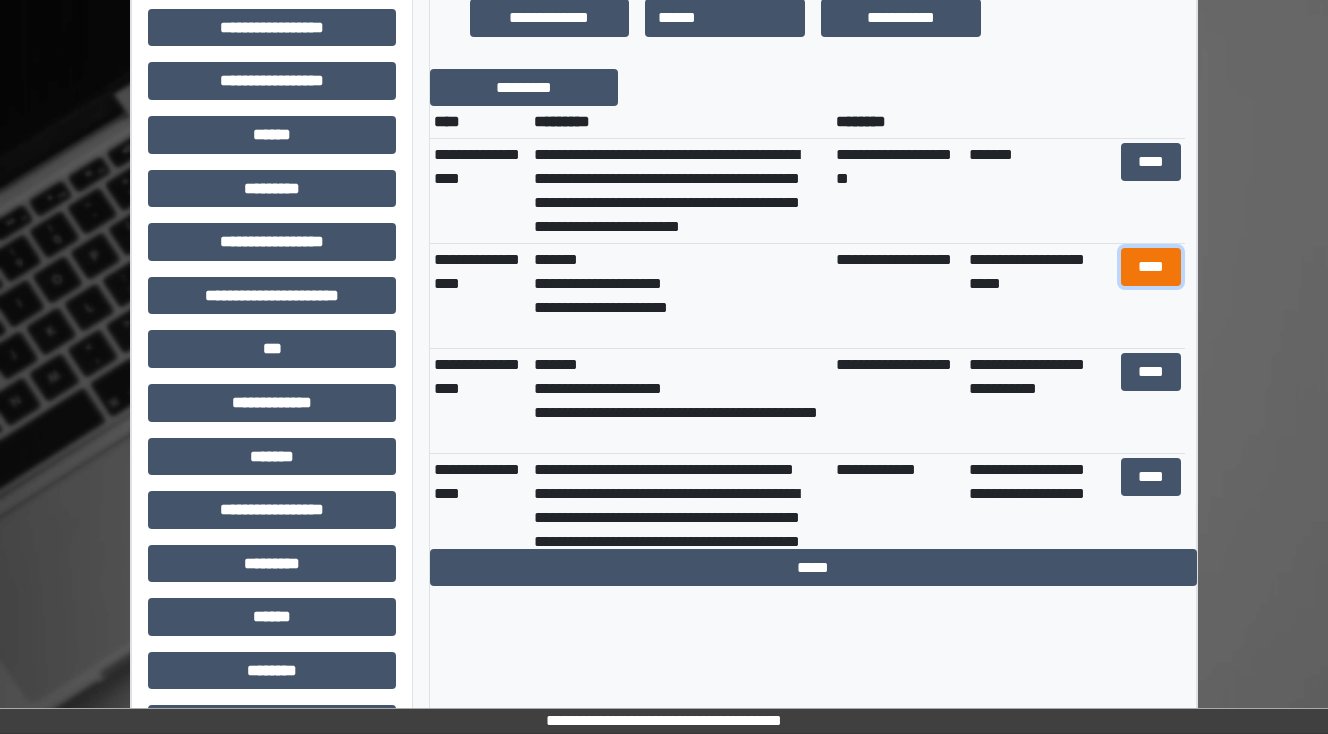 click on "****" at bounding box center [1150, 267] 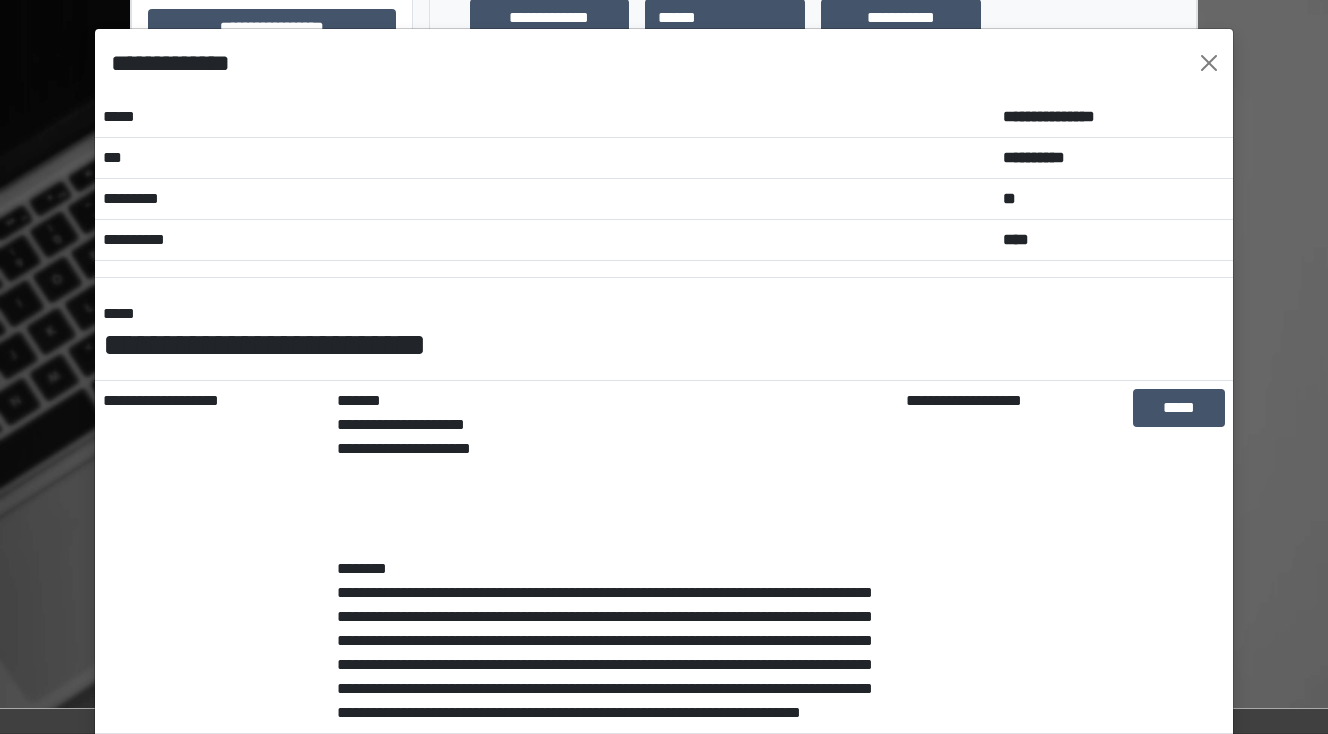 scroll, scrollTop: 195, scrollLeft: 0, axis: vertical 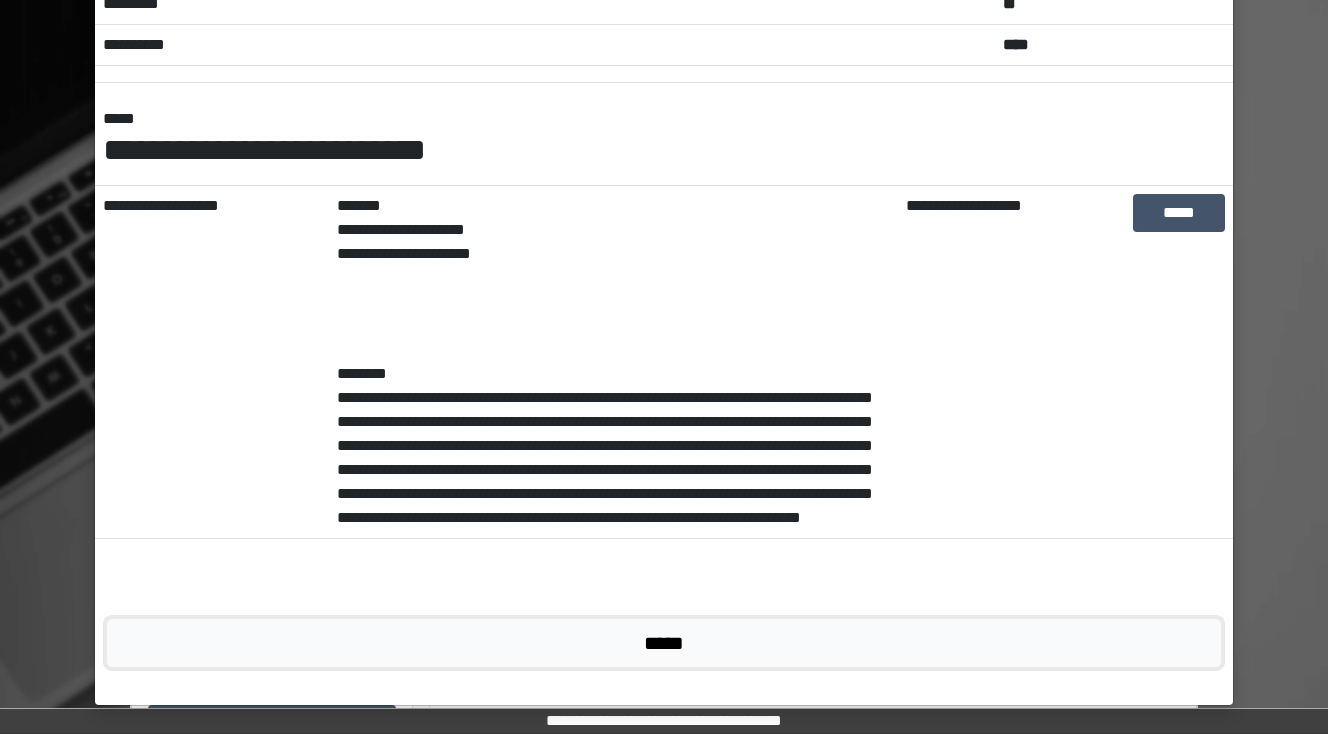 click on "*****" at bounding box center (664, 643) 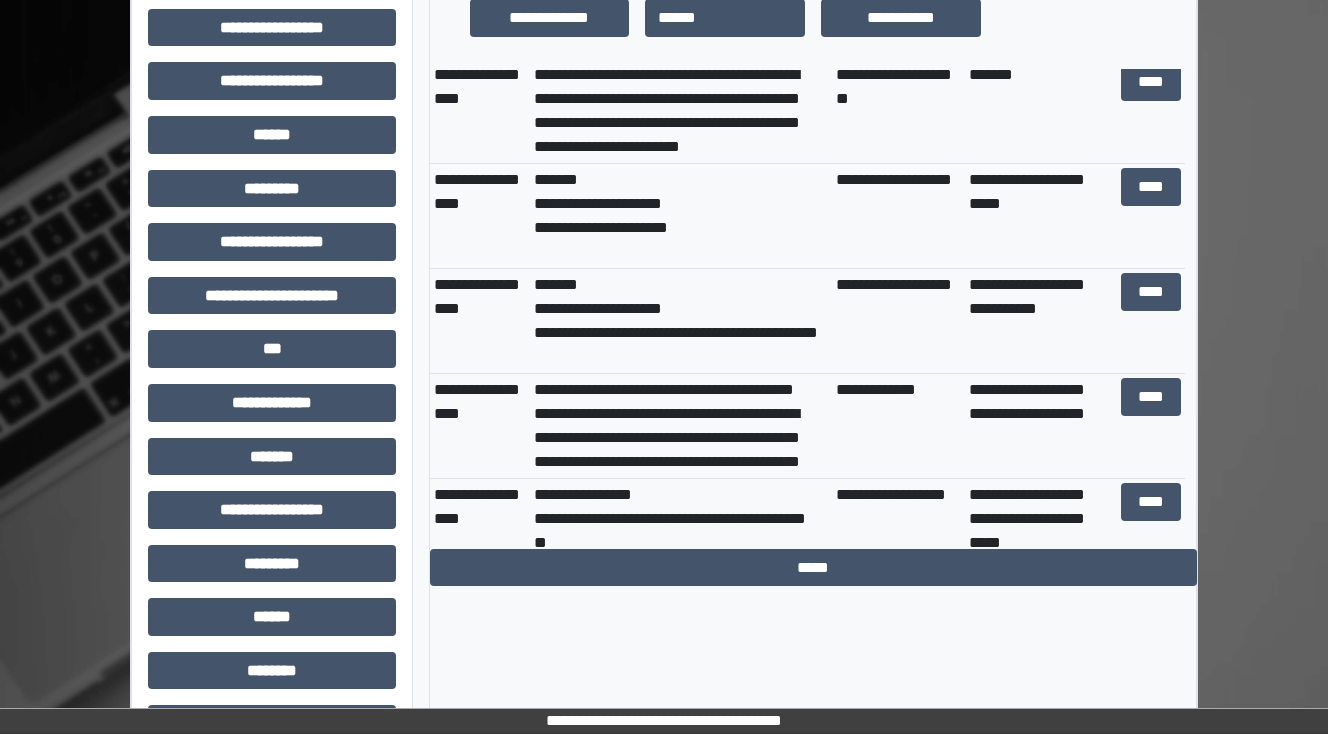 scroll, scrollTop: 160, scrollLeft: 0, axis: vertical 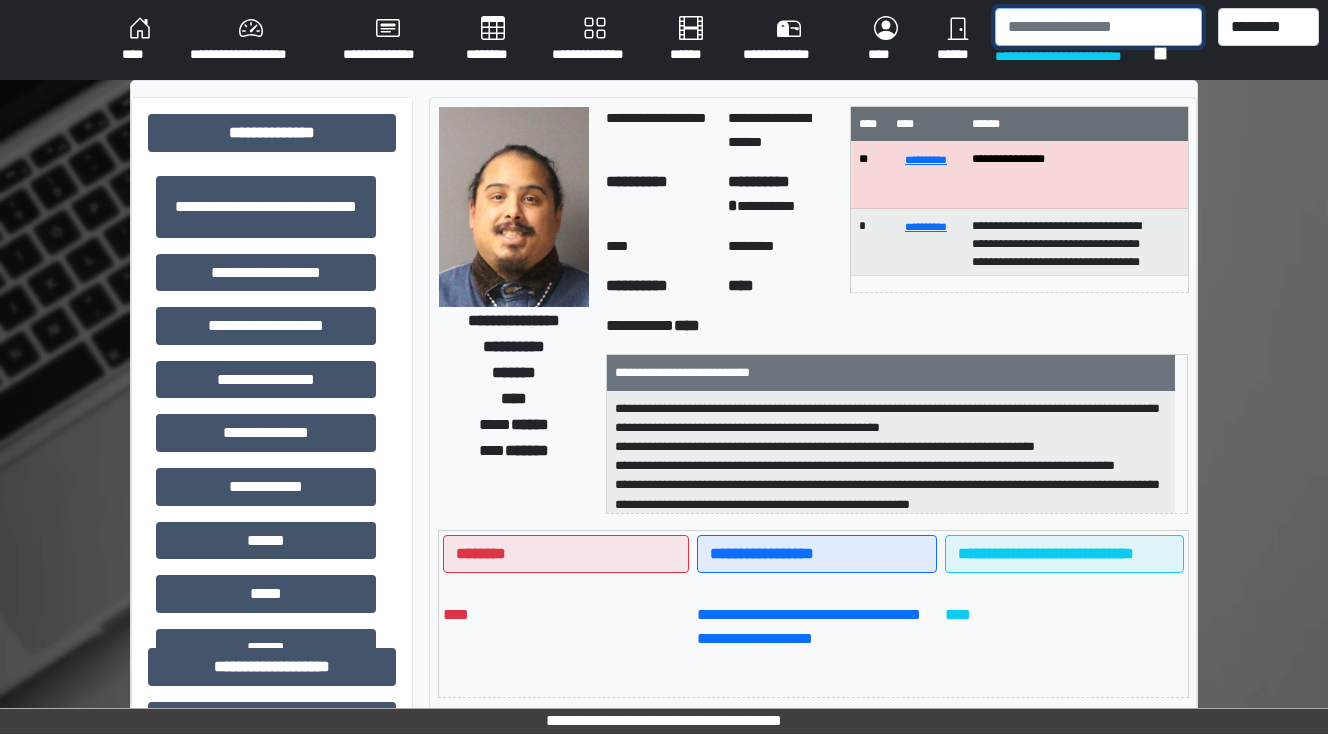 click at bounding box center (1098, 27) 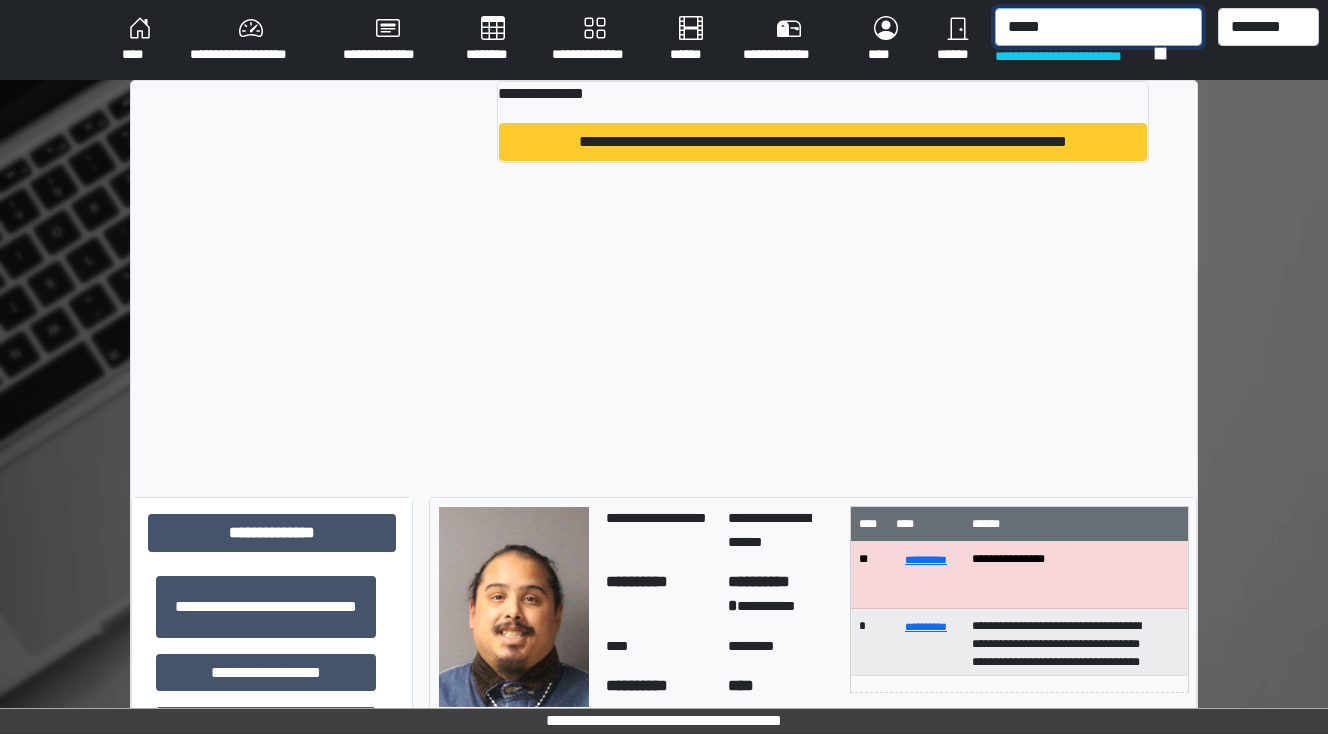 type on "*****" 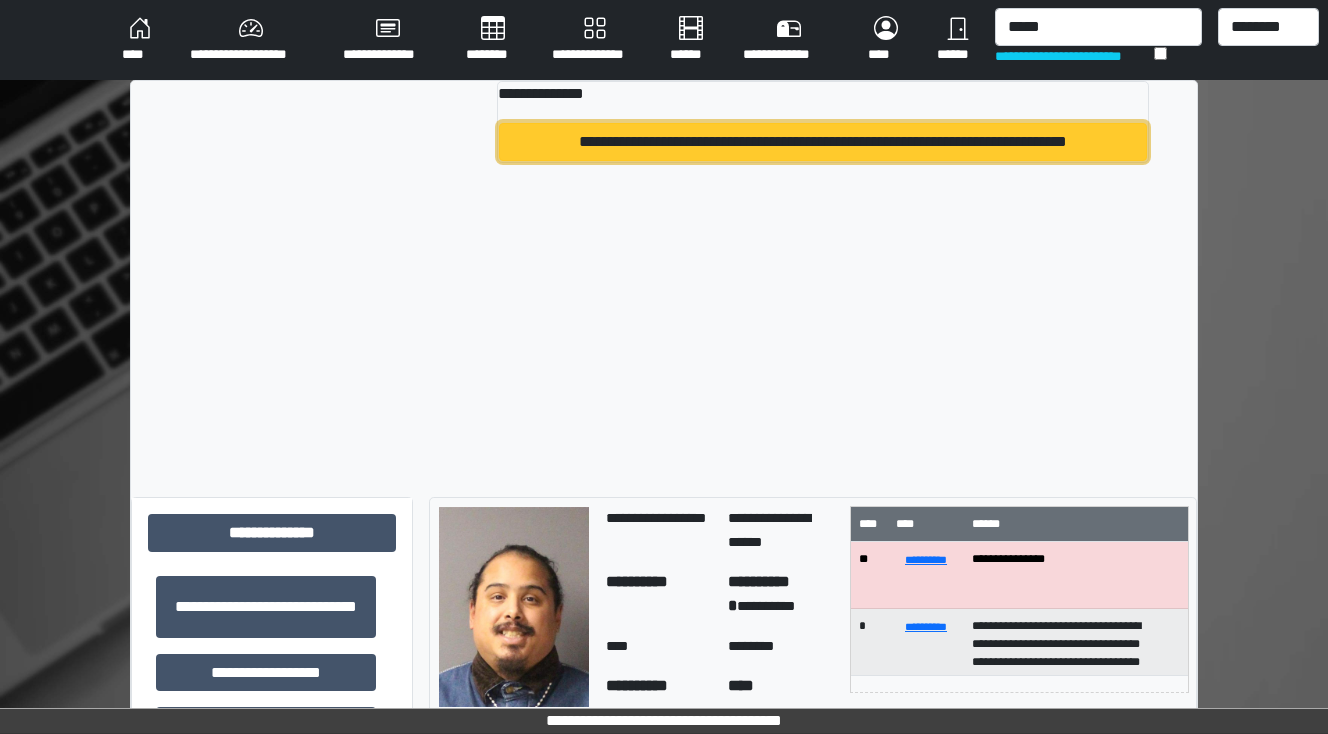 click on "**********" at bounding box center [823, 142] 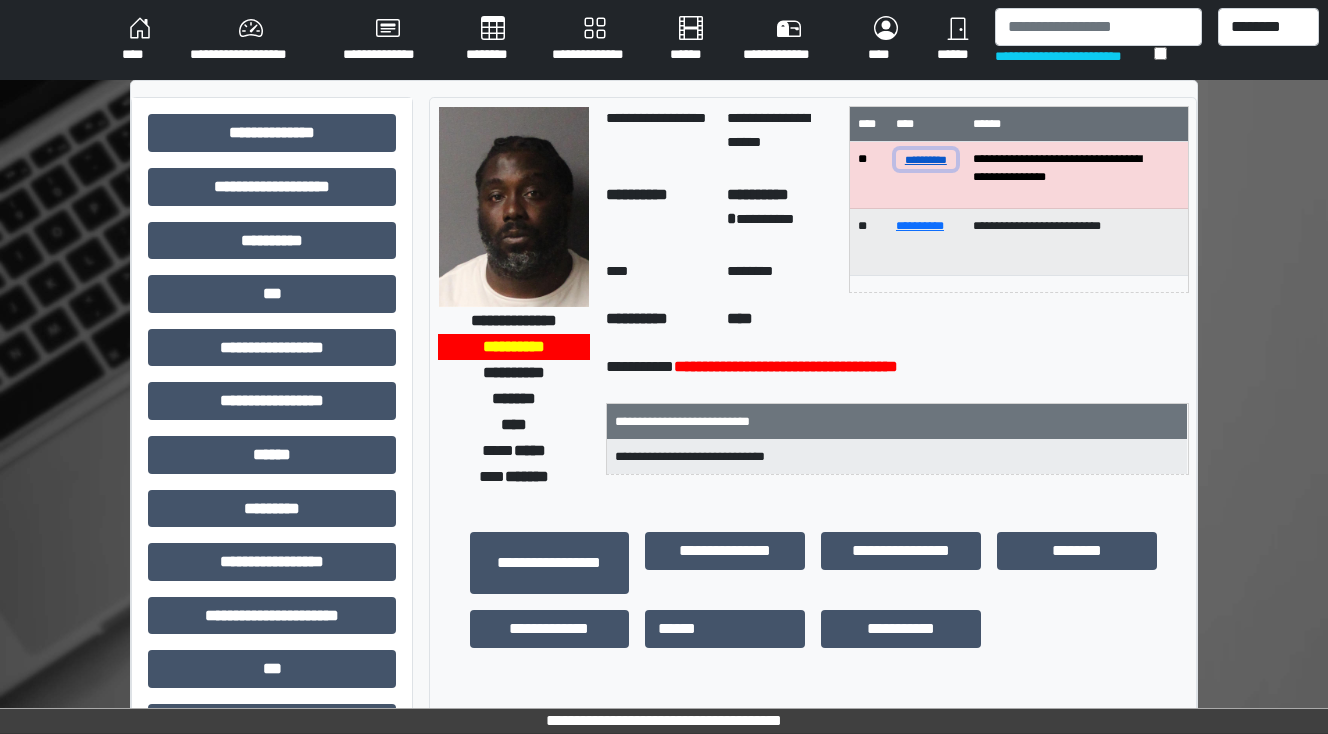 click on "**********" at bounding box center (926, 159) 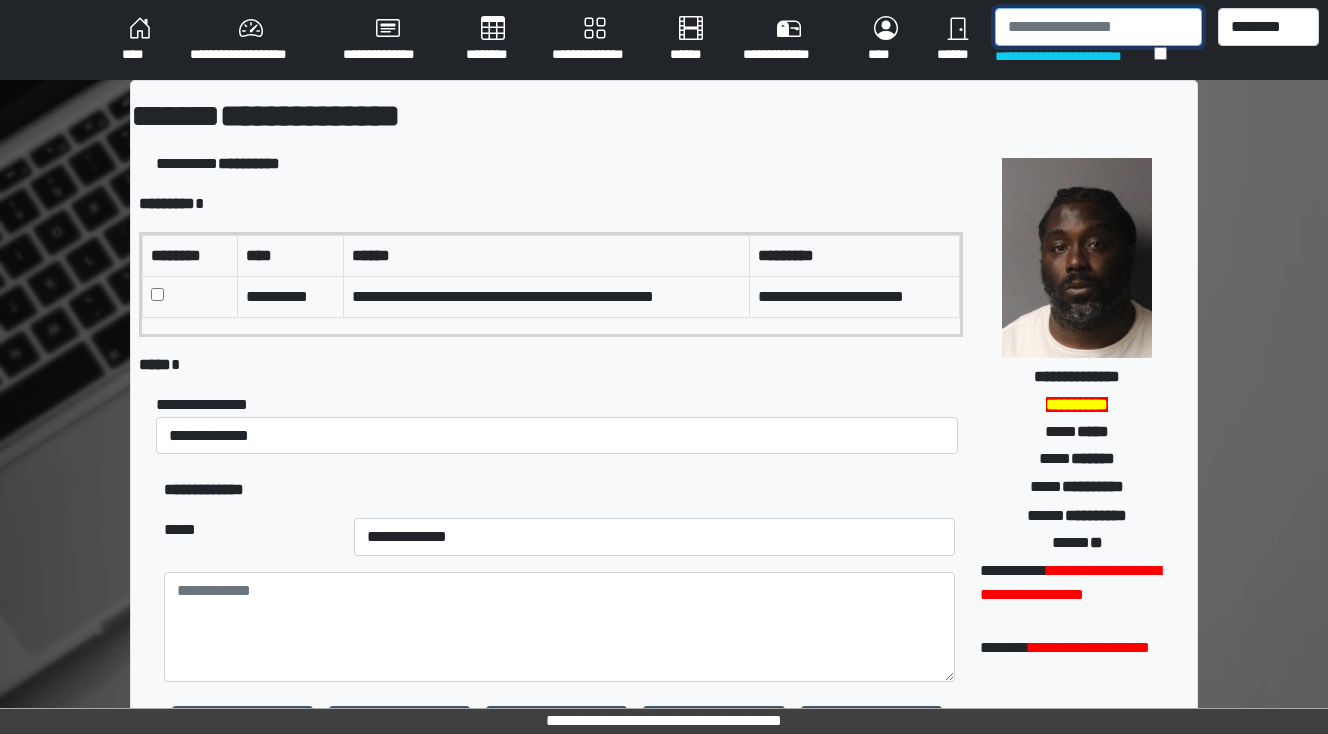 click at bounding box center (1098, 27) 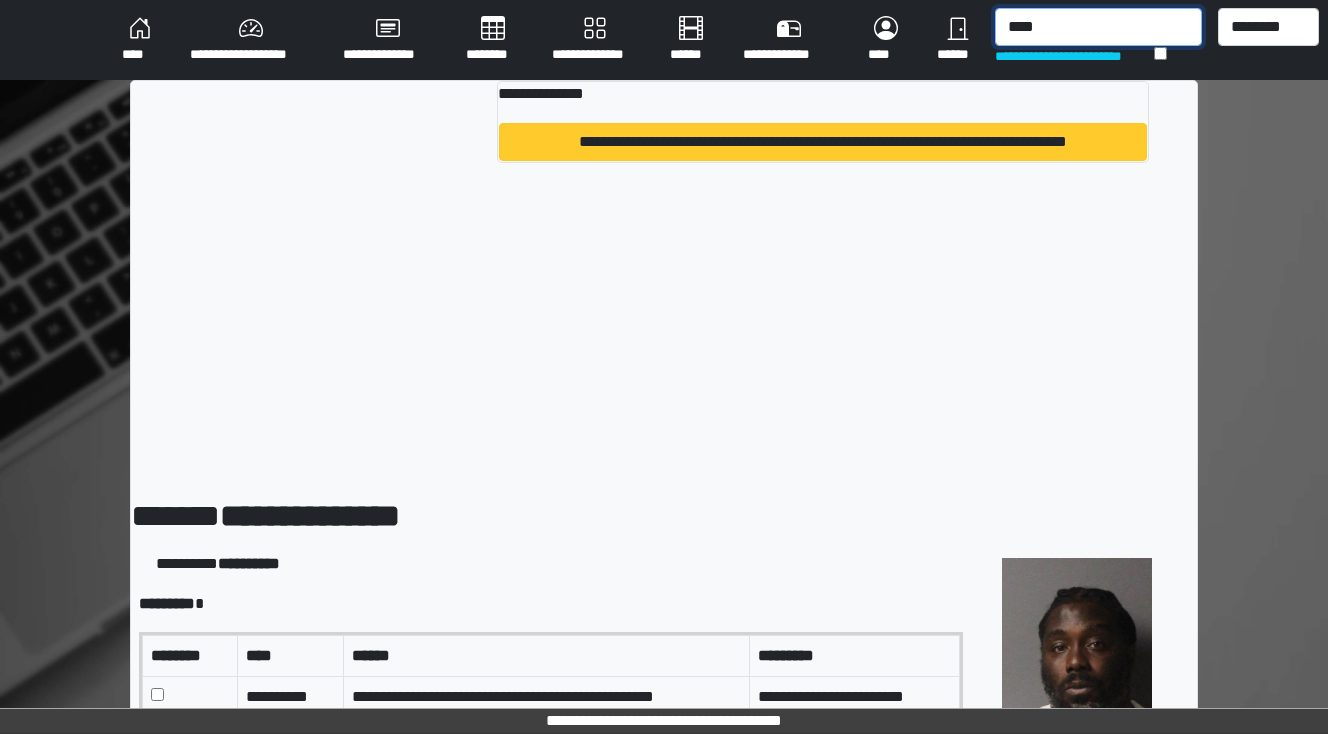 type on "****" 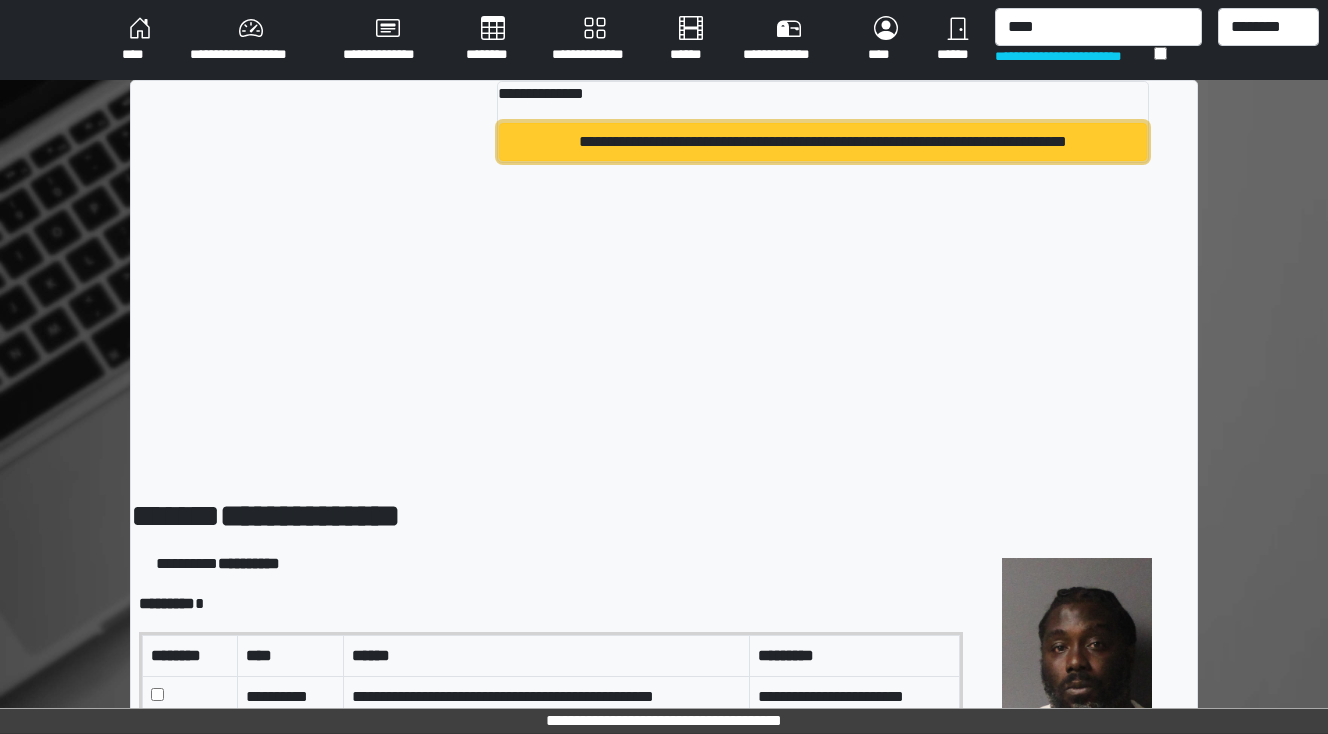 click on "**********" at bounding box center [823, 142] 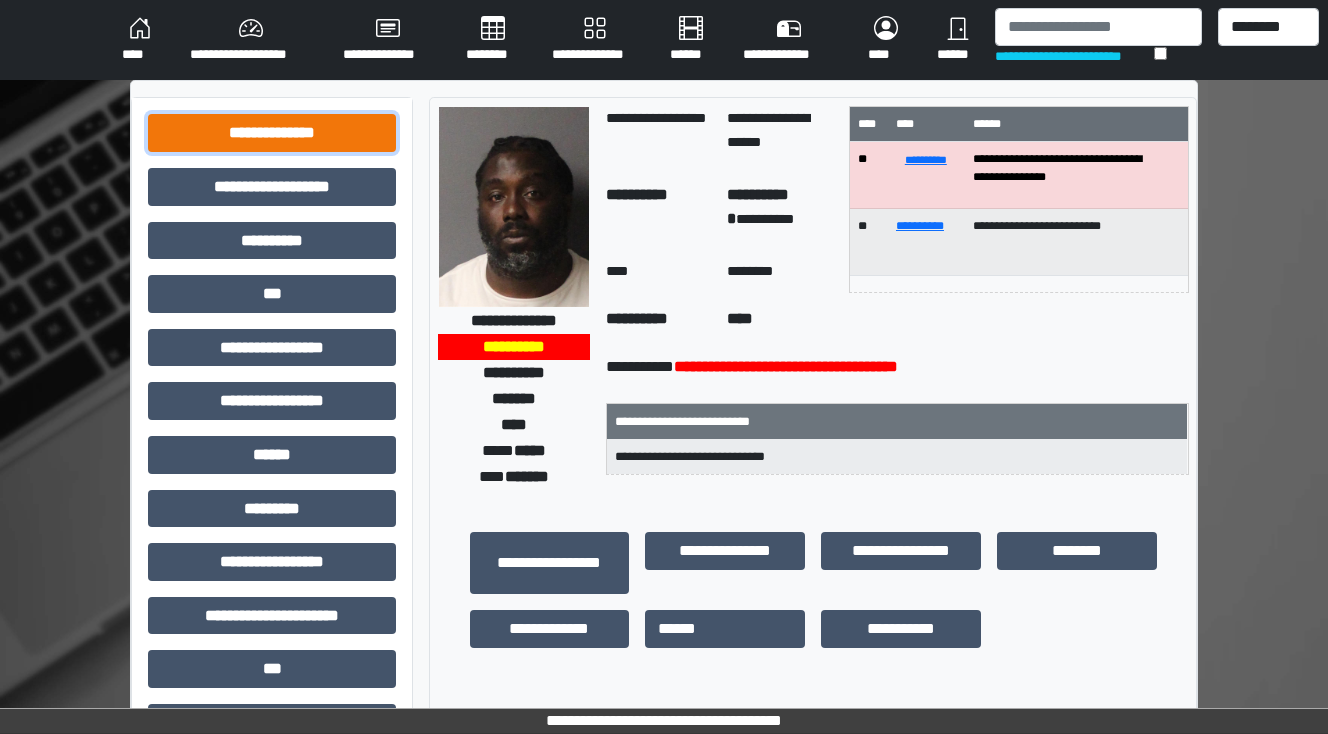 click on "**********" at bounding box center (272, 133) 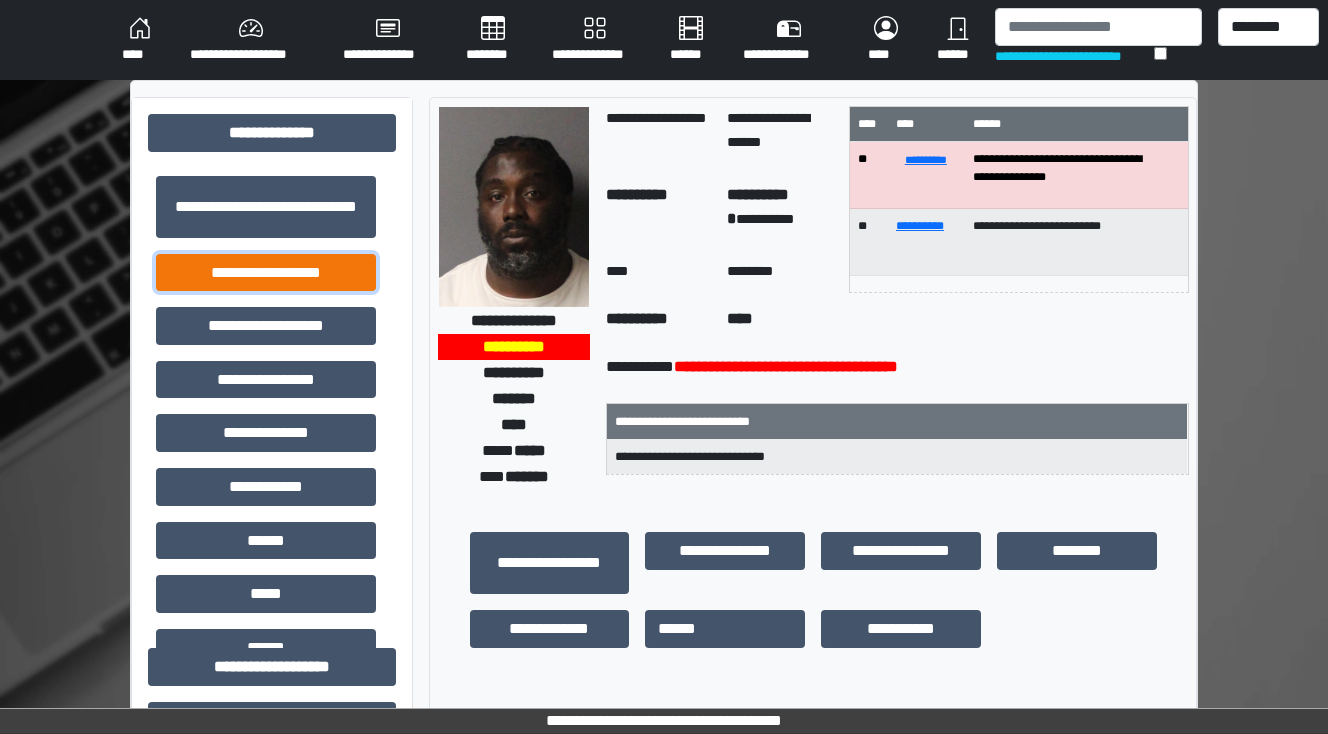 click on "**********" at bounding box center [266, 273] 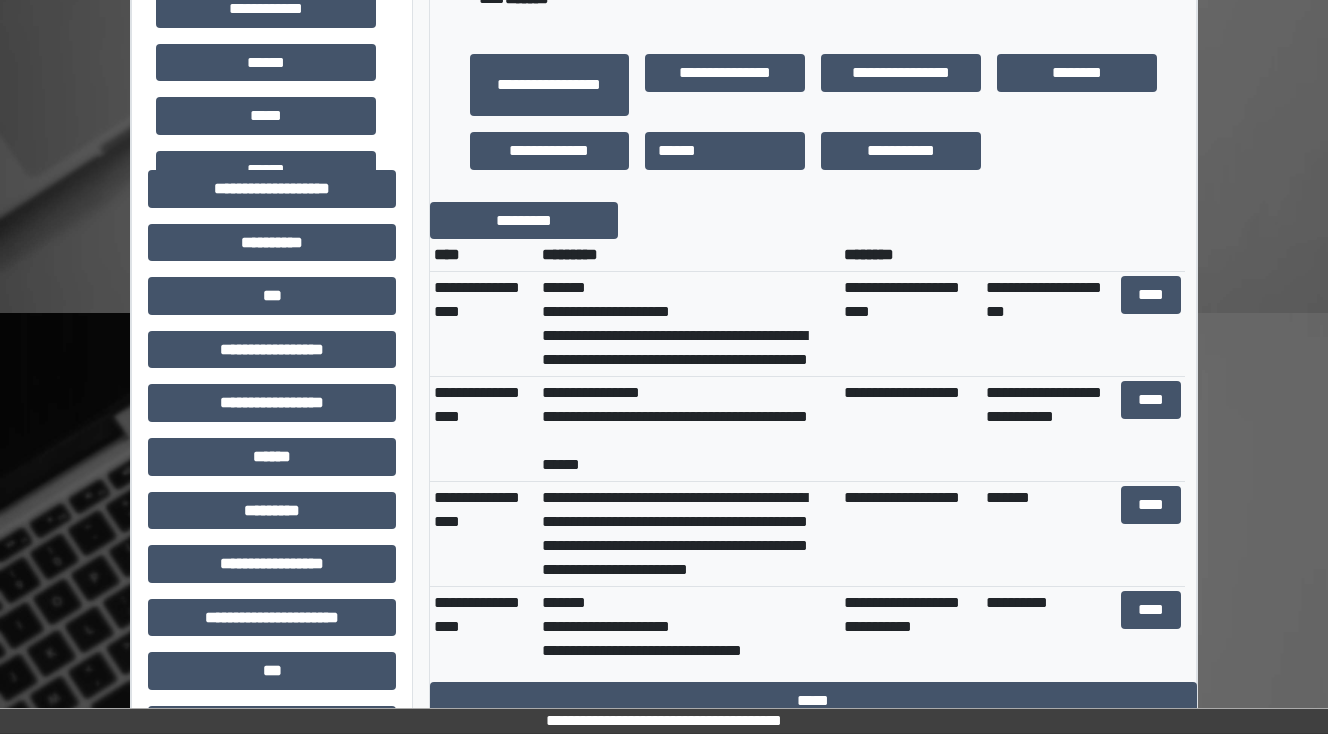 scroll, scrollTop: 480, scrollLeft: 0, axis: vertical 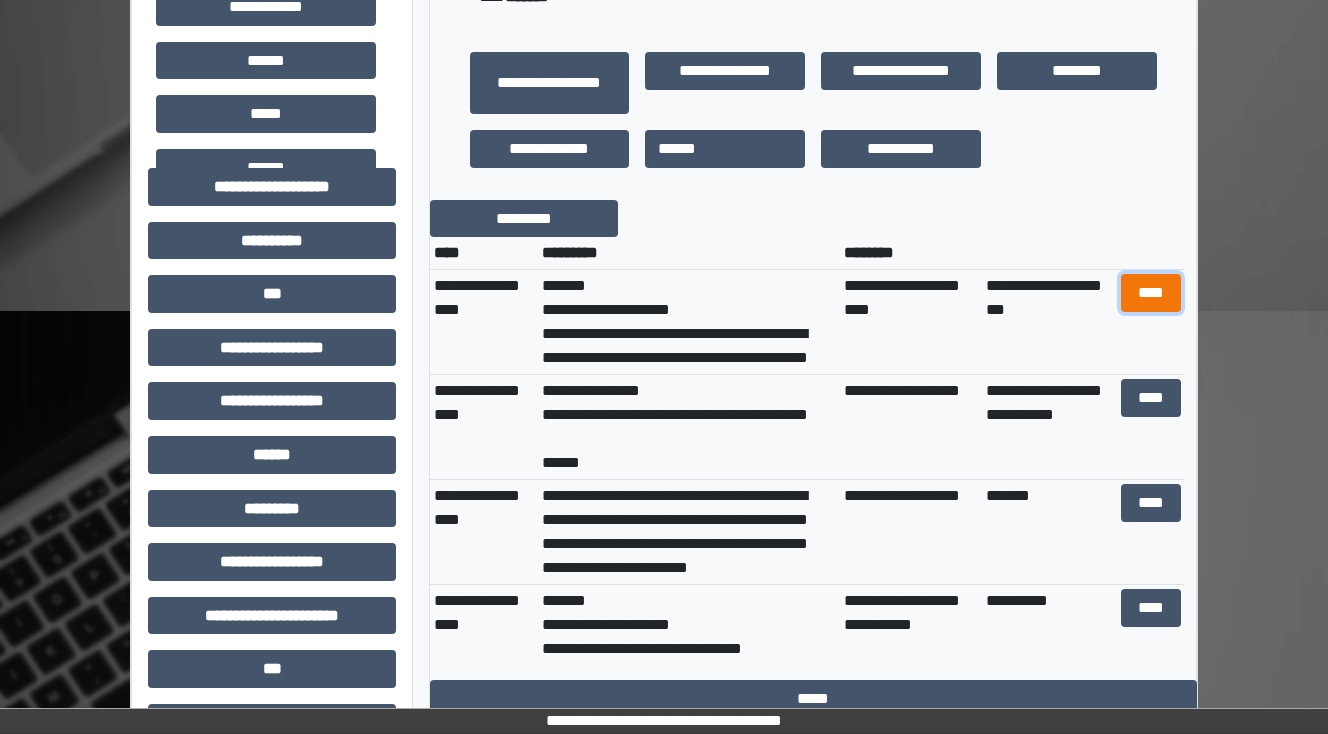 click on "****" at bounding box center [1150, 293] 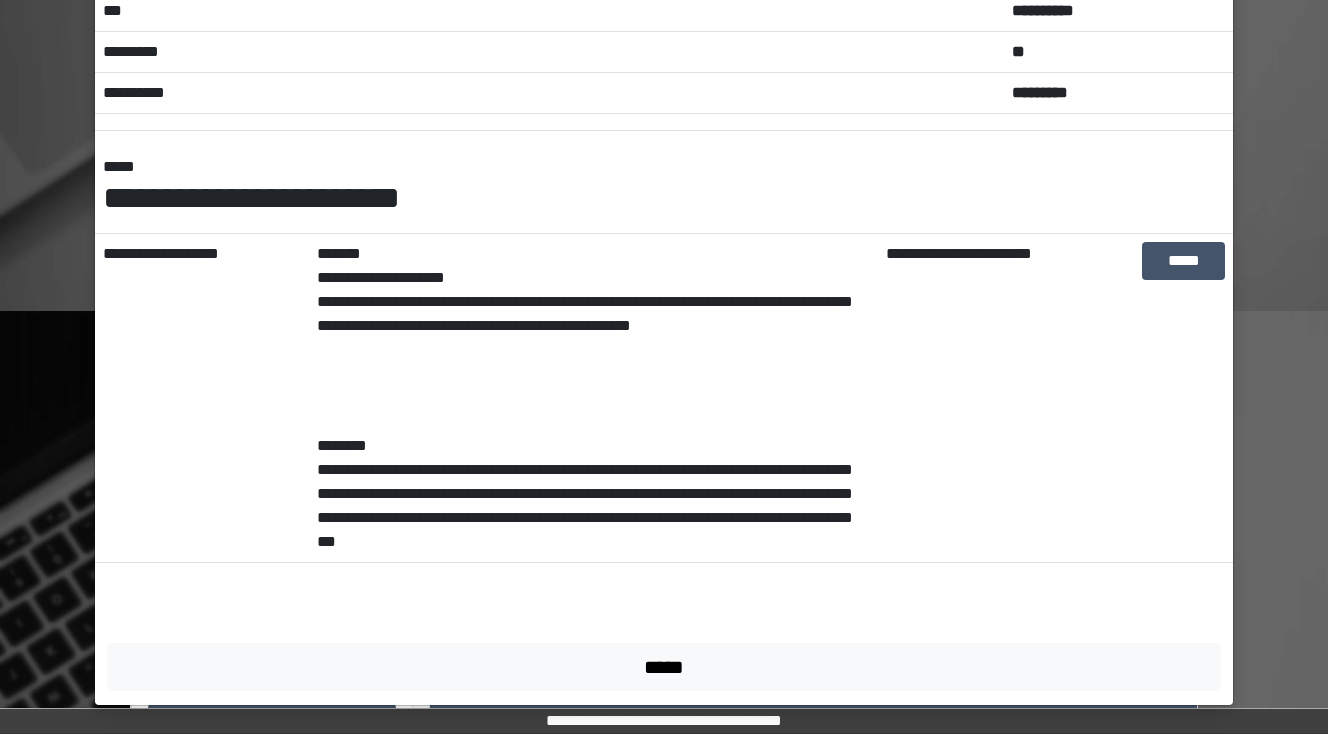 scroll, scrollTop: 147, scrollLeft: 0, axis: vertical 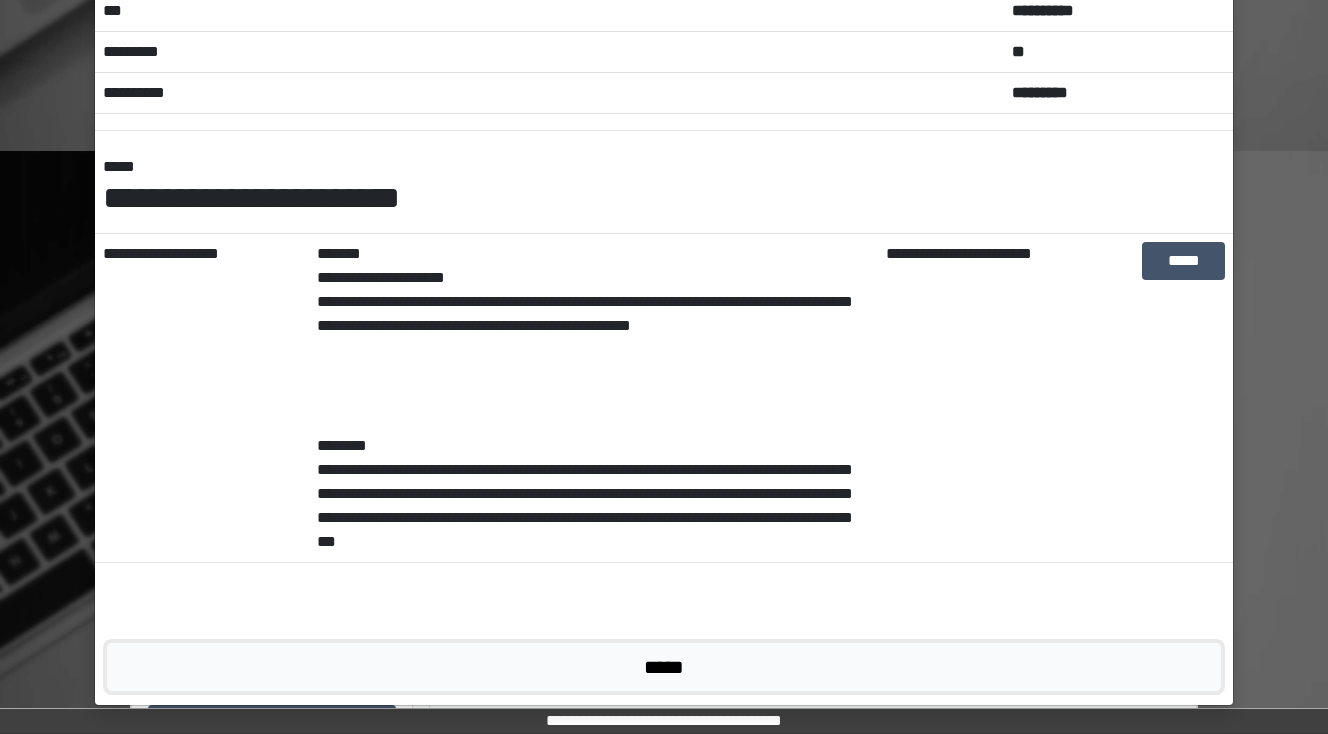 click on "*****" at bounding box center (664, 667) 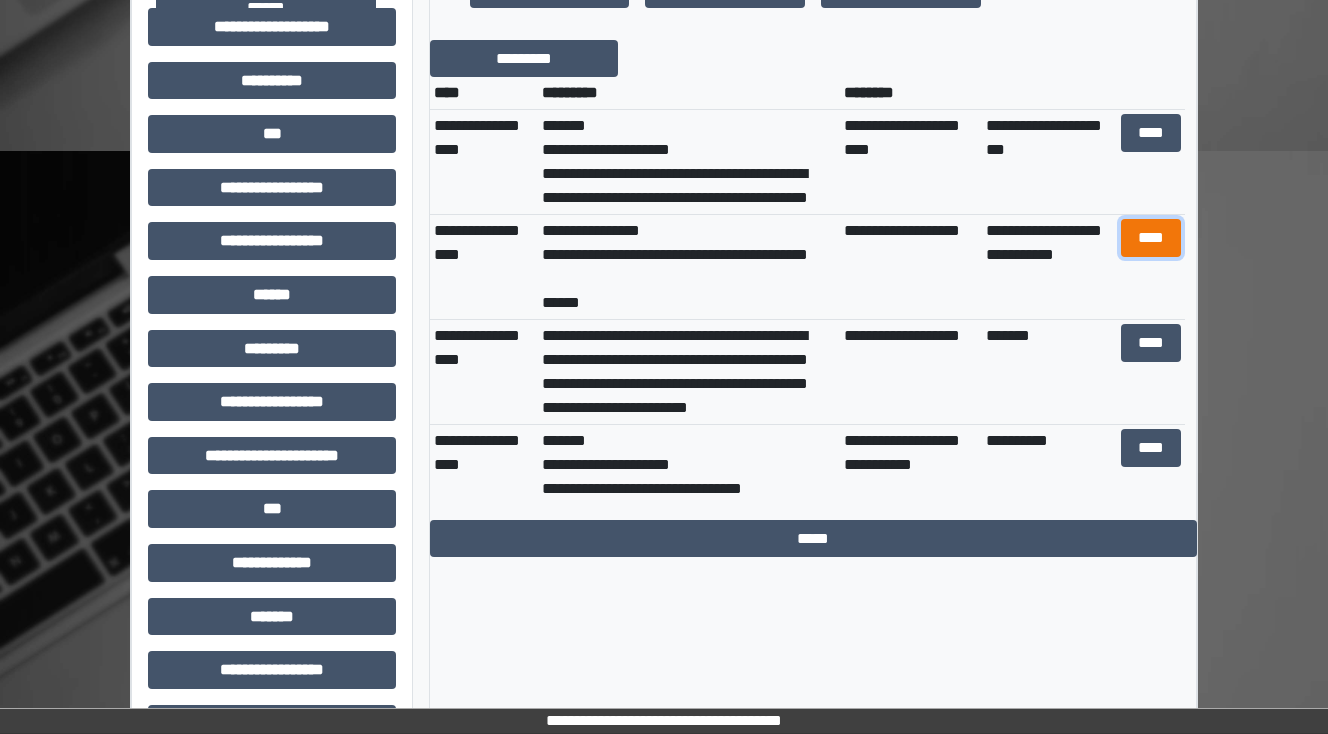click on "****" at bounding box center (1150, 238) 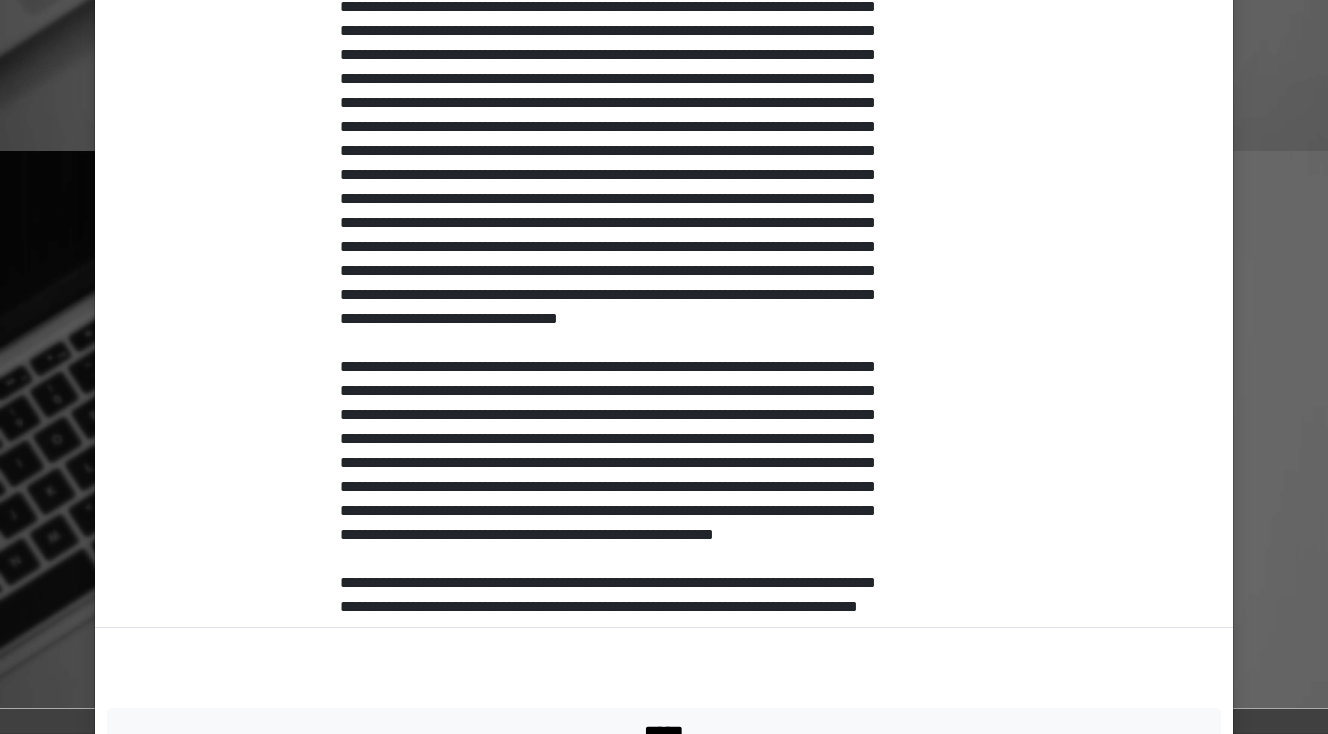scroll, scrollTop: 699, scrollLeft: 0, axis: vertical 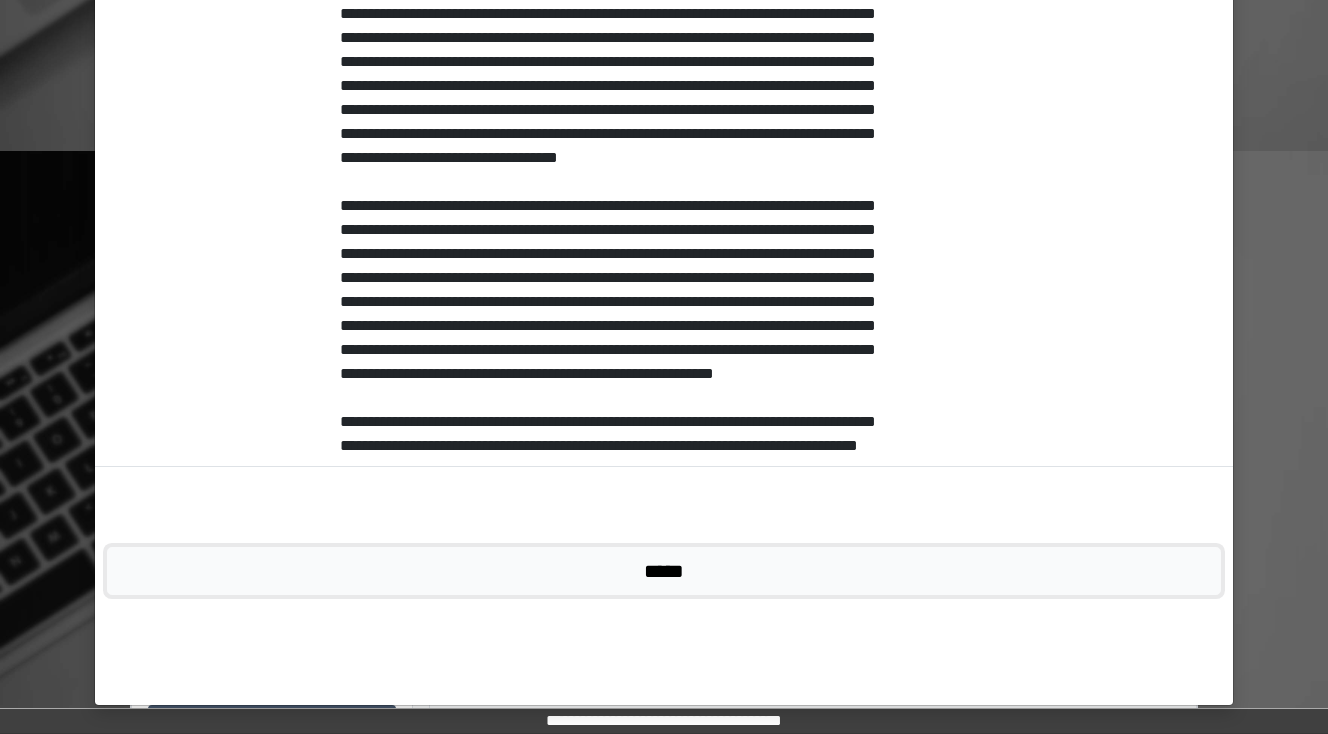 drag, startPoint x: 659, startPoint y: 662, endPoint x: 669, endPoint y: 661, distance: 10.049875 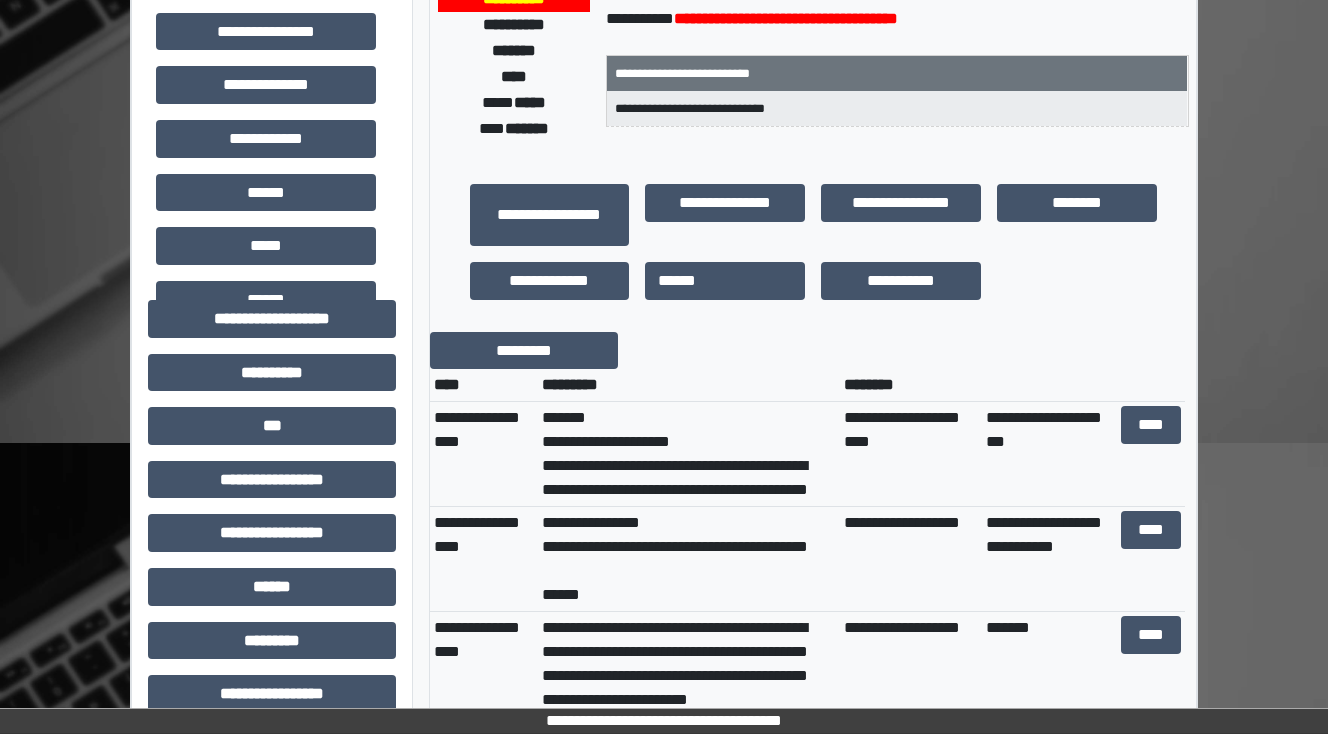 scroll, scrollTop: 400, scrollLeft: 0, axis: vertical 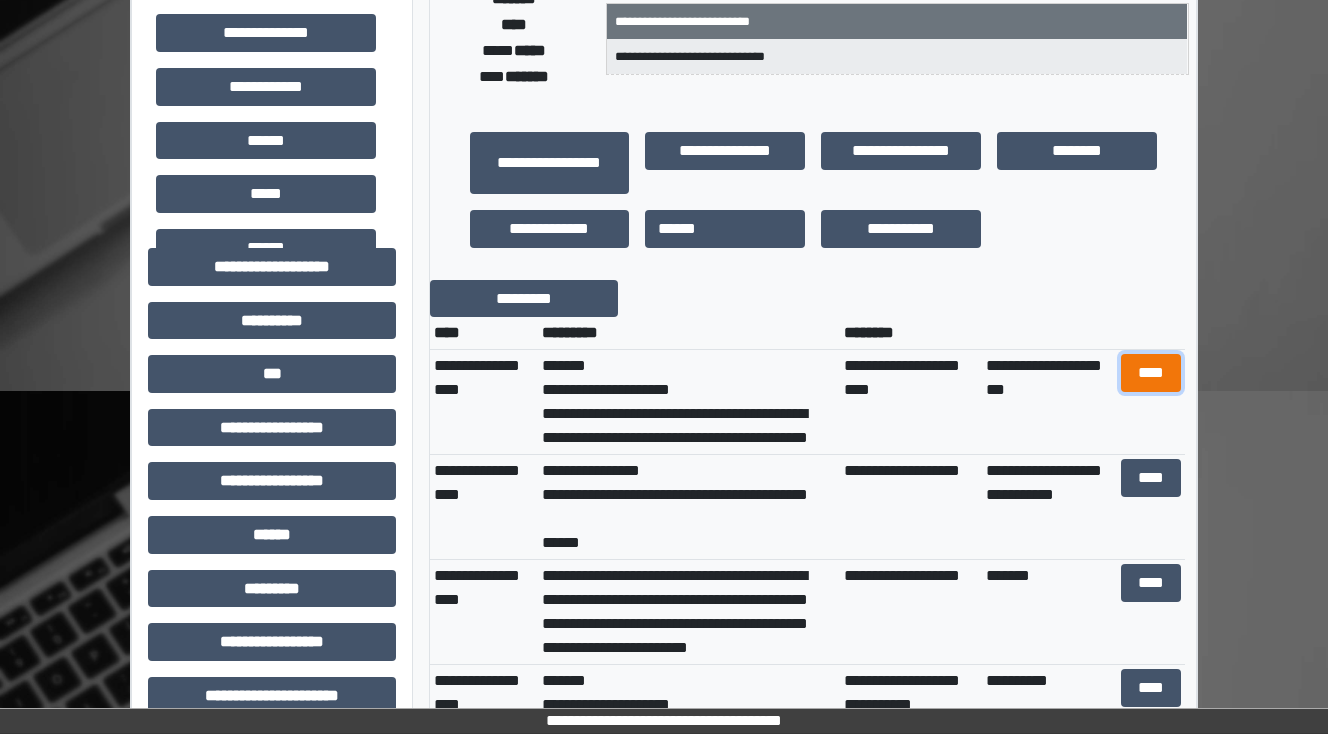 click on "****" at bounding box center (1150, 373) 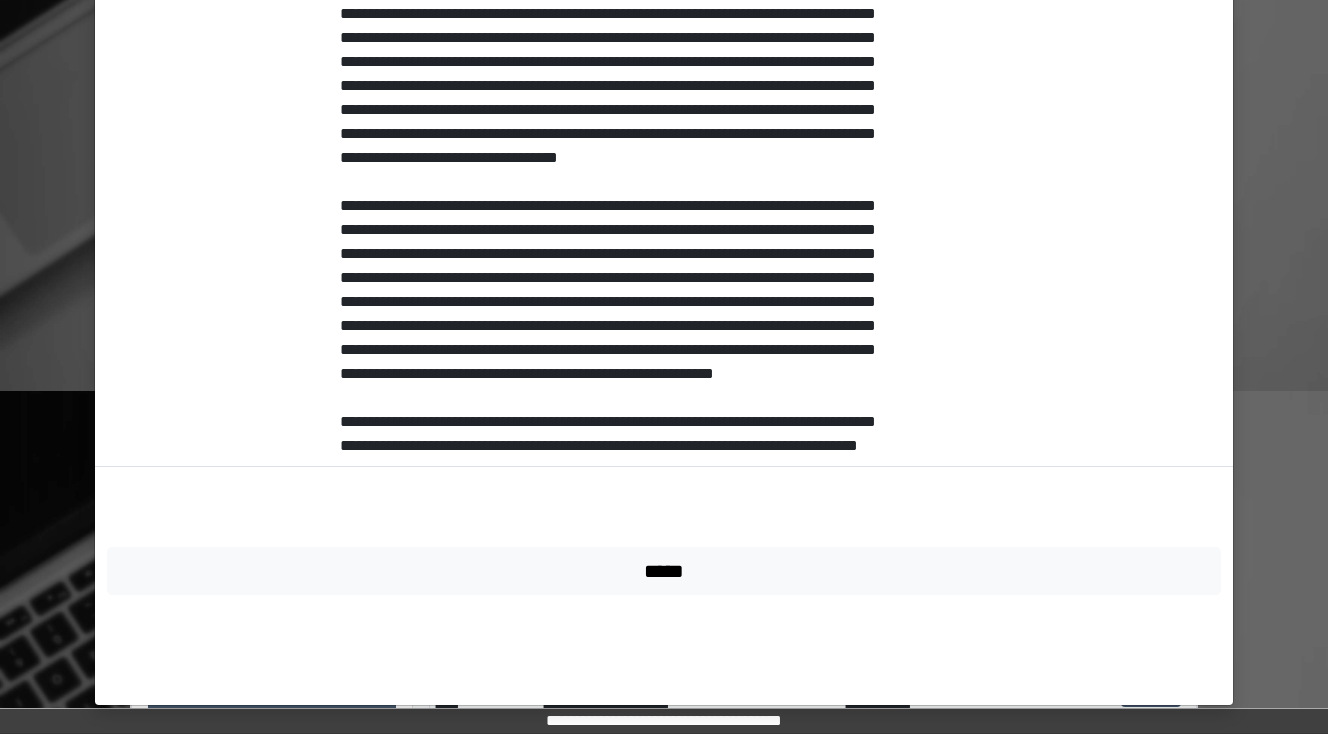 scroll, scrollTop: 147, scrollLeft: 0, axis: vertical 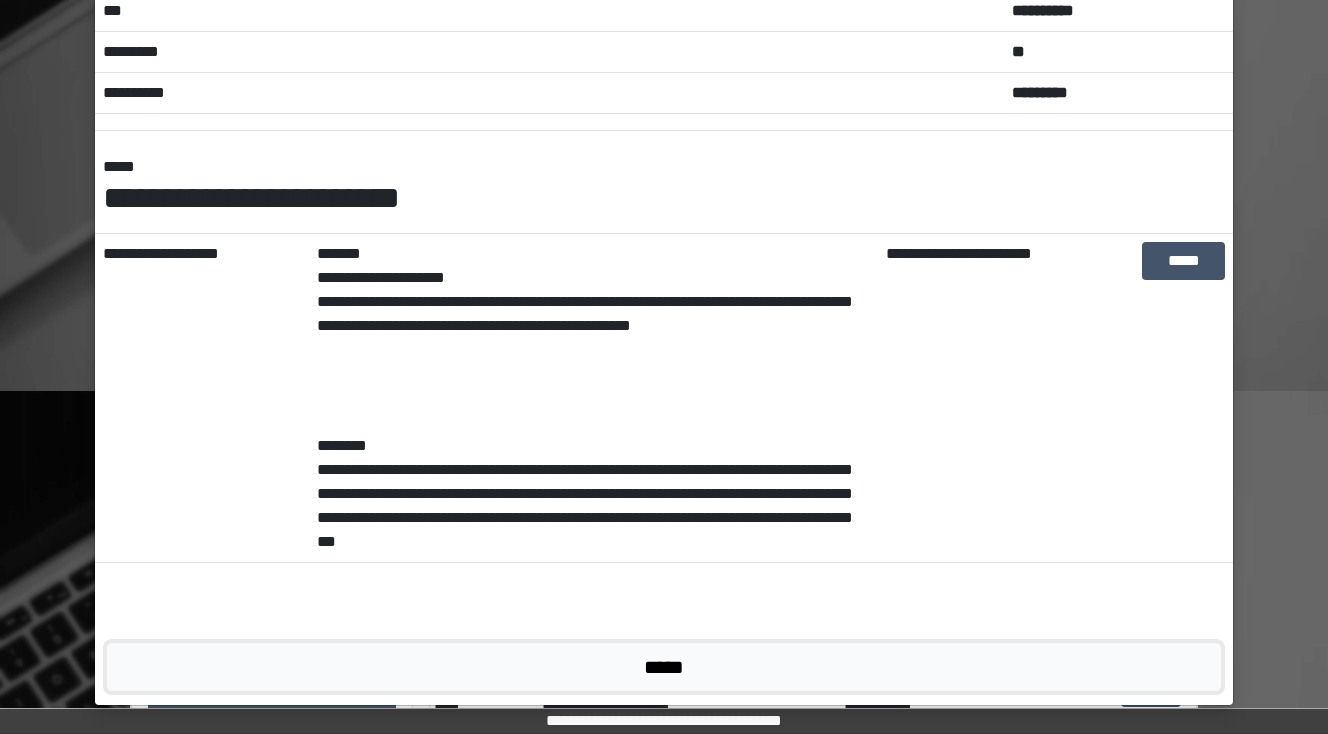 click on "*****" at bounding box center [664, 667] 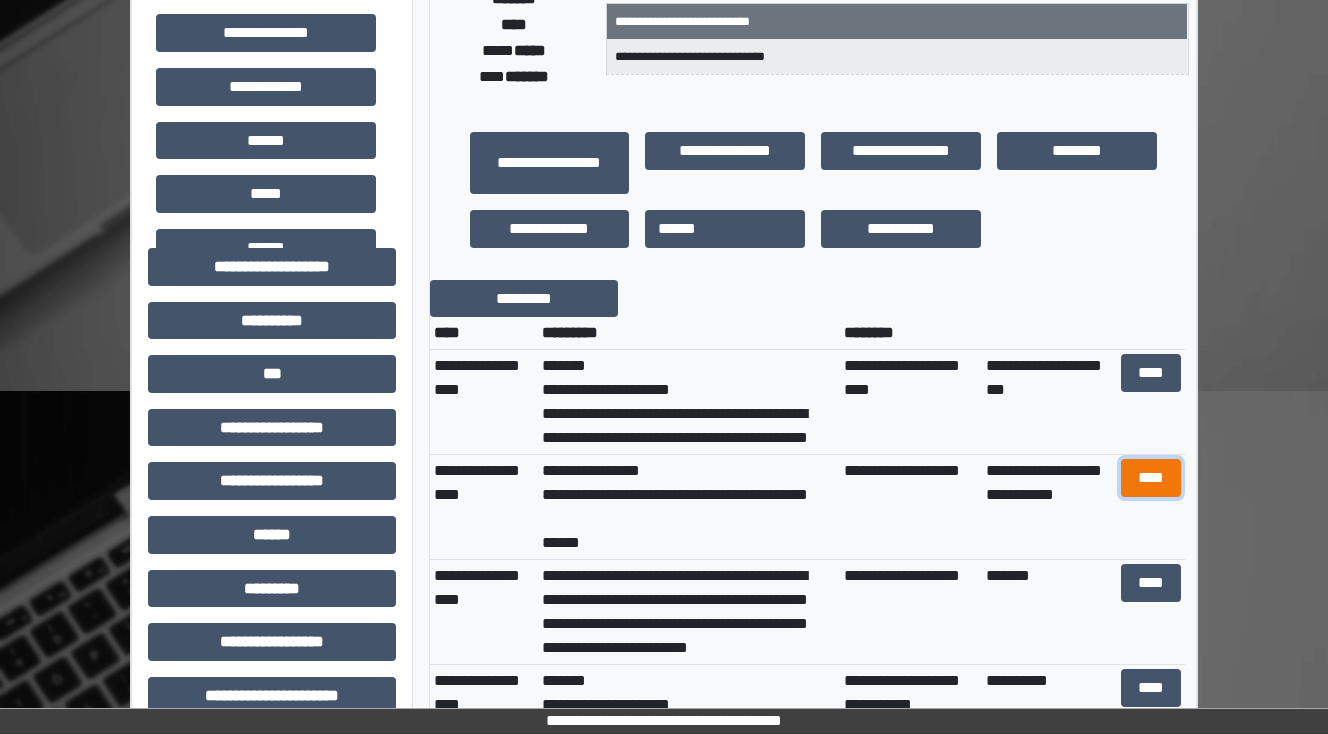 click on "****" at bounding box center (1150, 478) 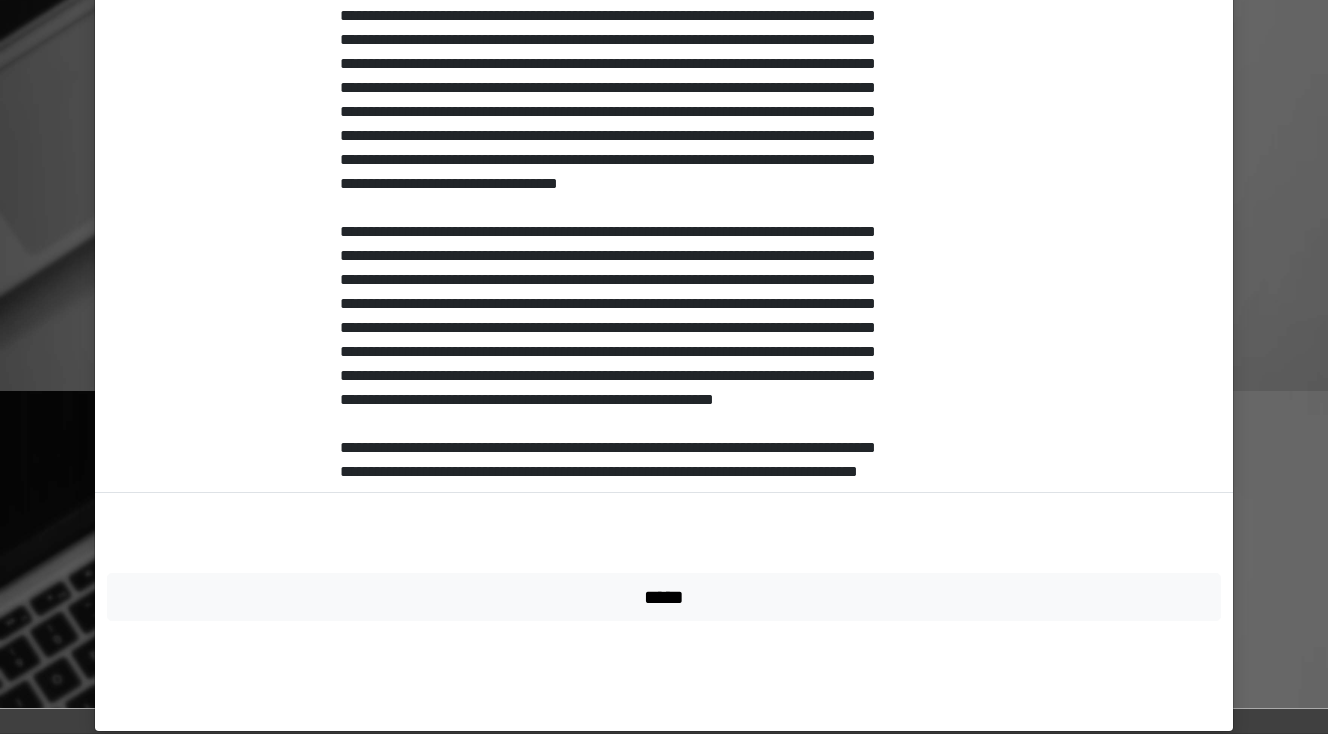 scroll, scrollTop: 699, scrollLeft: 0, axis: vertical 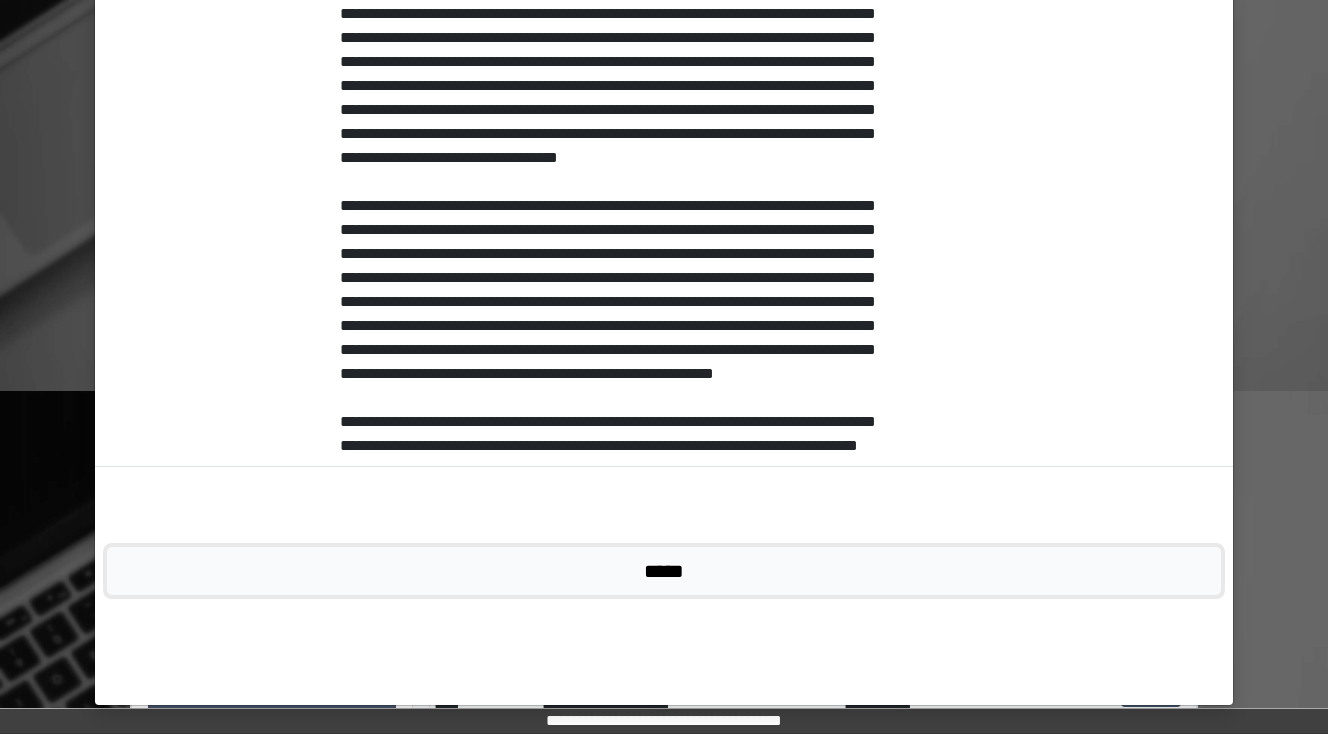 click on "*****" at bounding box center [664, 571] 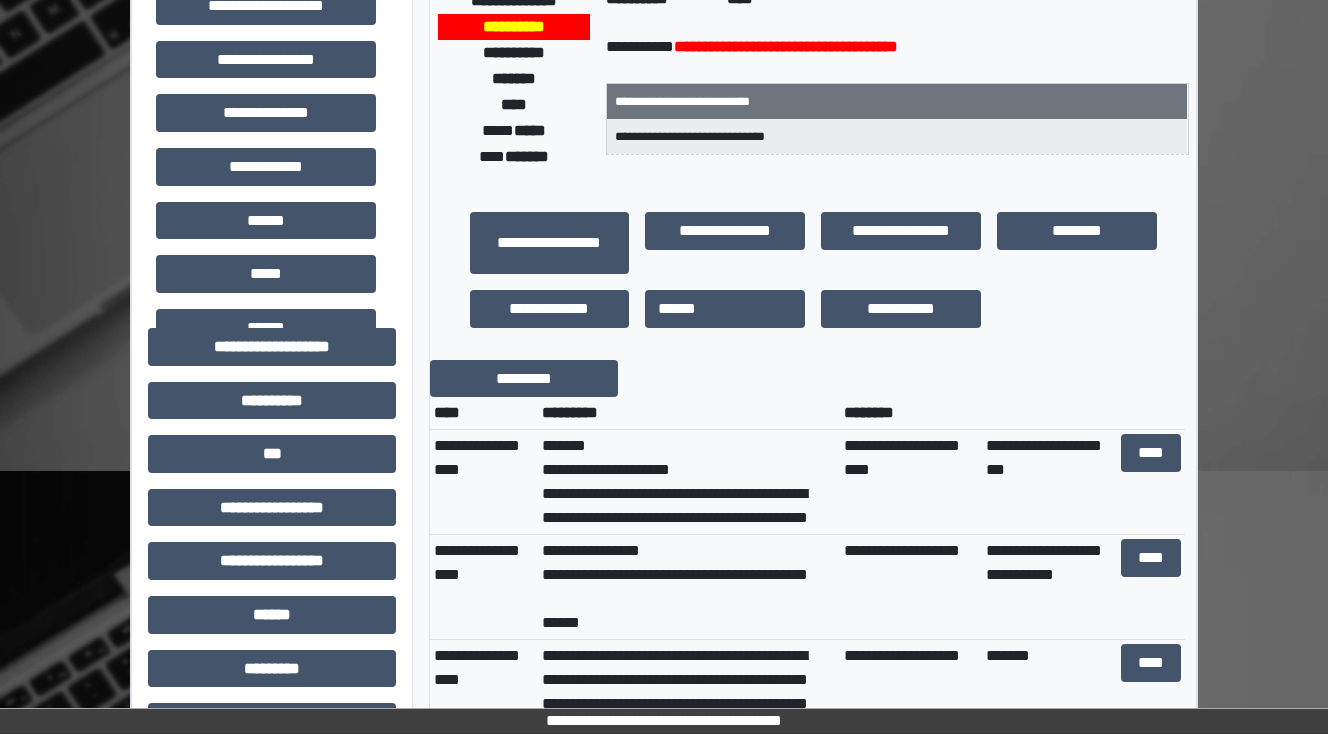 scroll, scrollTop: 80, scrollLeft: 0, axis: vertical 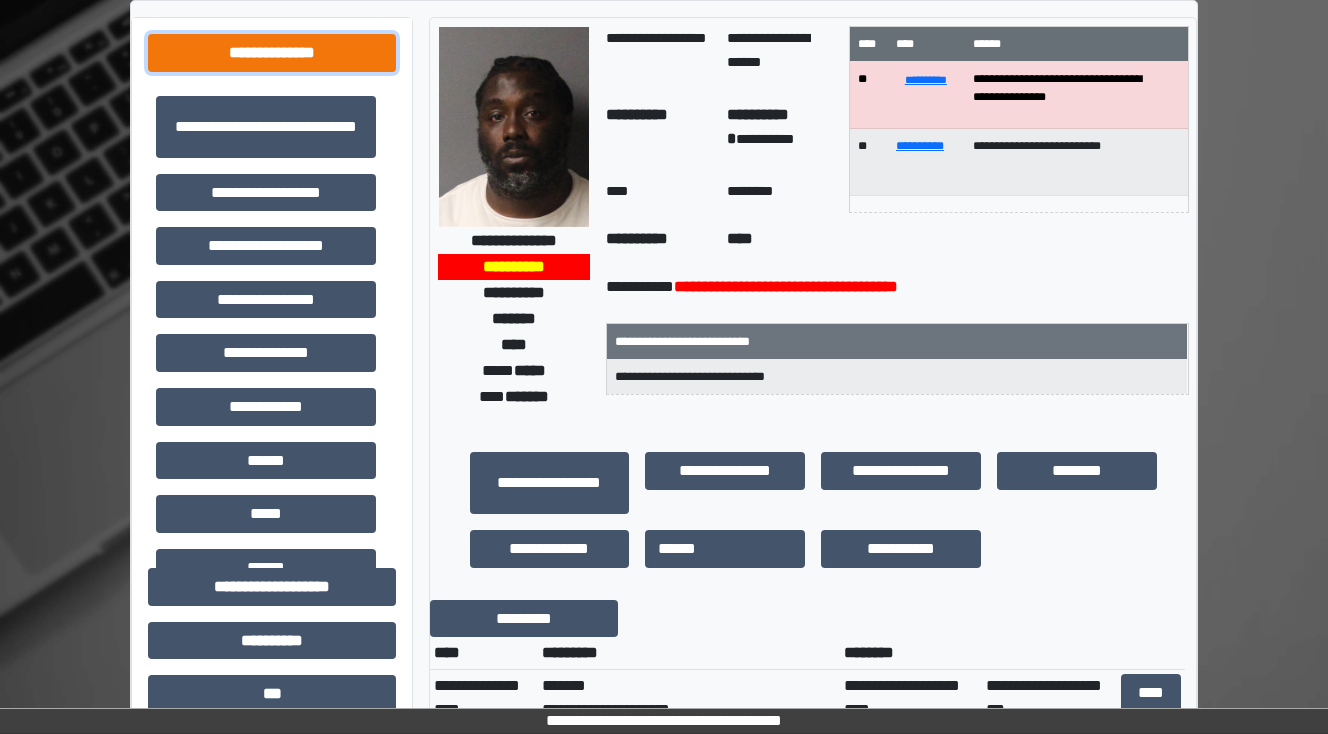 click on "**********" at bounding box center (272, 53) 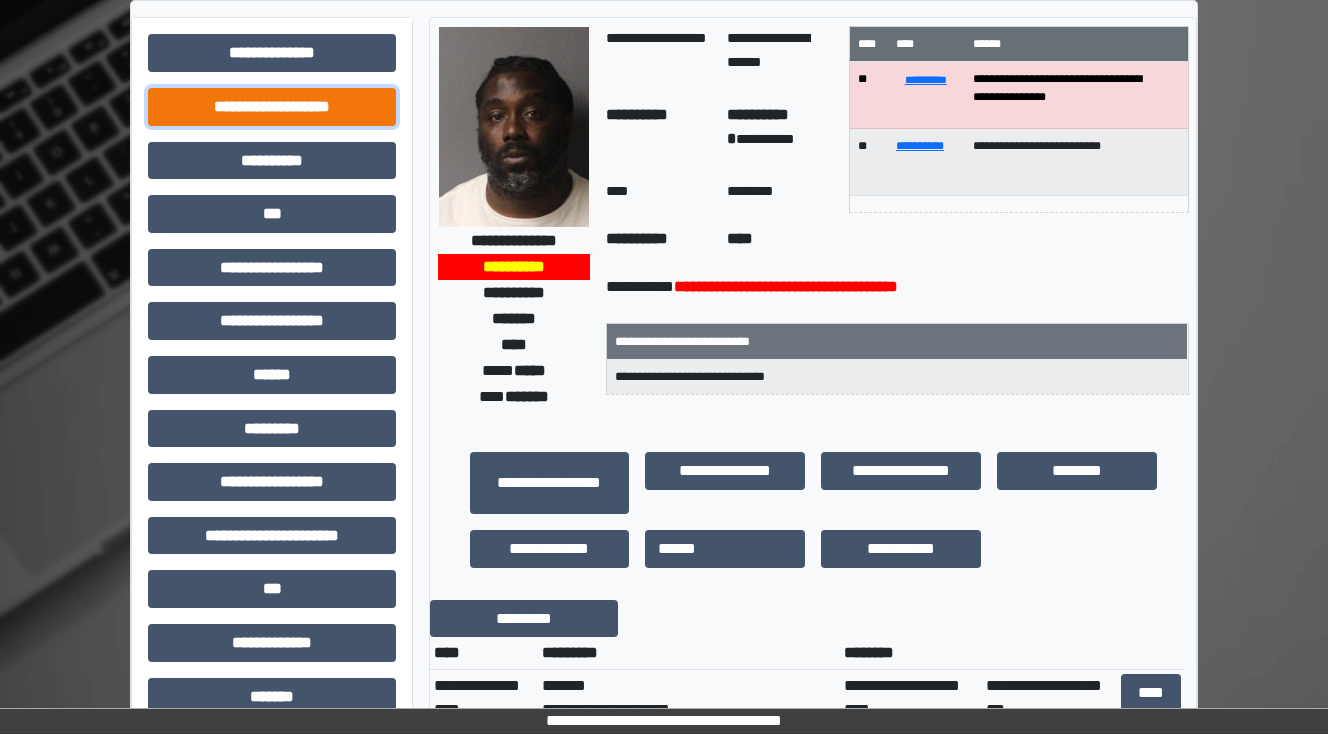 click on "**********" at bounding box center [272, 107] 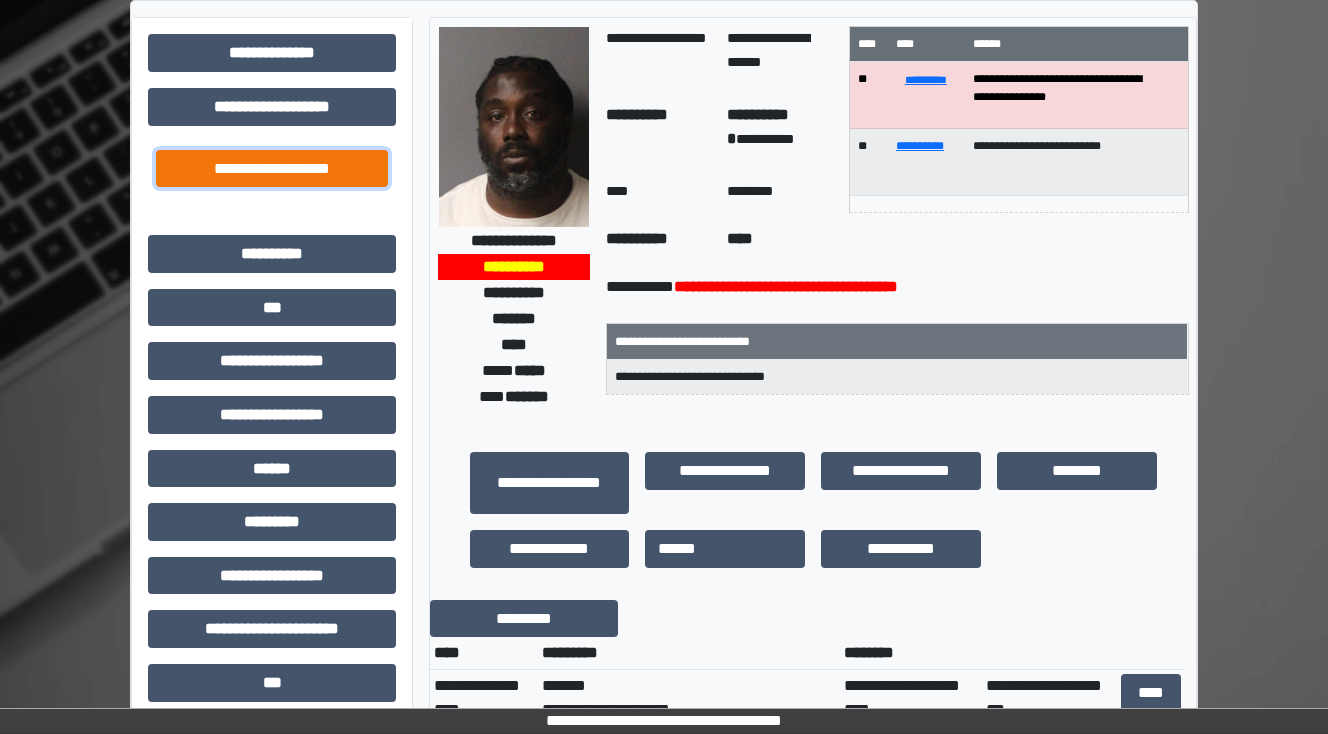 click on "**********" at bounding box center [272, 169] 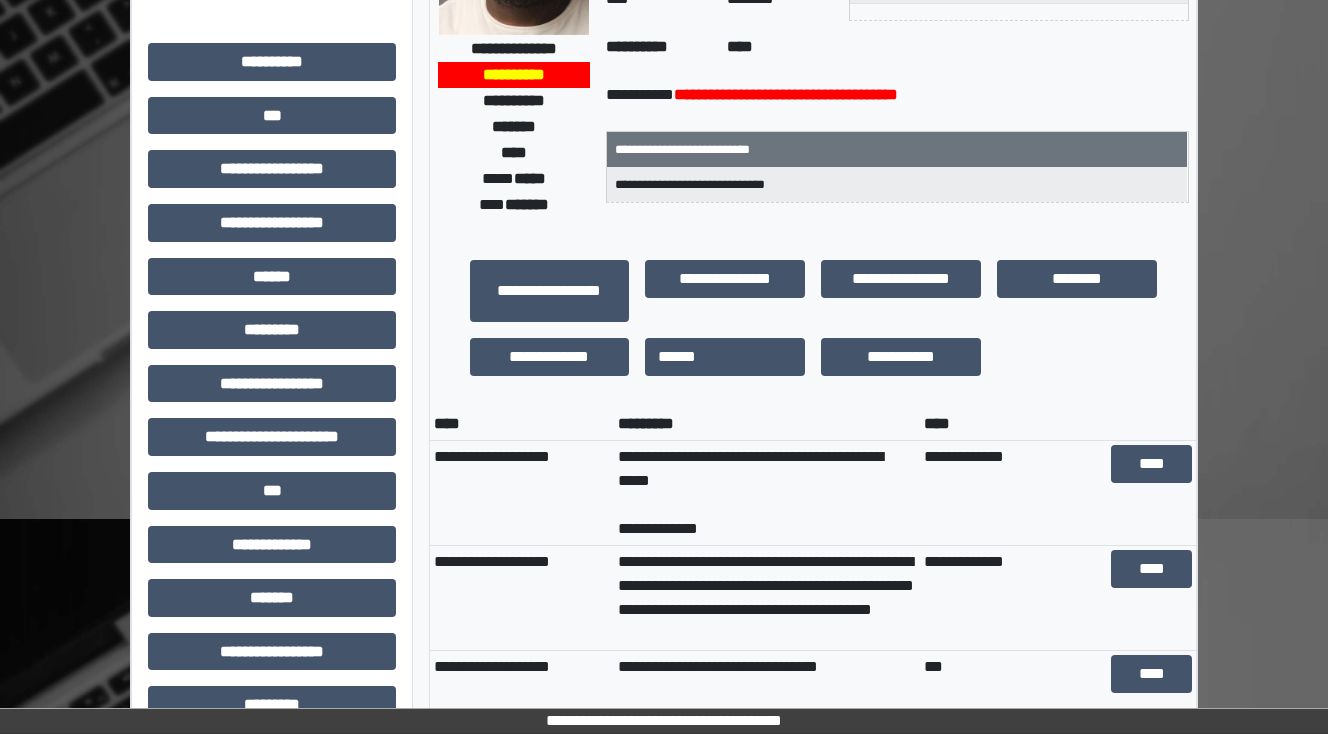 scroll, scrollTop: 480, scrollLeft: 0, axis: vertical 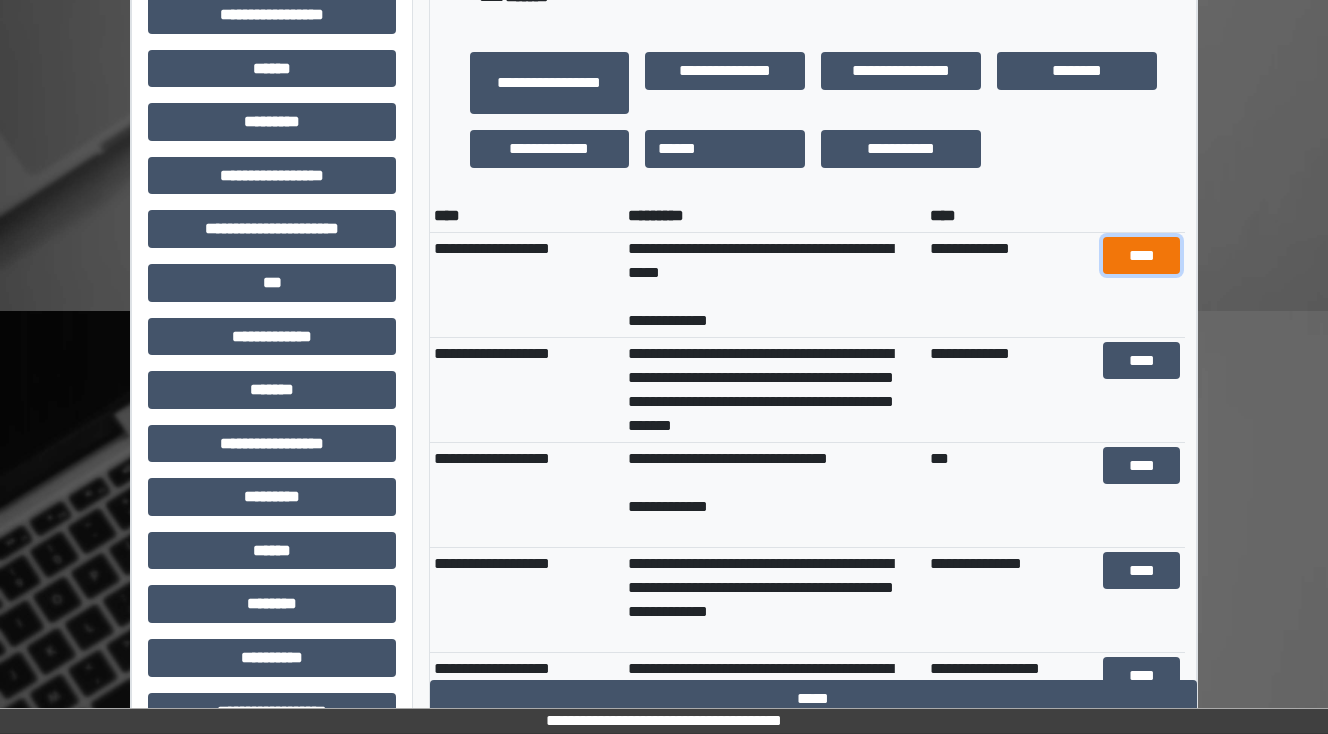 click on "****" at bounding box center (1142, 256) 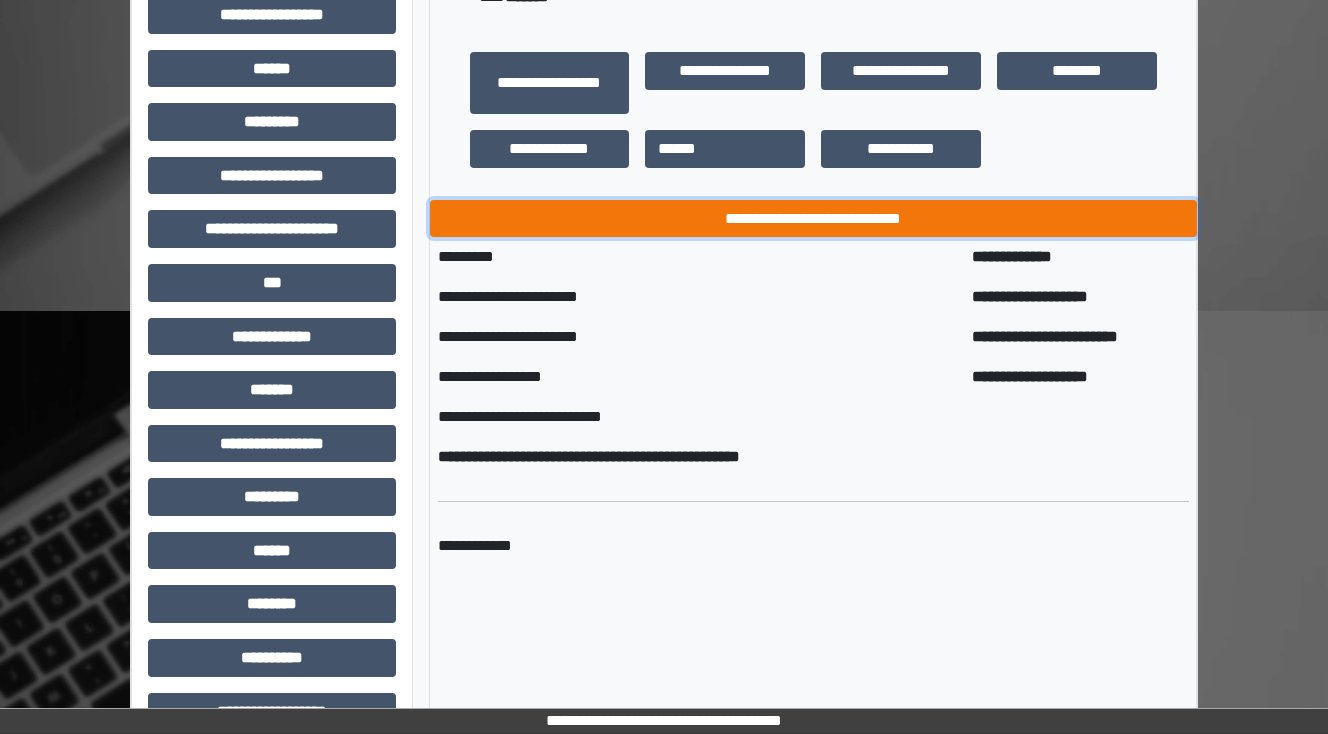 click on "**********" at bounding box center [813, 219] 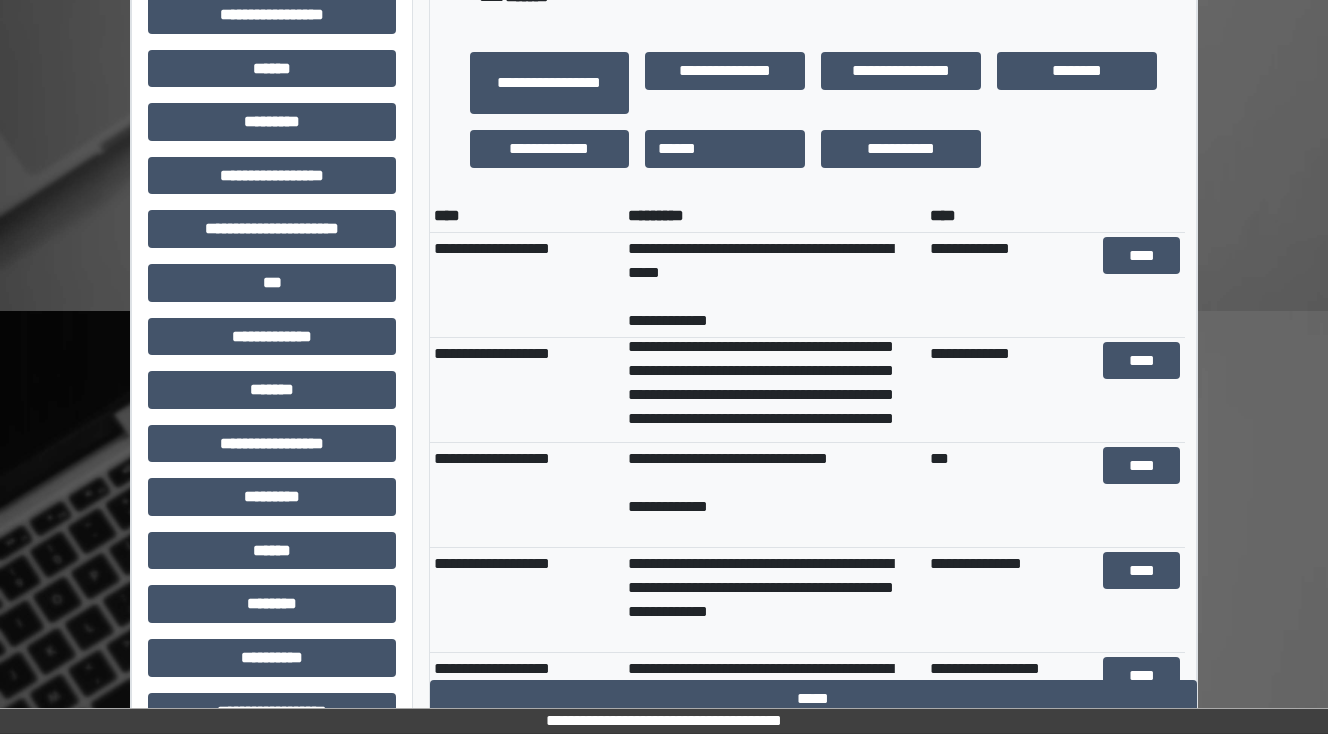 scroll, scrollTop: 384, scrollLeft: 0, axis: vertical 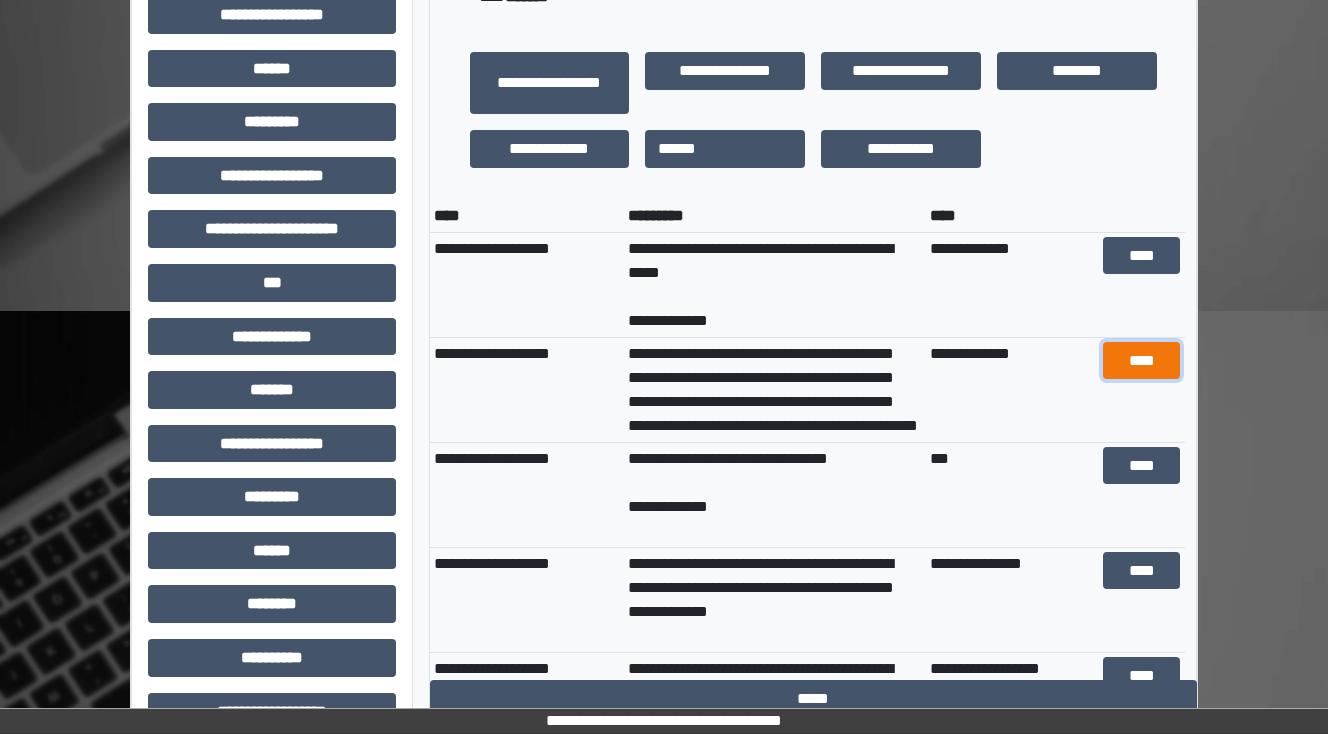 click on "****" at bounding box center [1142, 361] 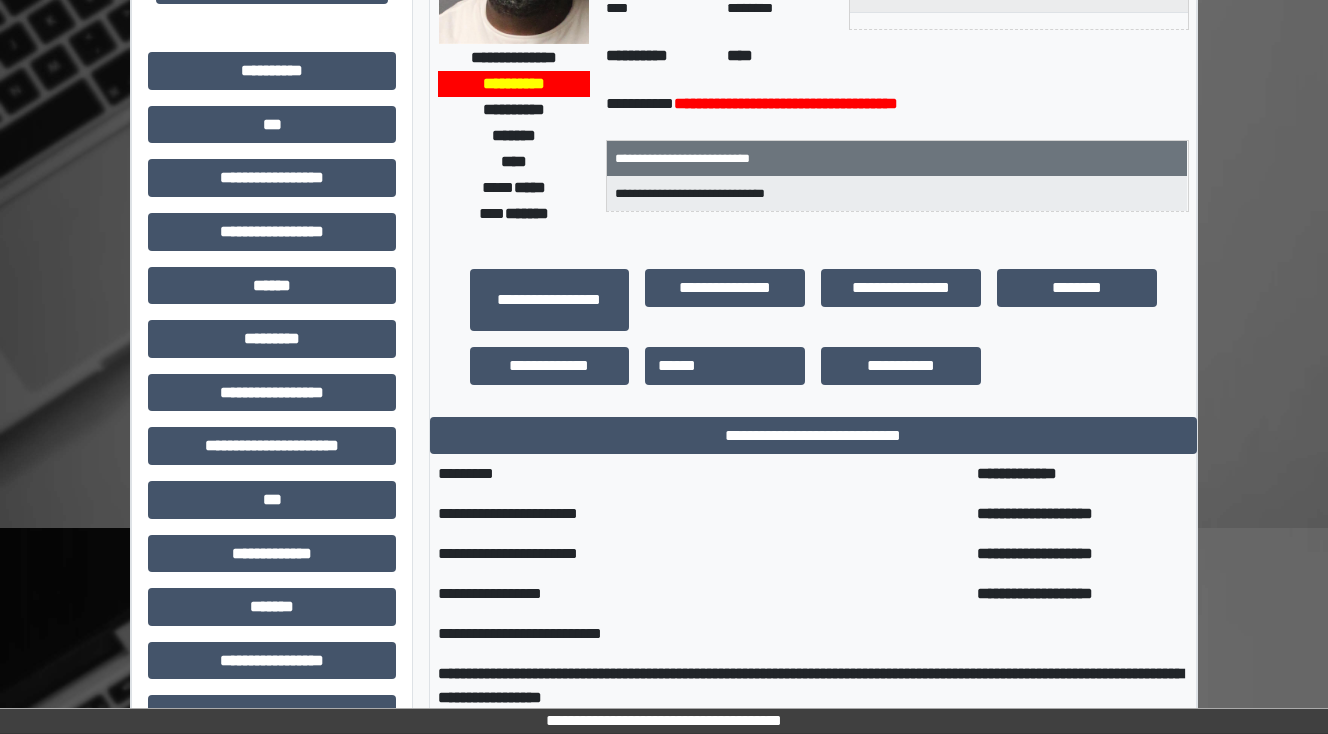 scroll, scrollTop: 264, scrollLeft: 0, axis: vertical 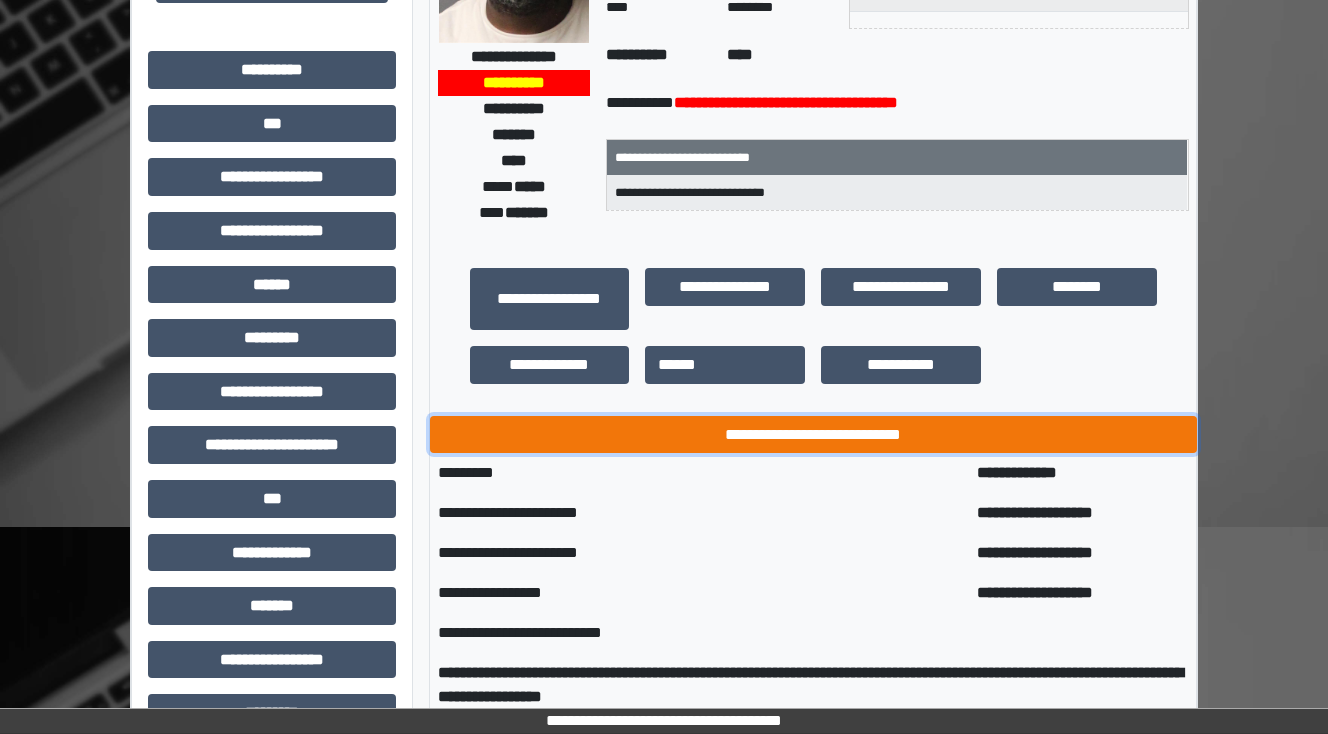 click on "**********" at bounding box center (813, 435) 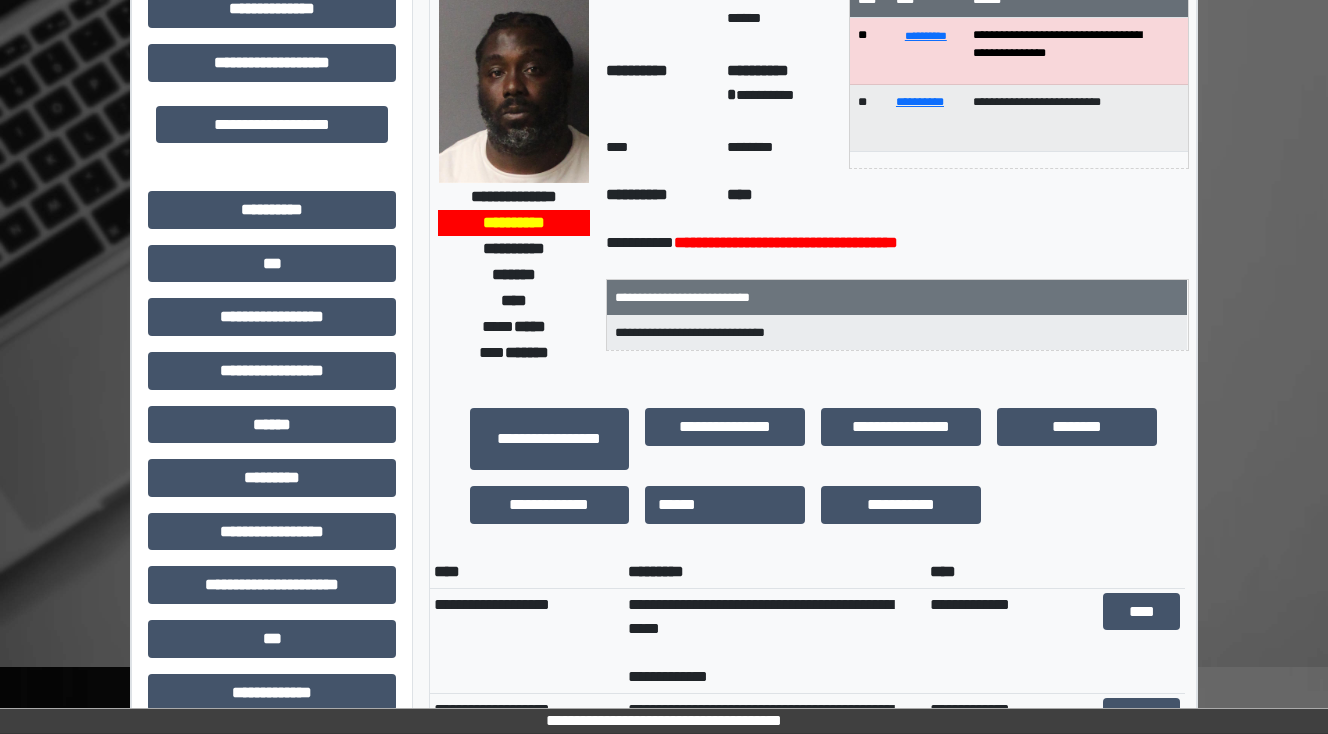 scroll, scrollTop: 0, scrollLeft: 0, axis: both 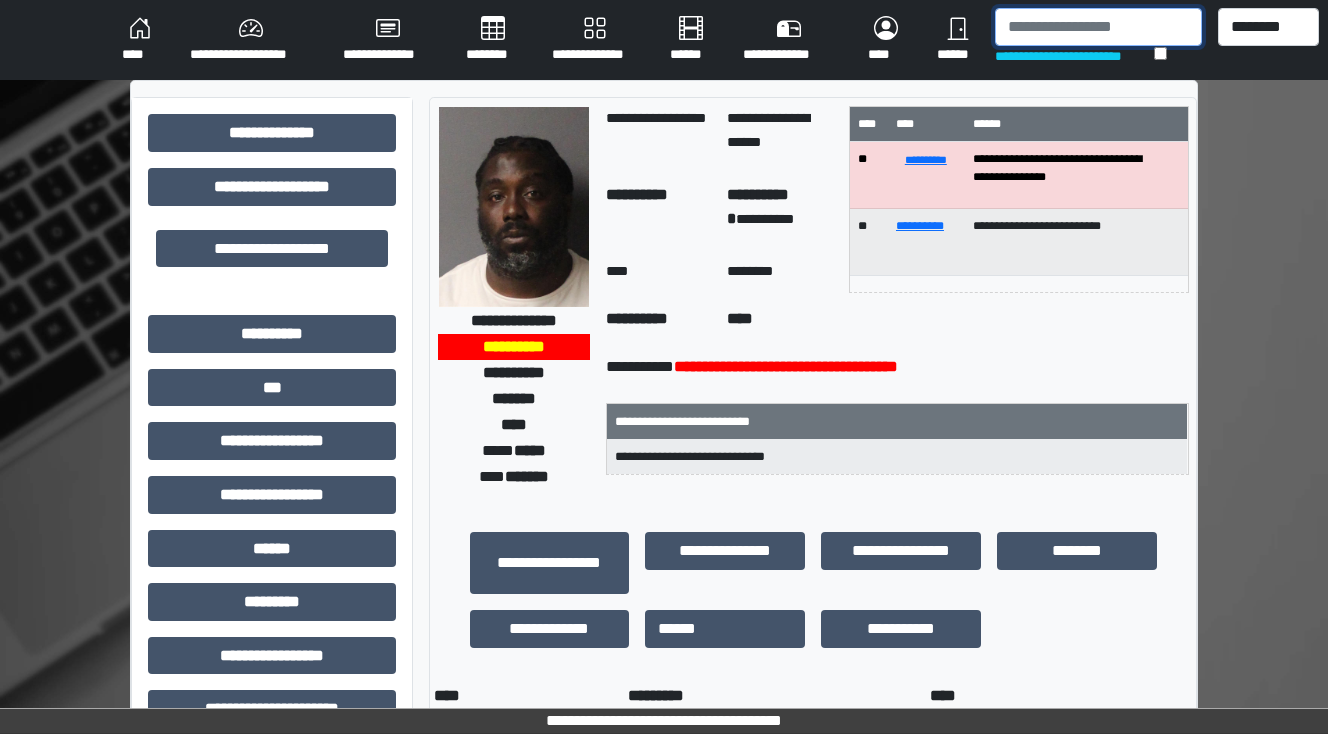 click at bounding box center (1098, 27) 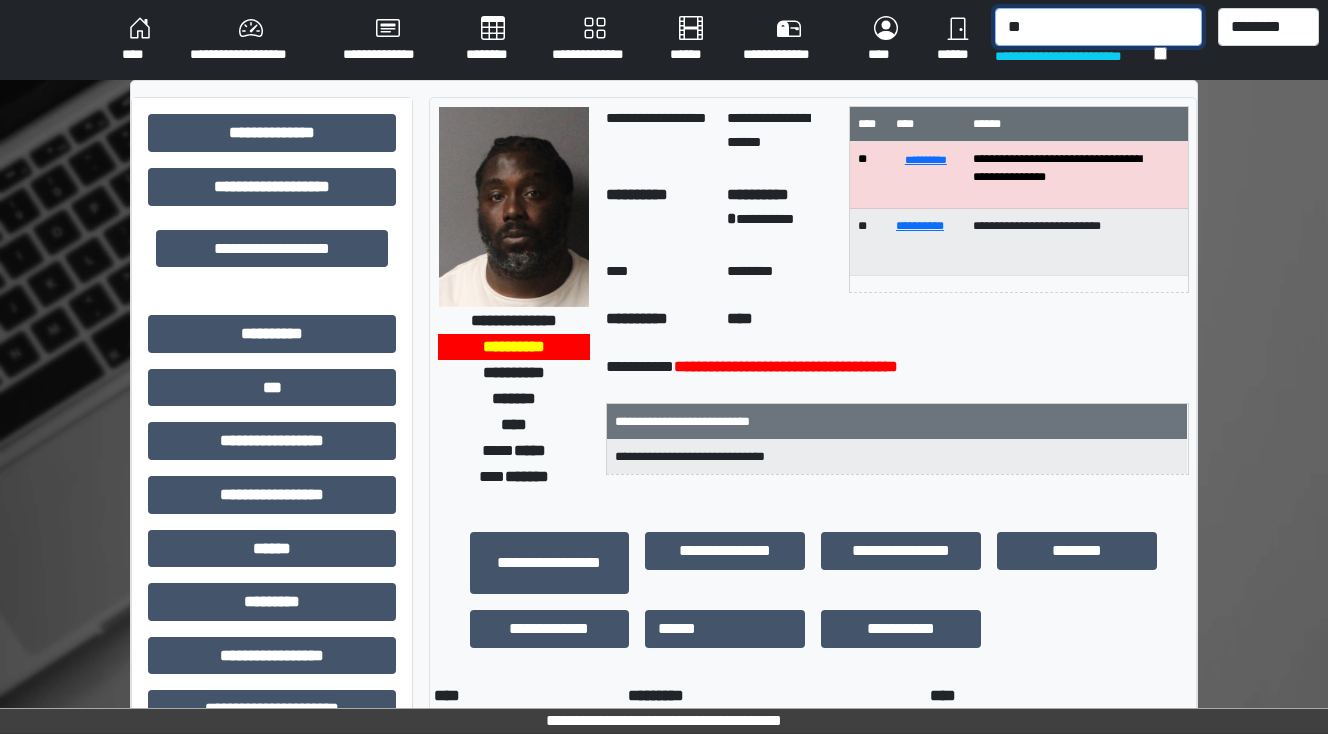 type on "*" 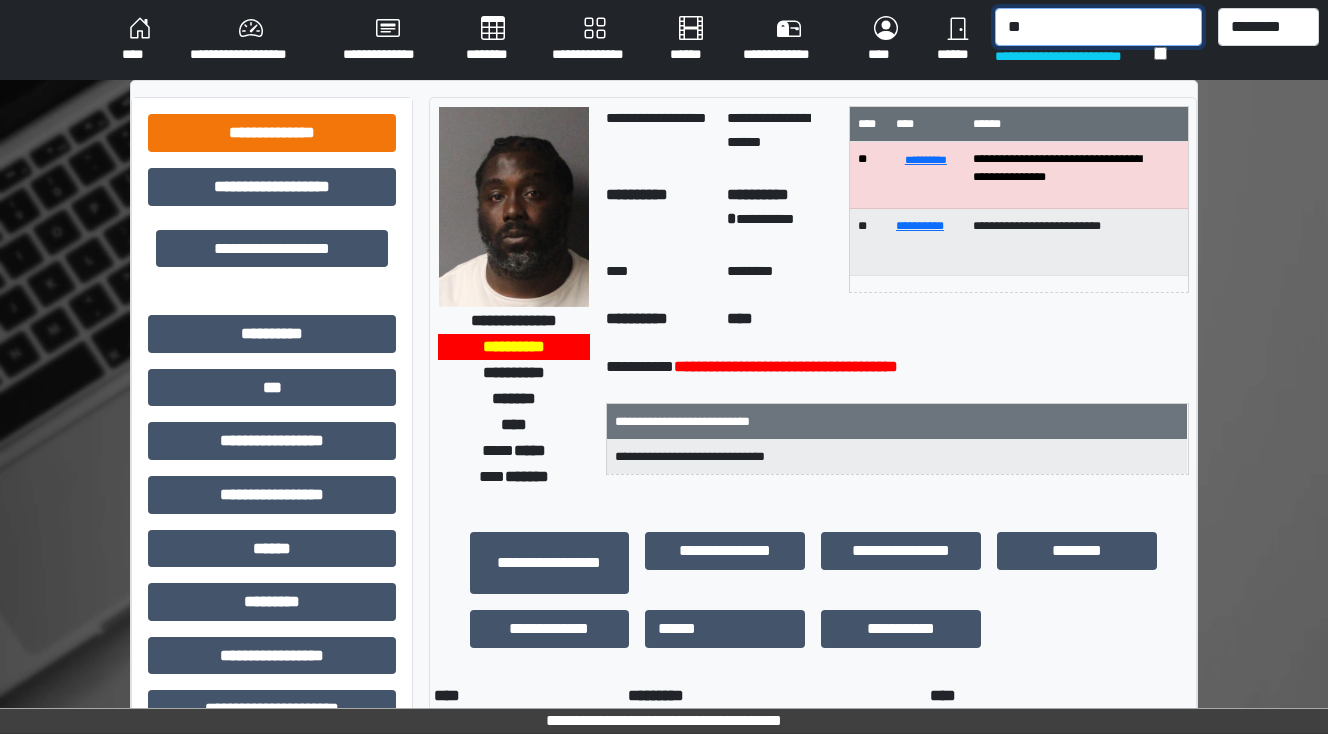 type on "*" 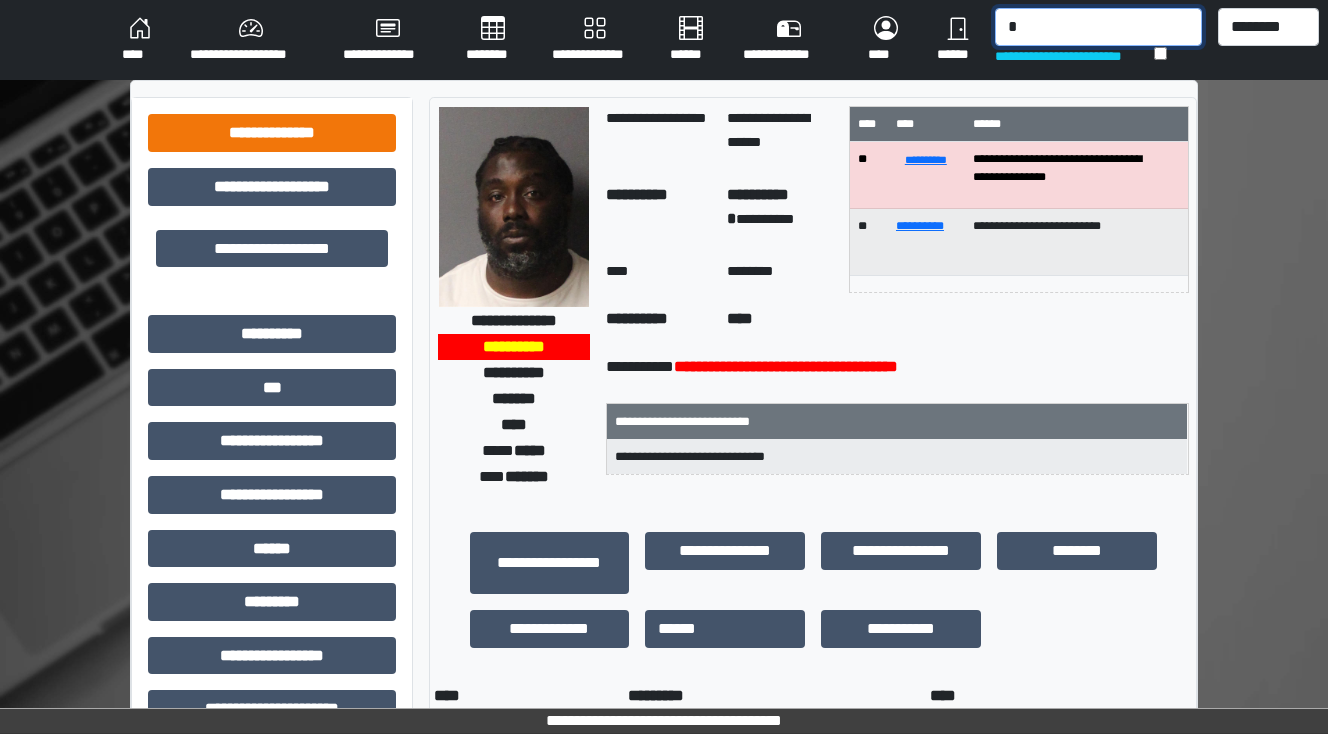 type 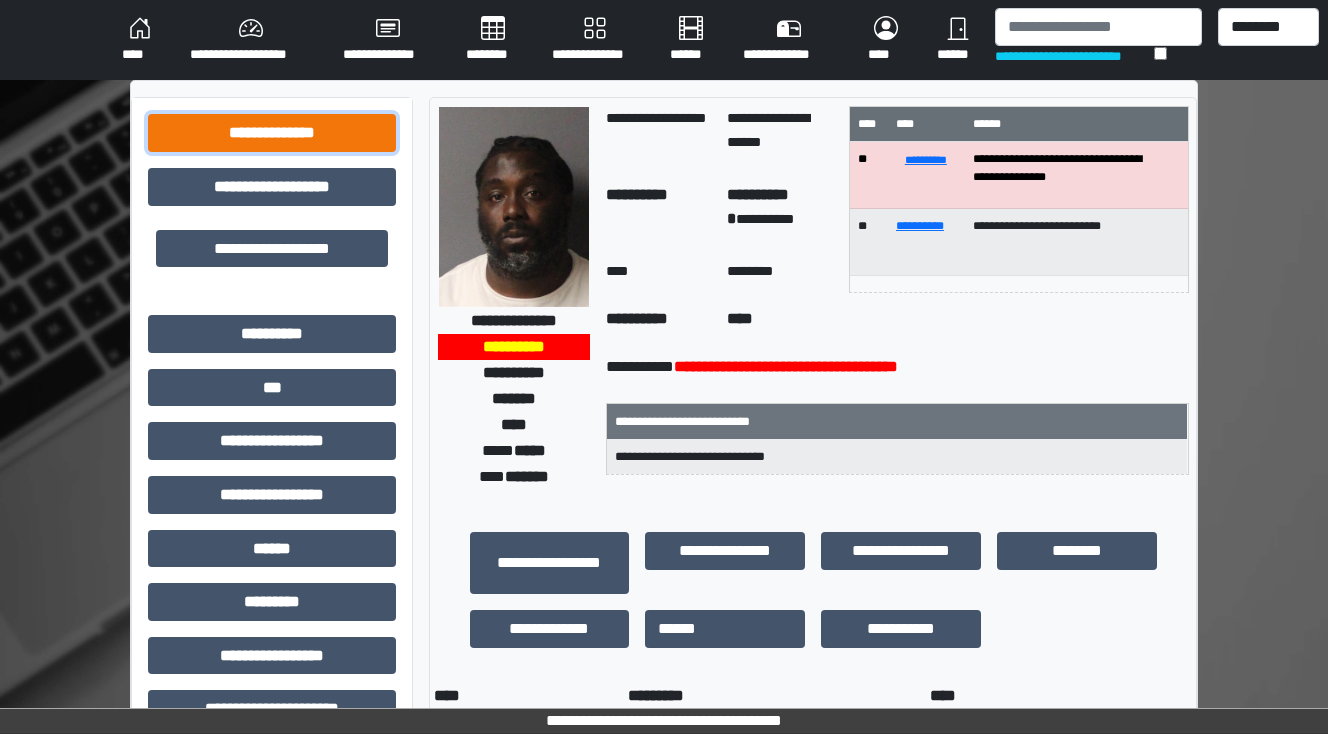 click on "**********" at bounding box center (272, 133) 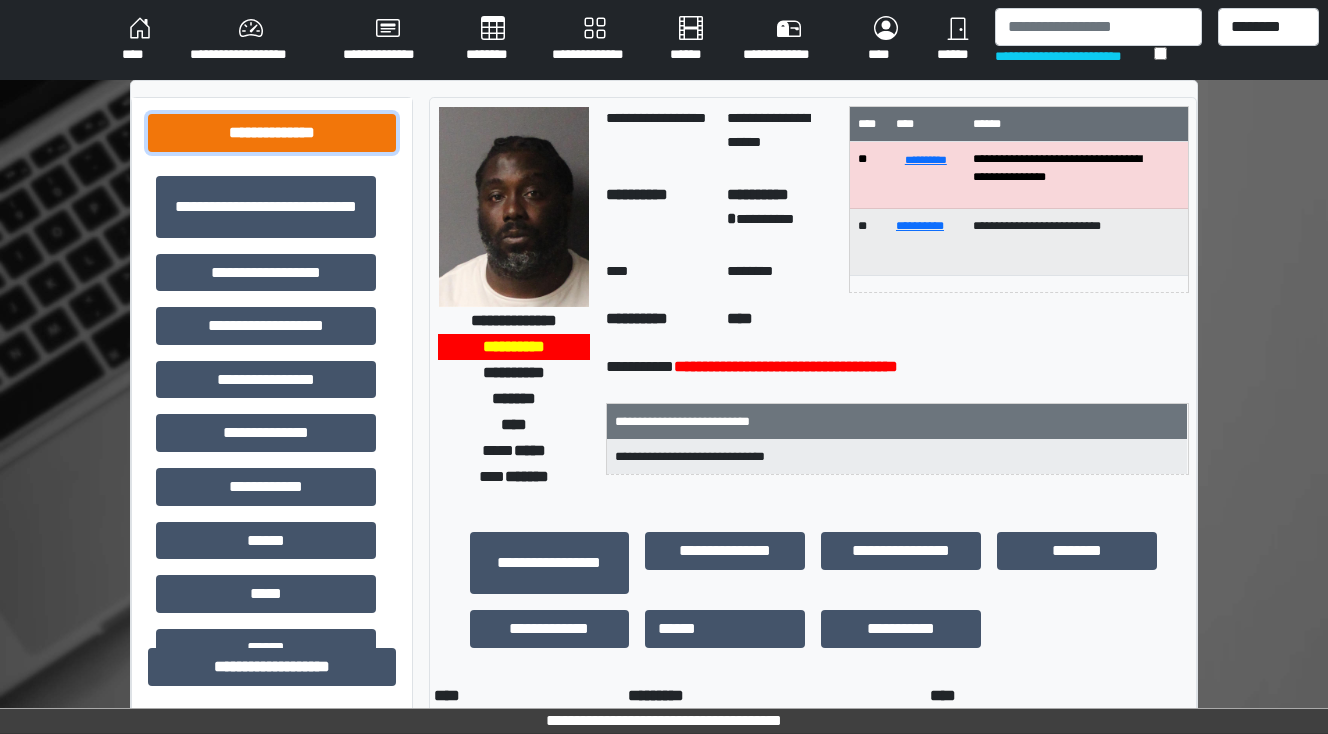 click on "**********" at bounding box center (272, 133) 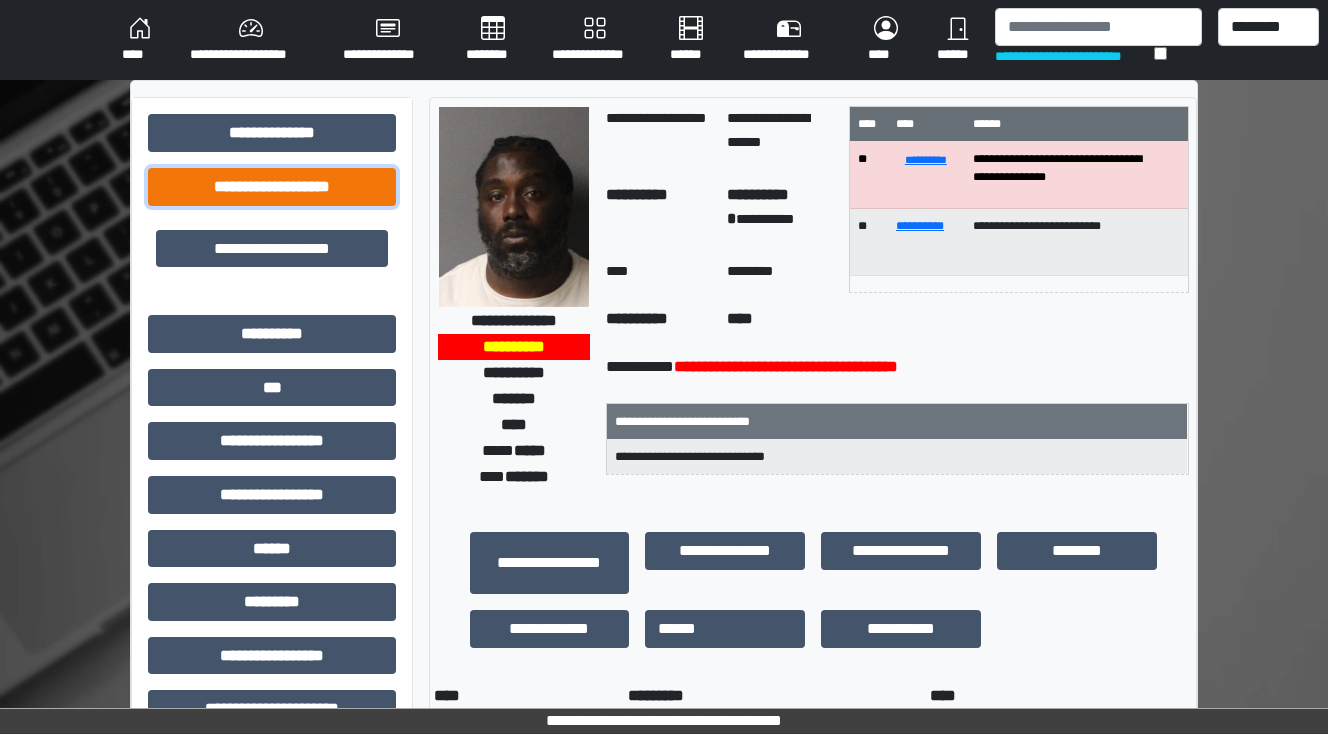 click on "**********" at bounding box center (272, 187) 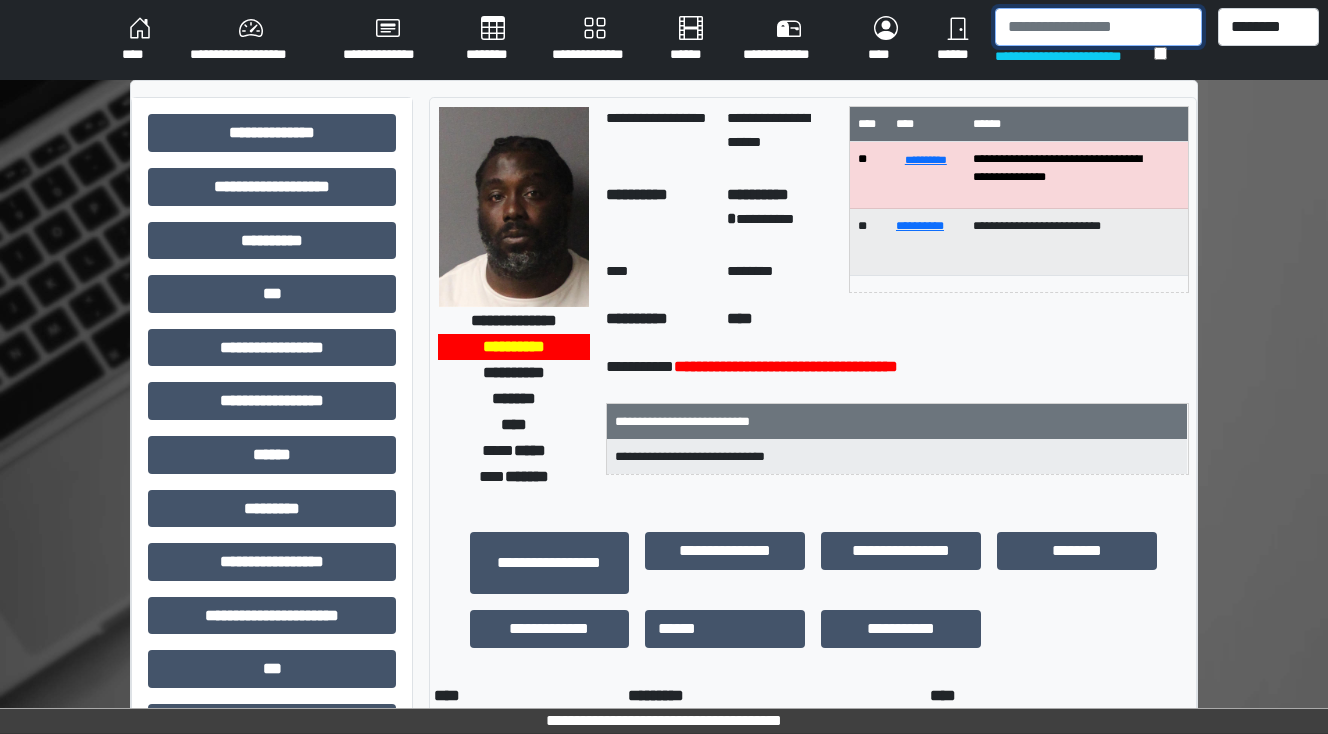 click at bounding box center [1098, 27] 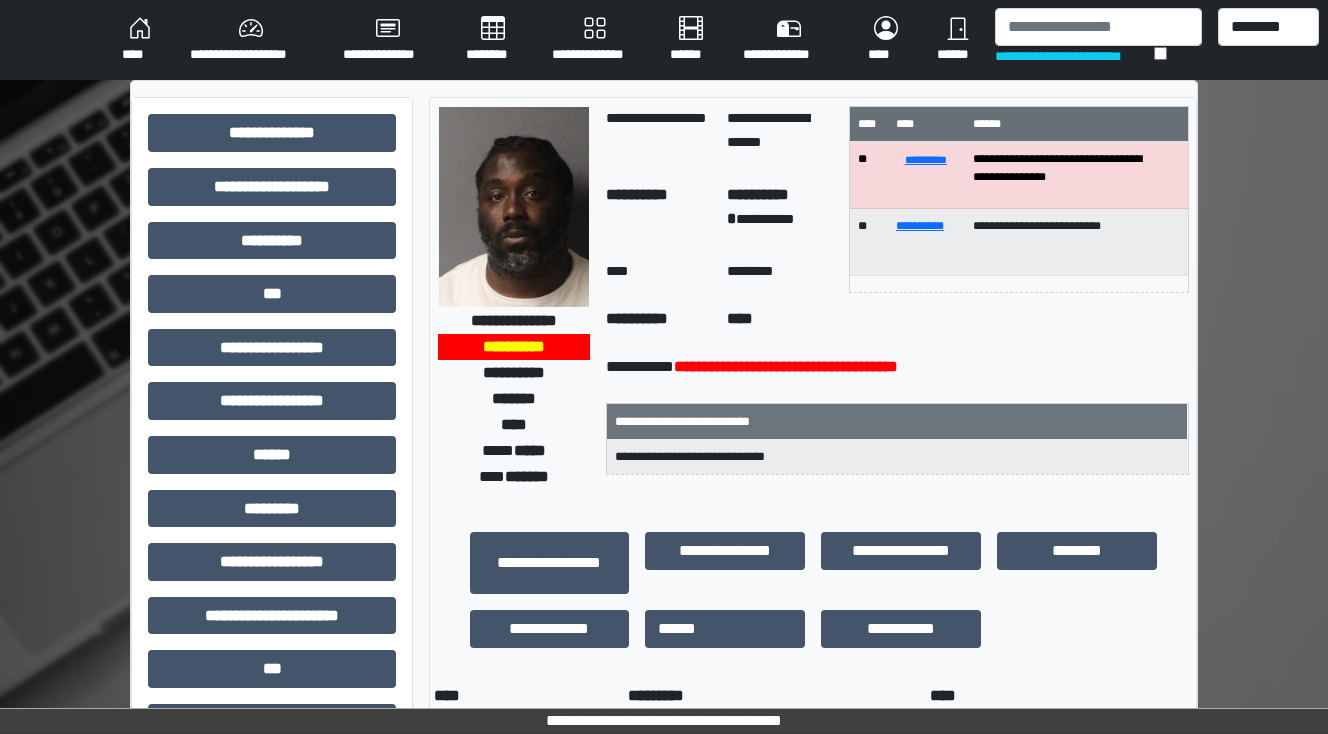 click on "****" at bounding box center (140, 40) 